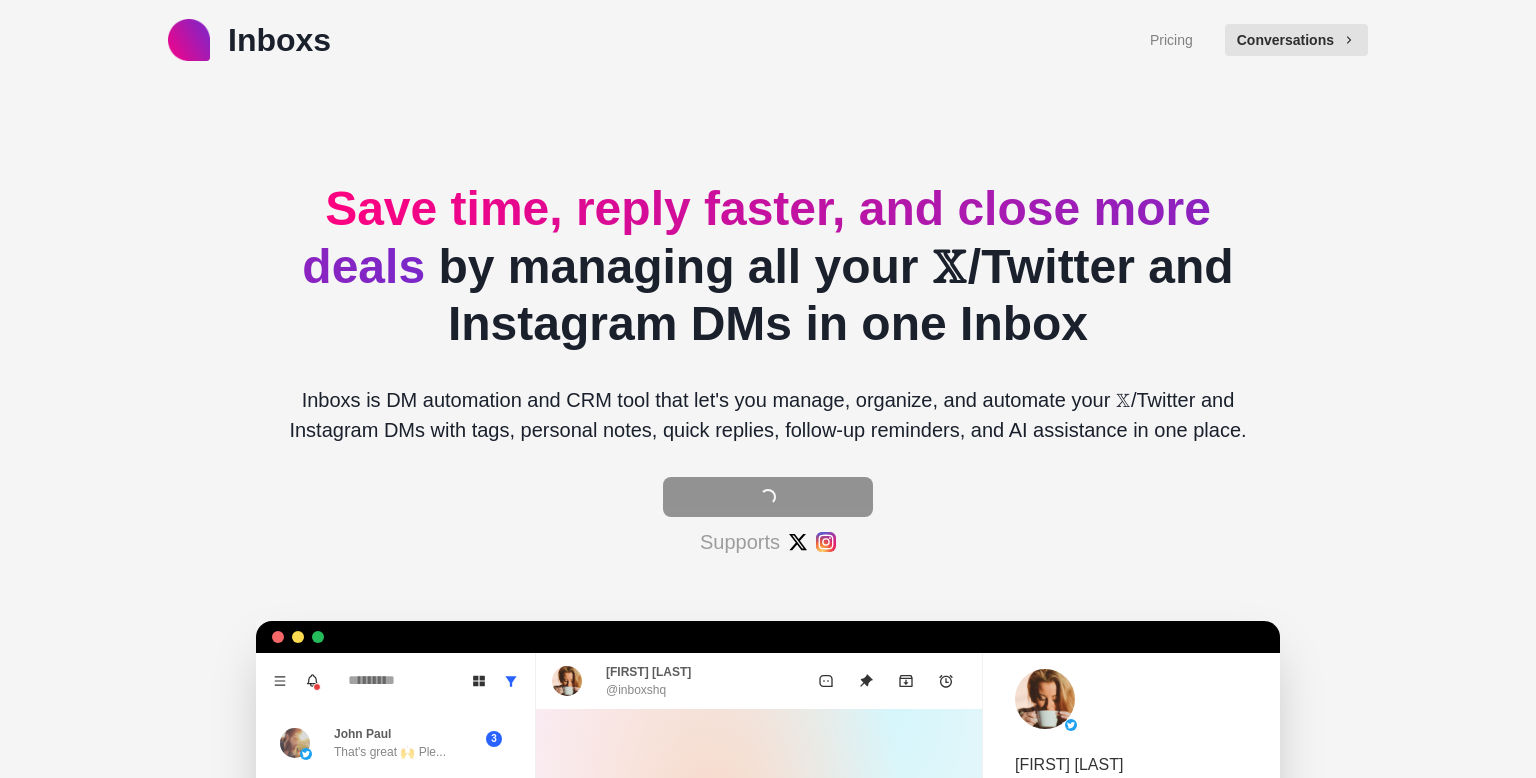 scroll, scrollTop: 0, scrollLeft: 0, axis: both 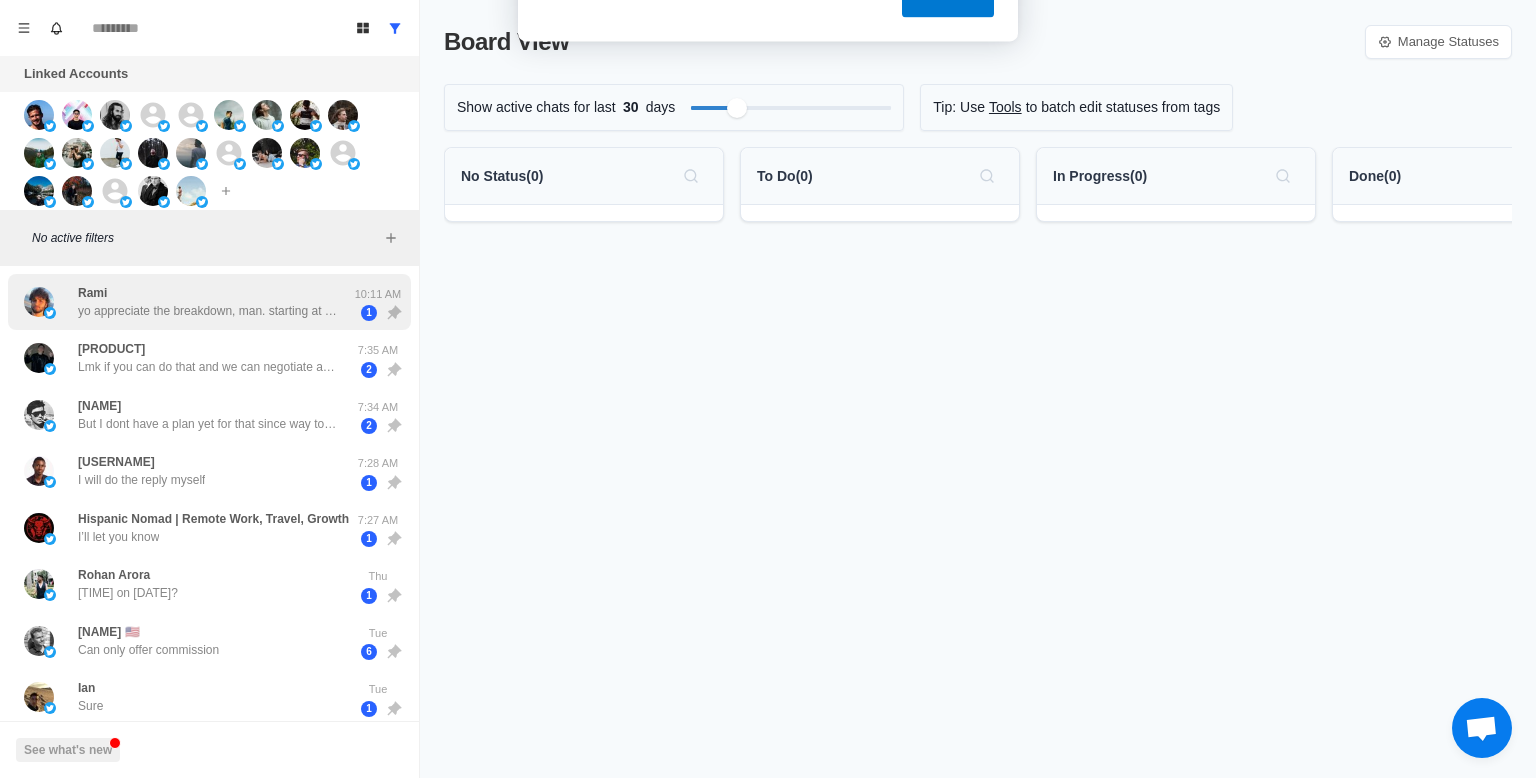 click on "yo appreciate the breakdown, man. starting at 50 and ramping to 400 a day is slower than i thought but makes sense. do you also vary the messaging or just lean on reposting? my ai agent has been good at mixing up copy but i'm always curious about new tactics. how have your deliverability rates held up during the ramp?" at bounding box center [208, 311] 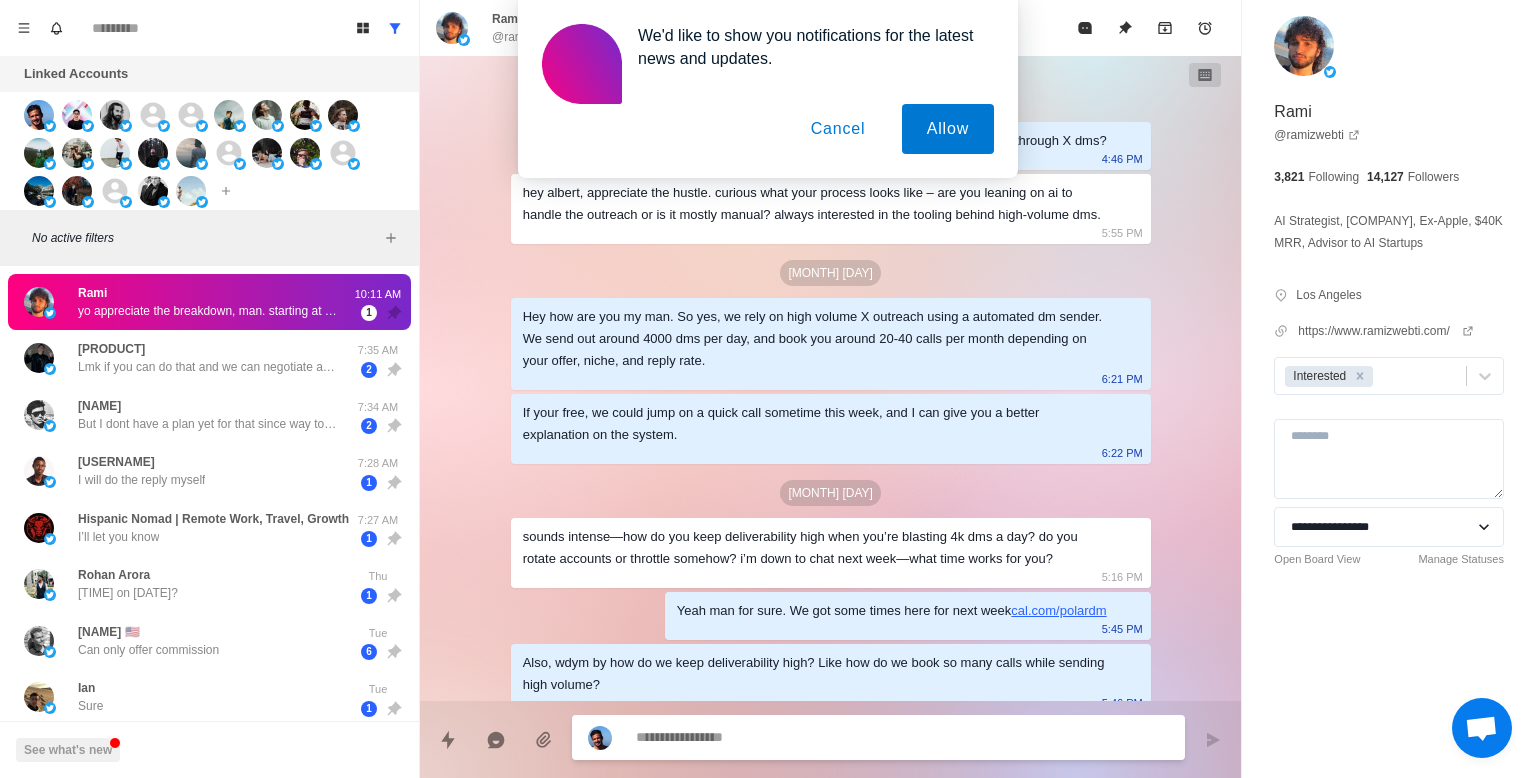 scroll, scrollTop: 1529, scrollLeft: 0, axis: vertical 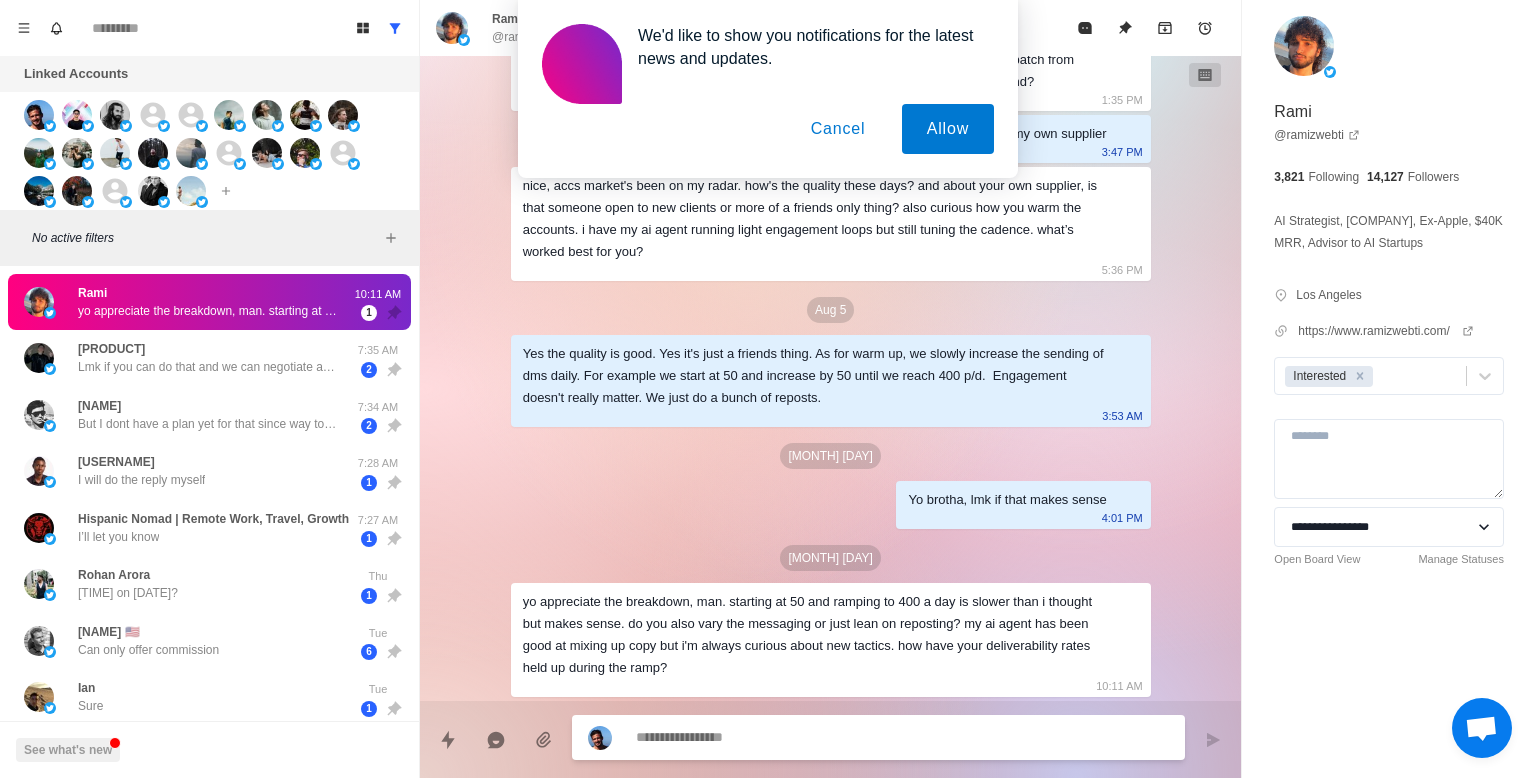 click on "Cancel" at bounding box center (838, 129) 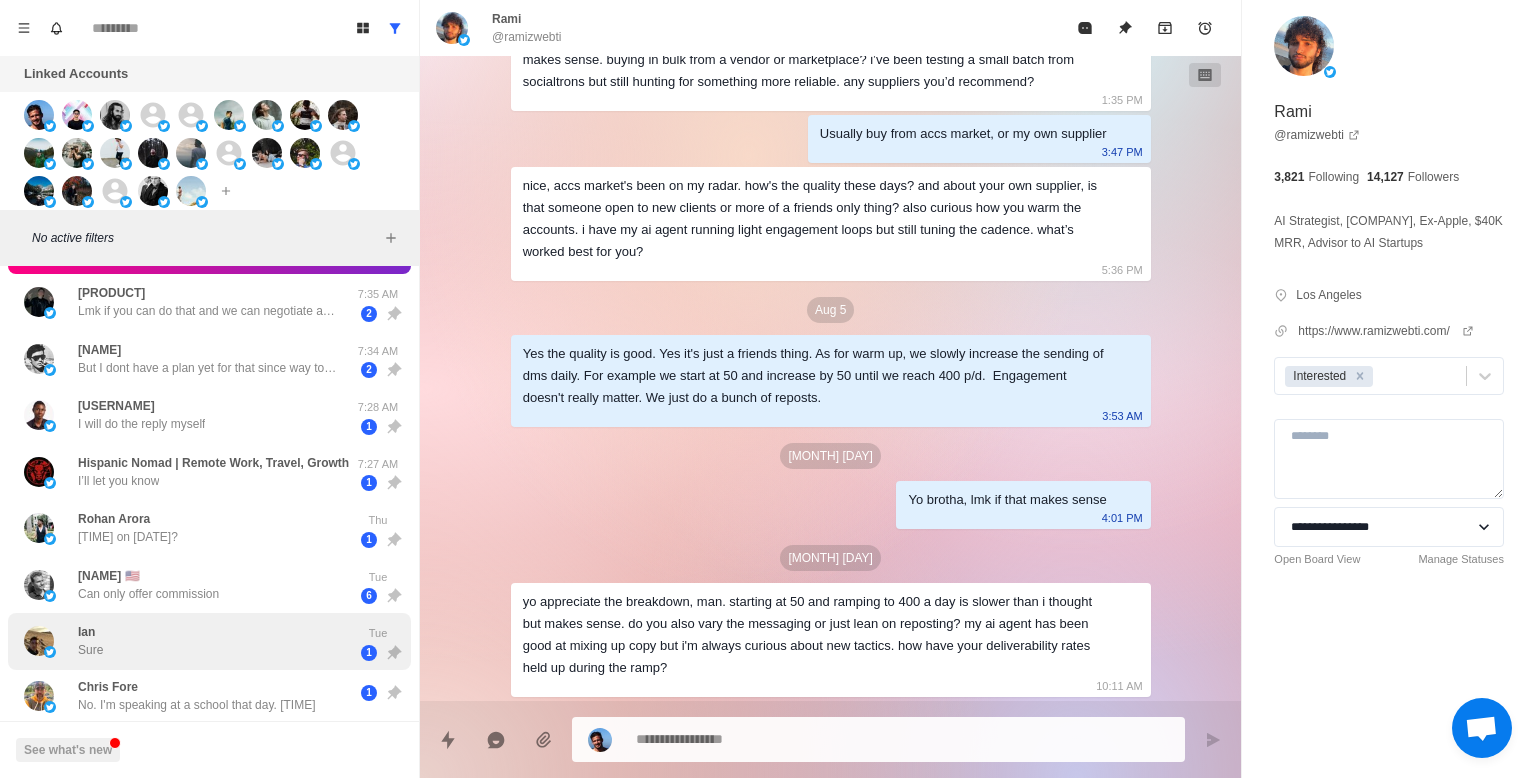 scroll, scrollTop: 164, scrollLeft: 0, axis: vertical 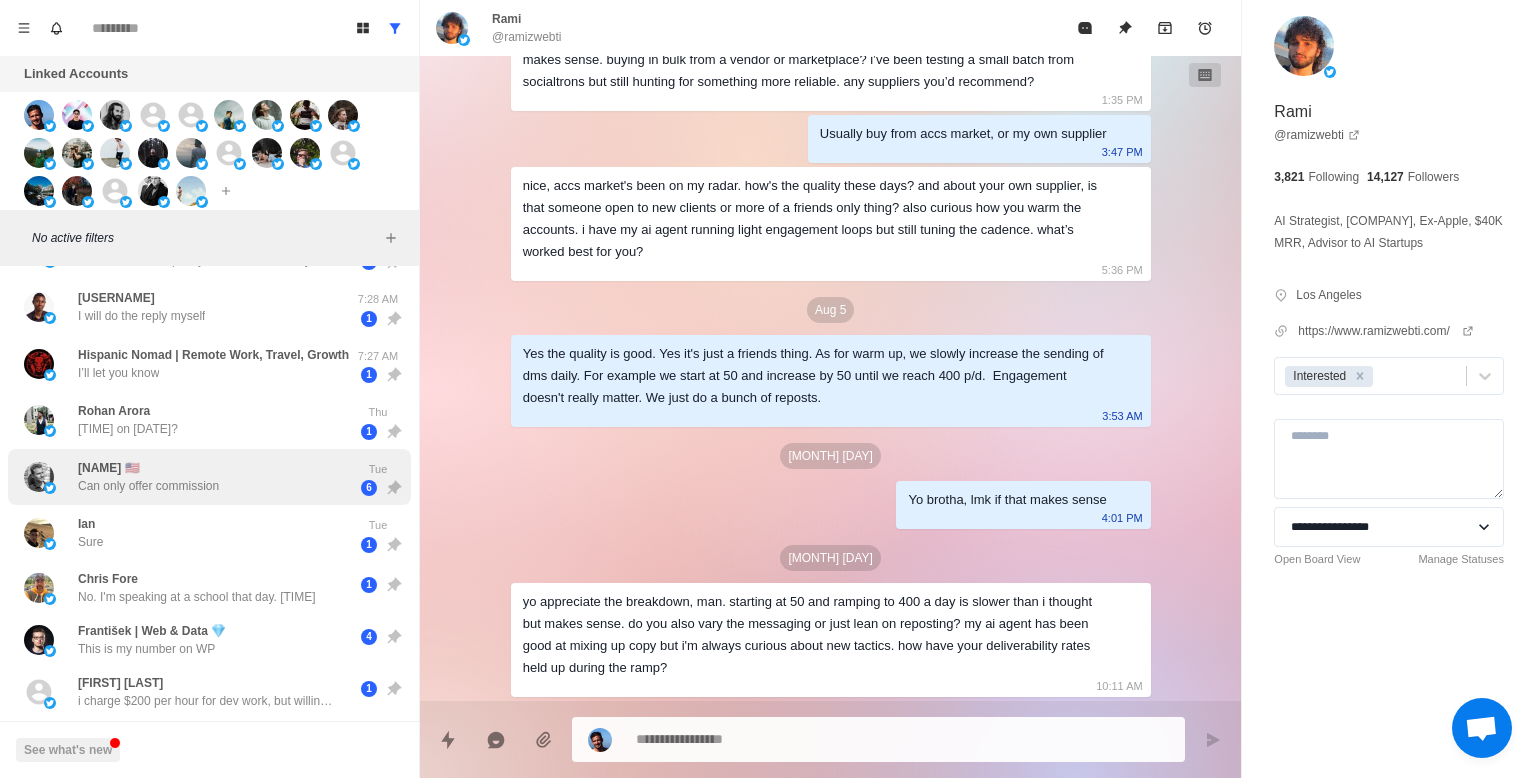 click on "AlphaShark 🇺🇸 Can only offer commission" at bounding box center (188, 477) 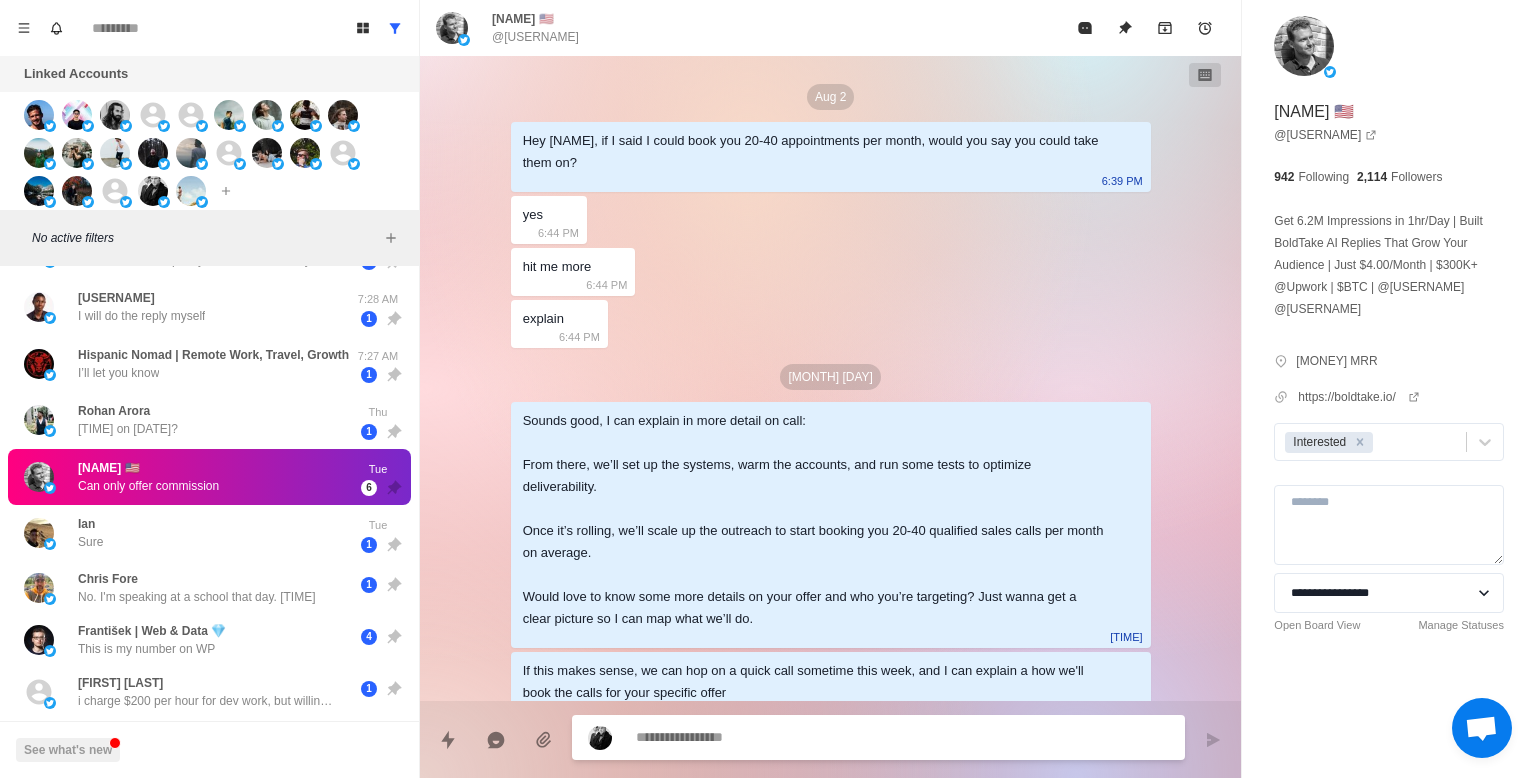 scroll, scrollTop: 1283, scrollLeft: 0, axis: vertical 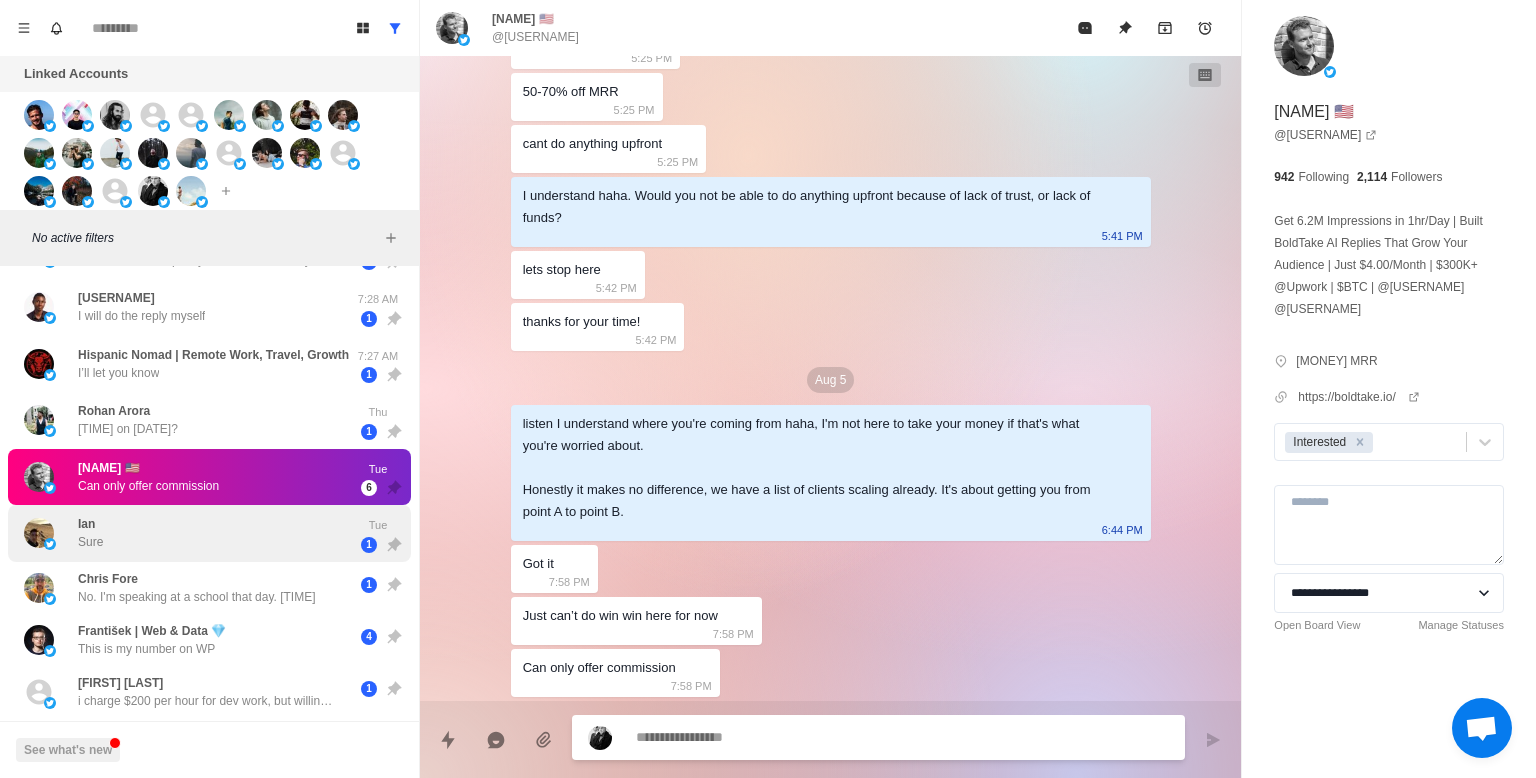 click on "[FIRST] [LAST]" at bounding box center [188, 533] 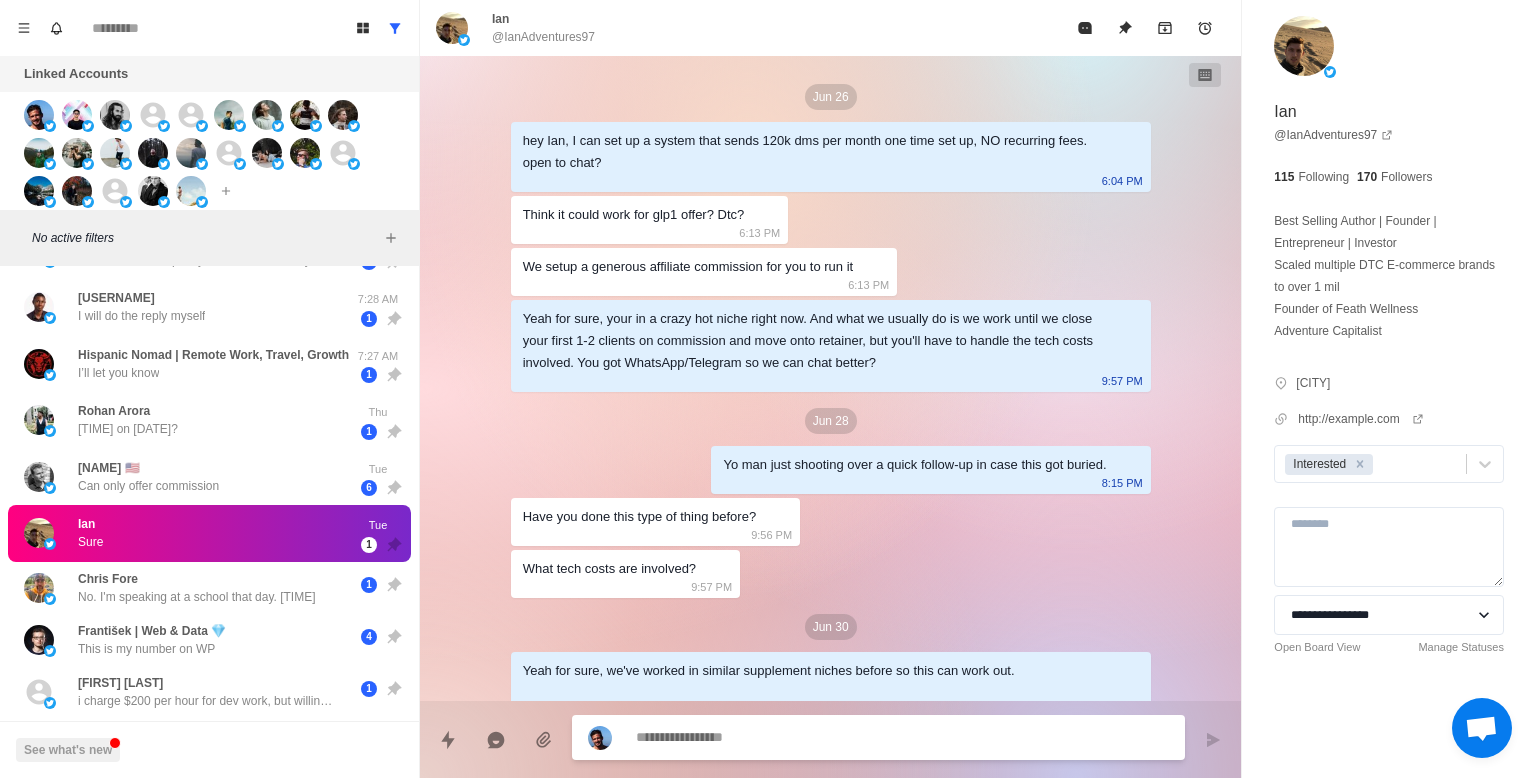 scroll, scrollTop: 1581, scrollLeft: 0, axis: vertical 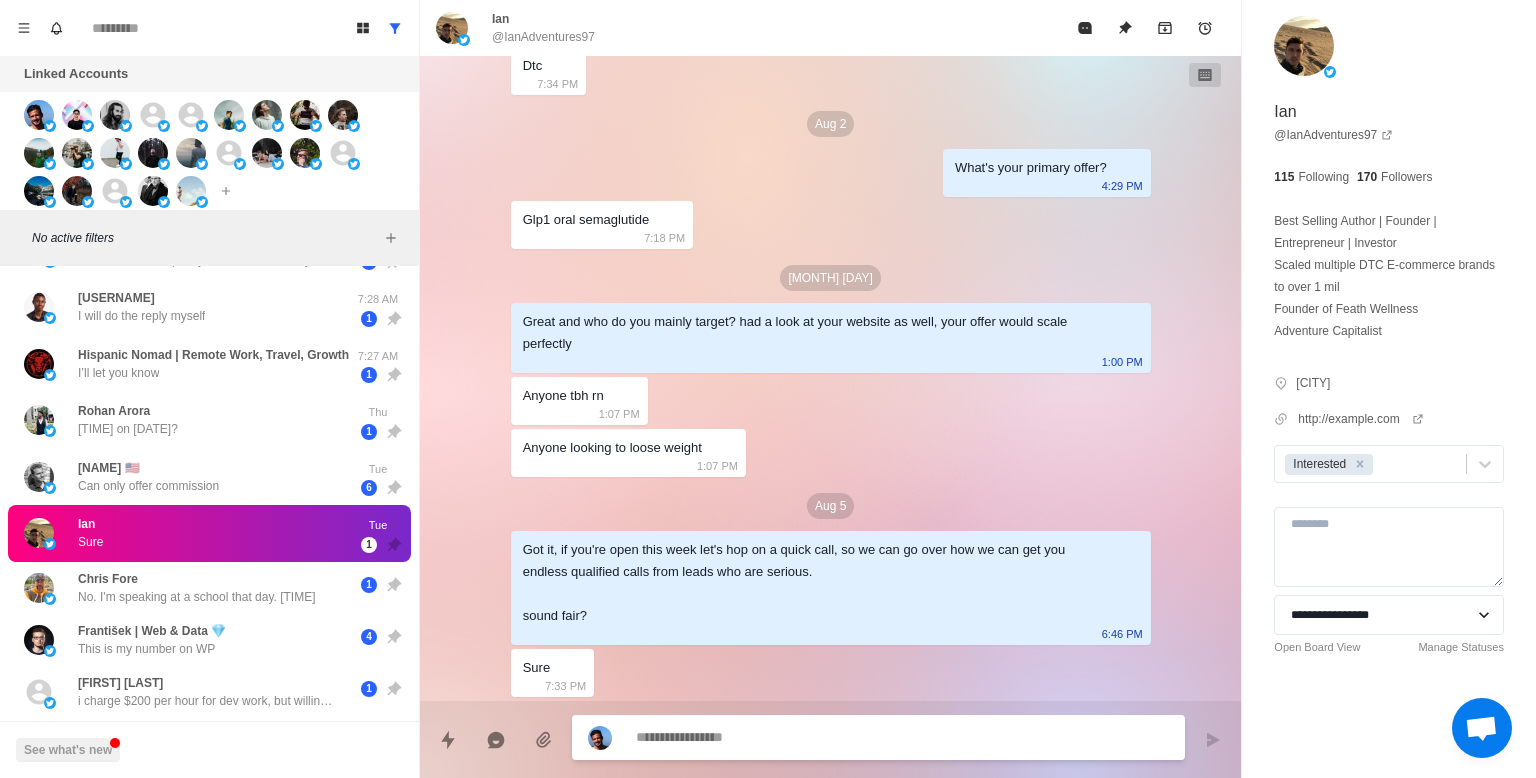 paste on "**********" 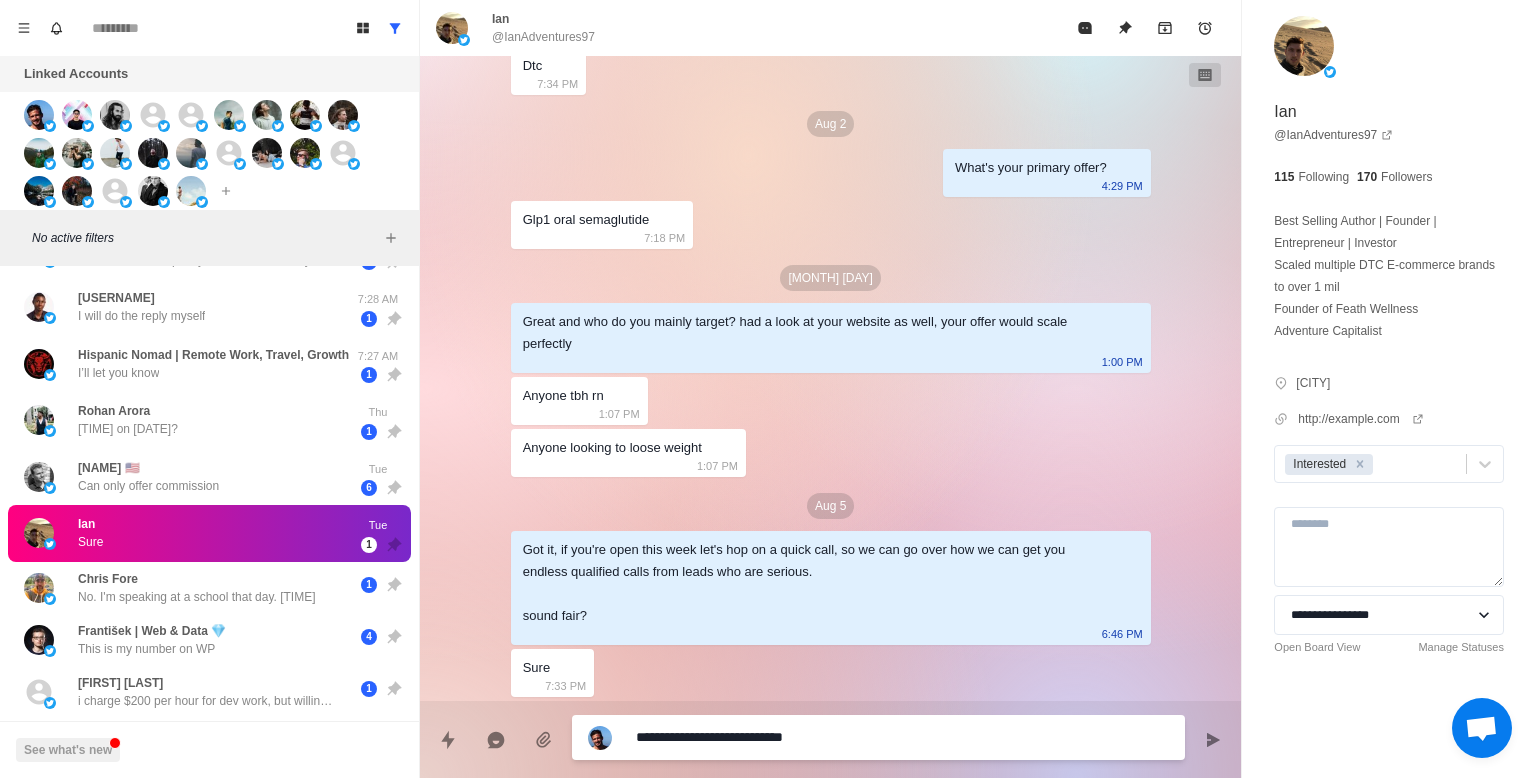 type on "*" 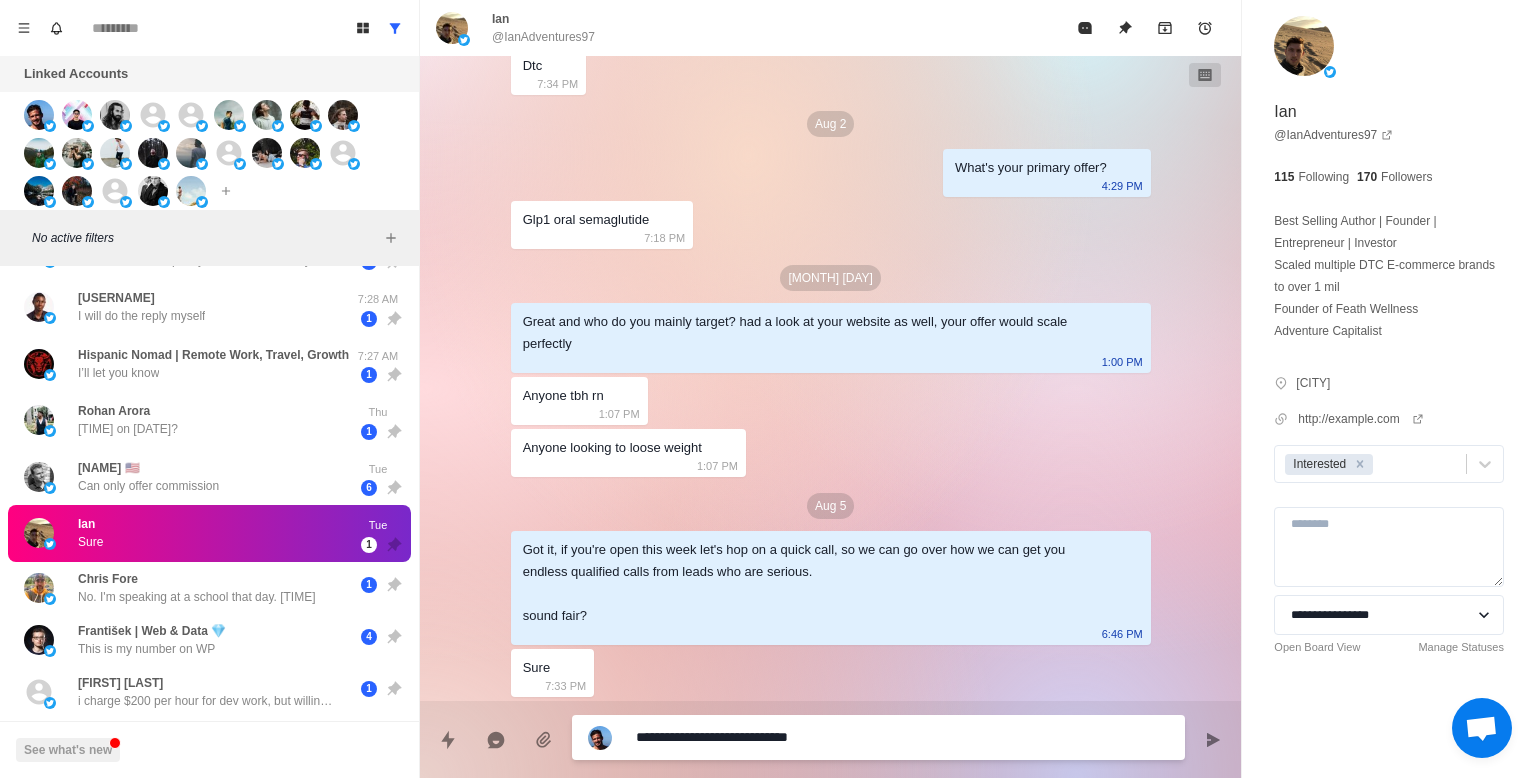 type on "*" 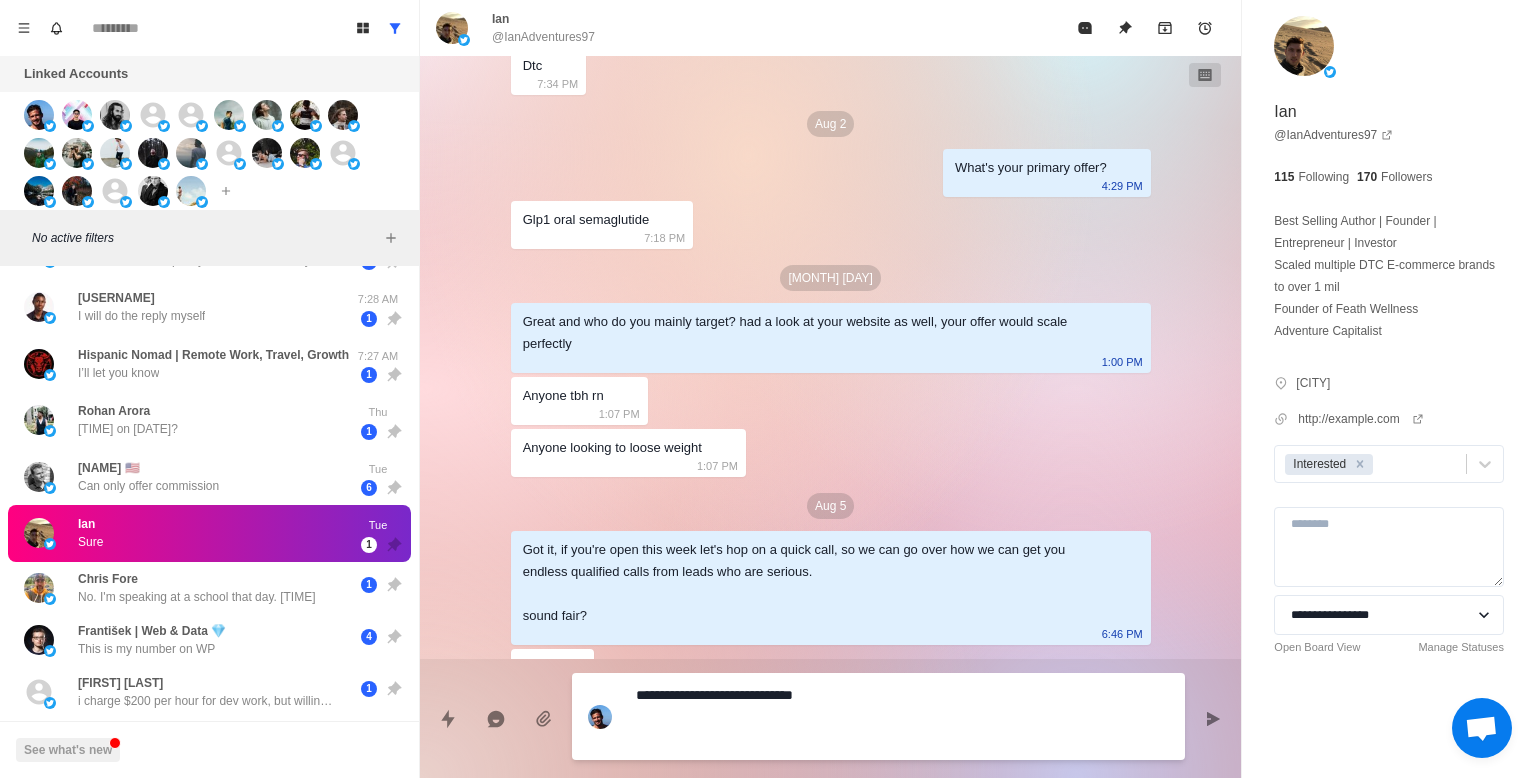 type on "*" 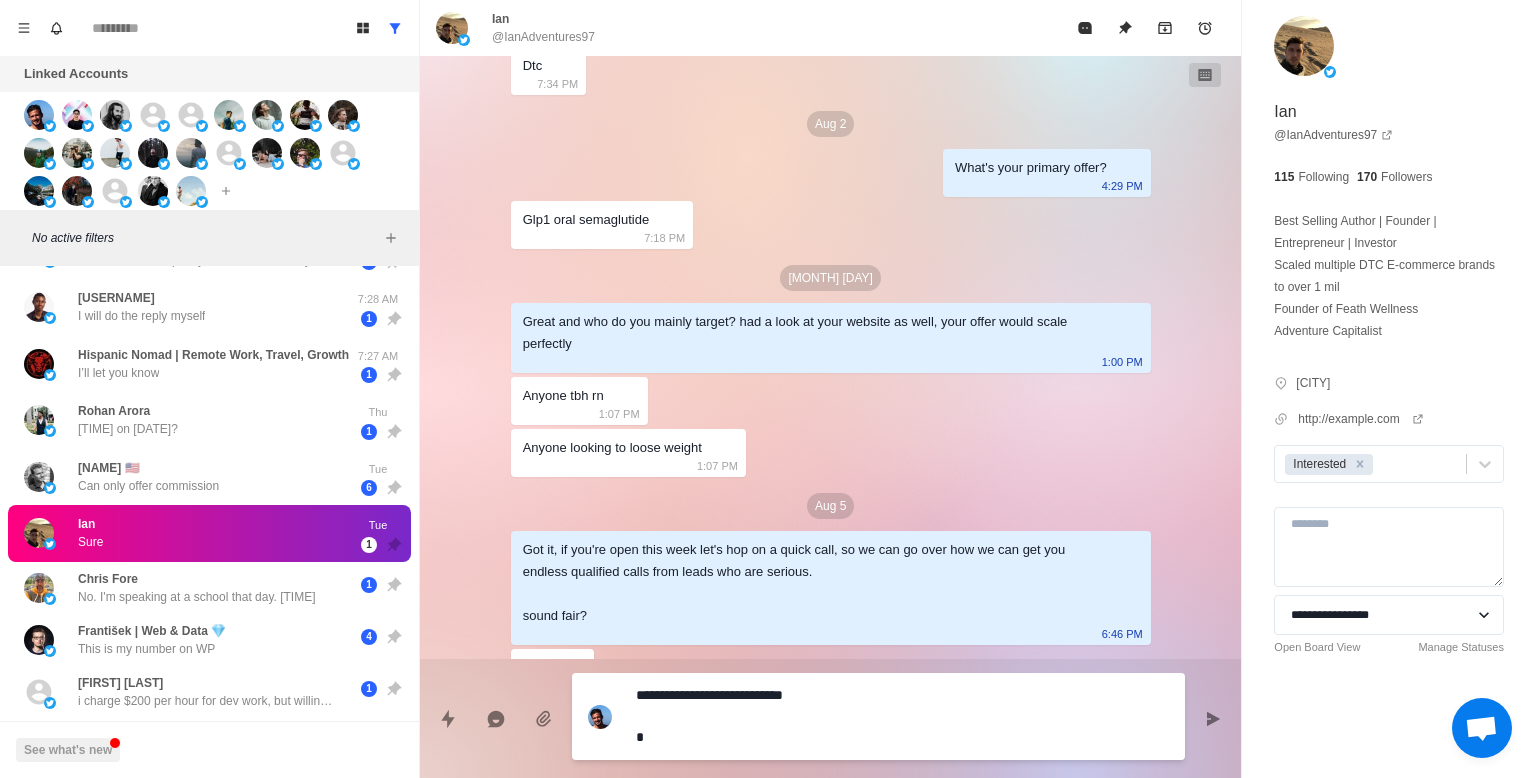 type on "*" 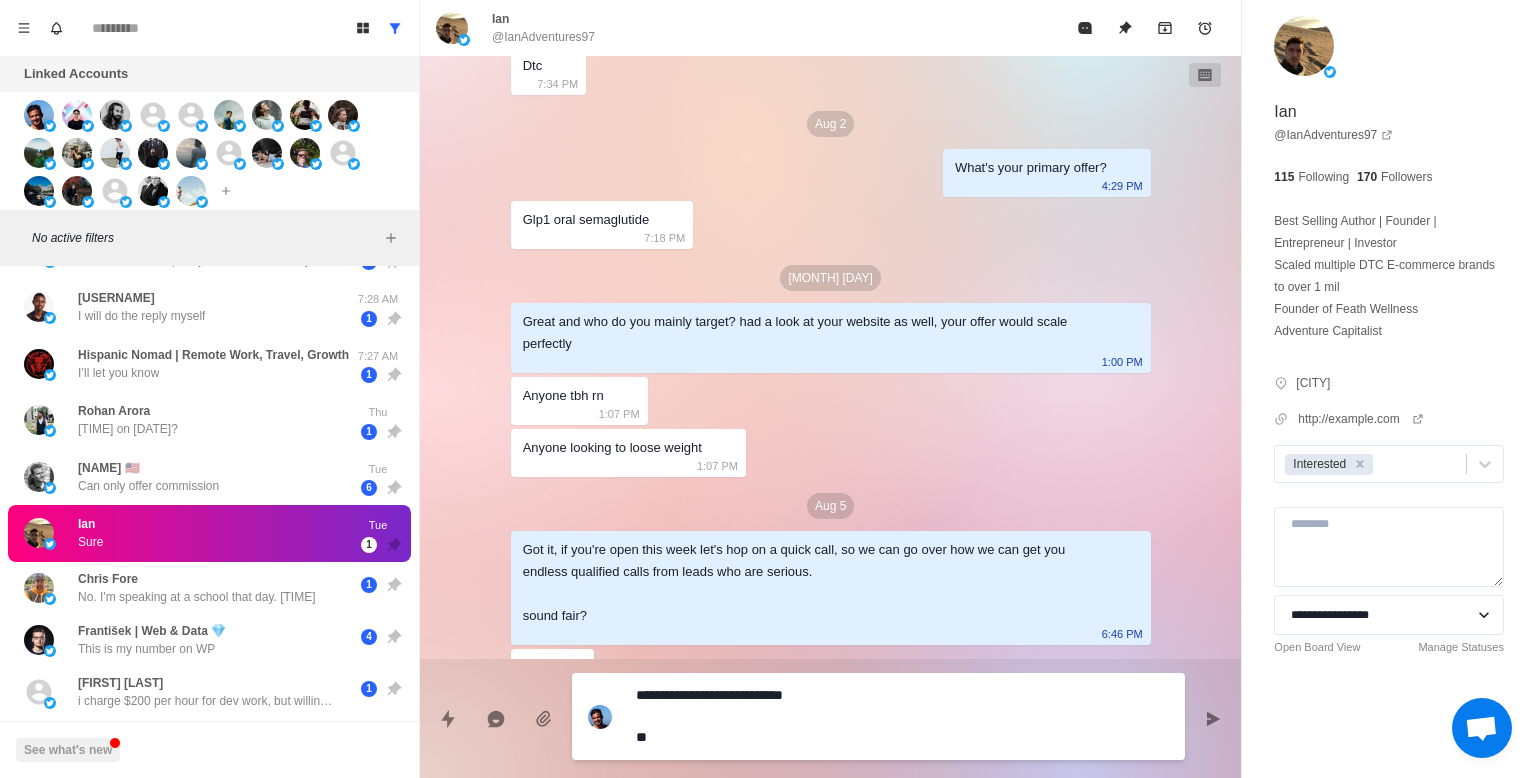 type on "*" 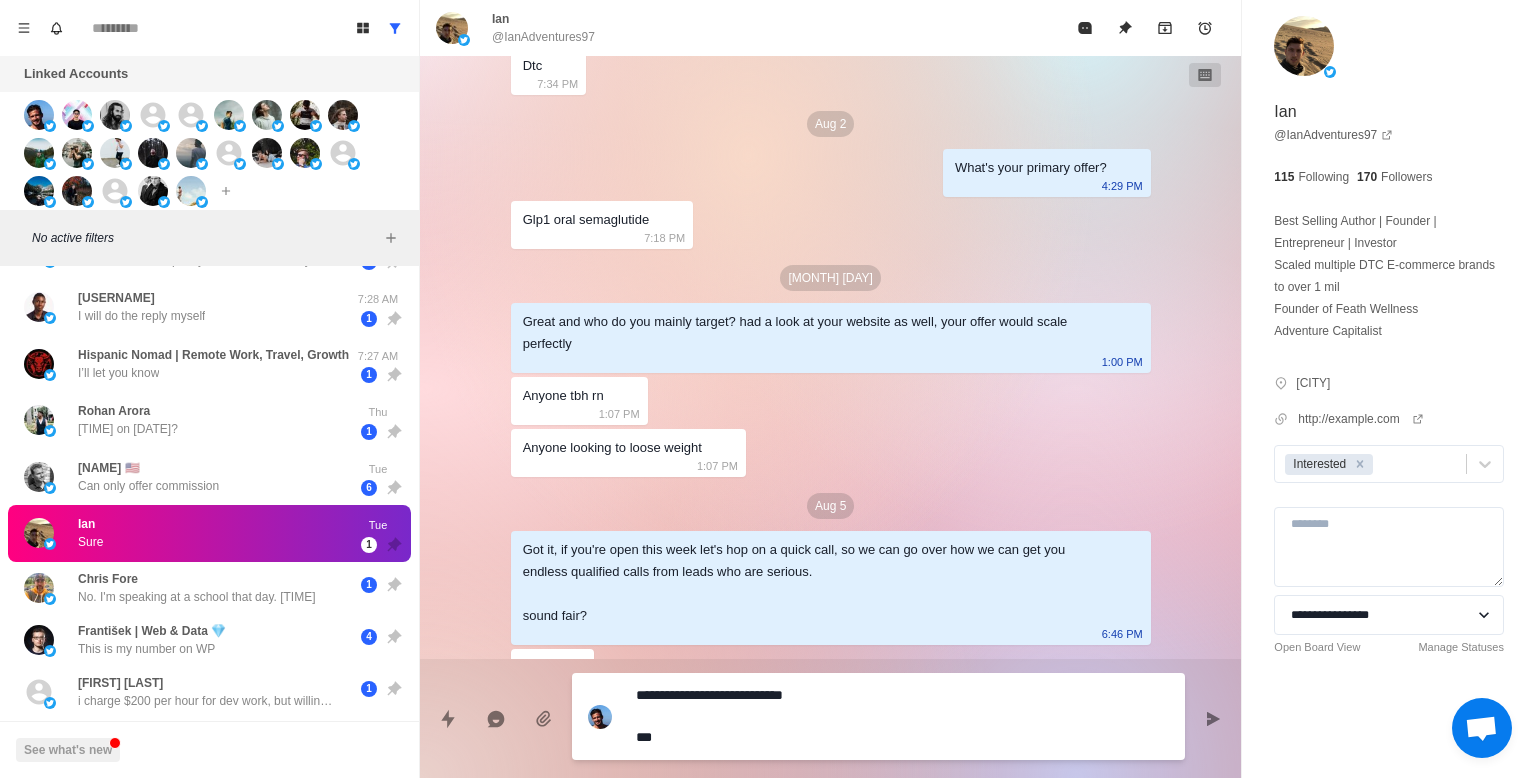 type on "*" 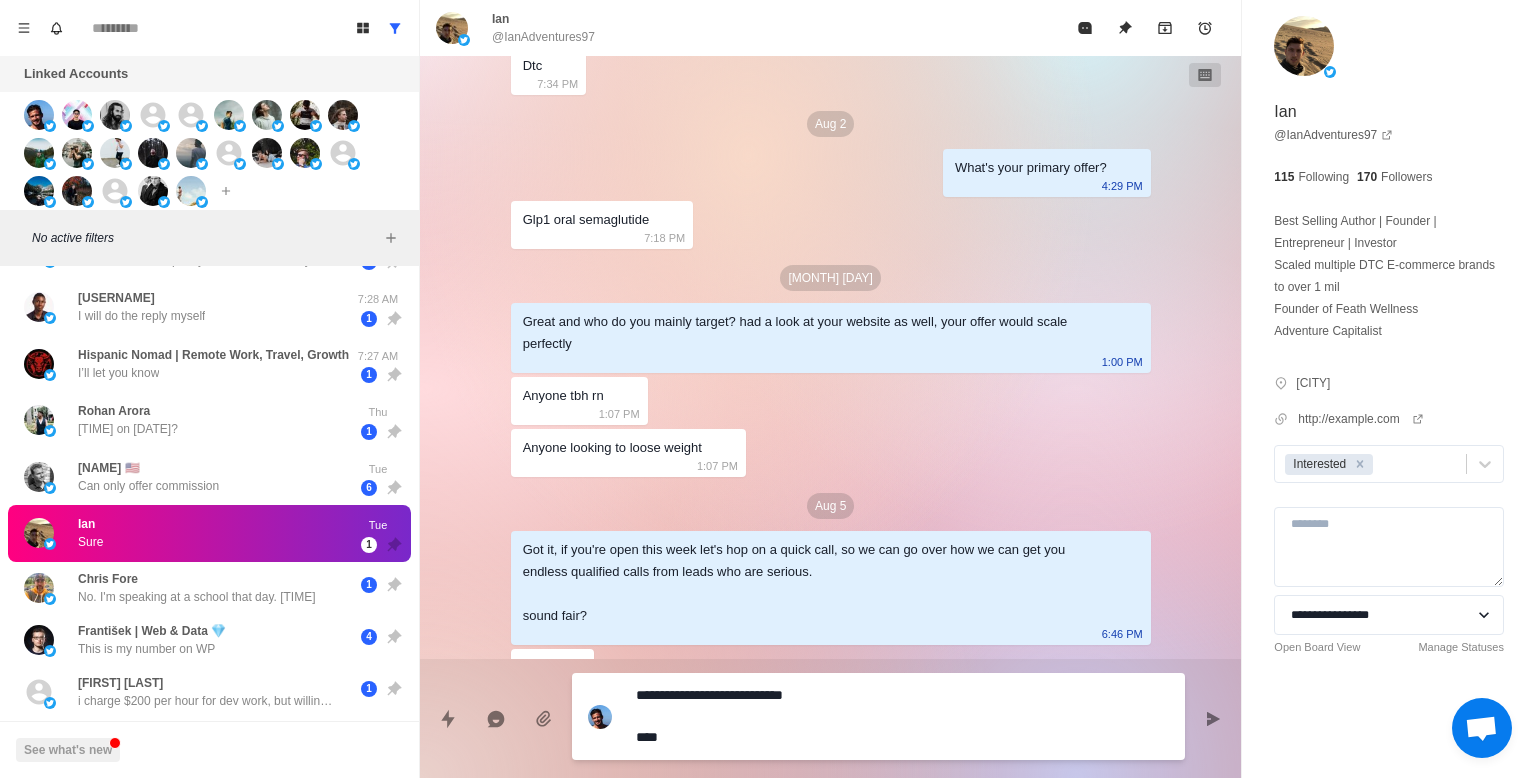 type on "*" 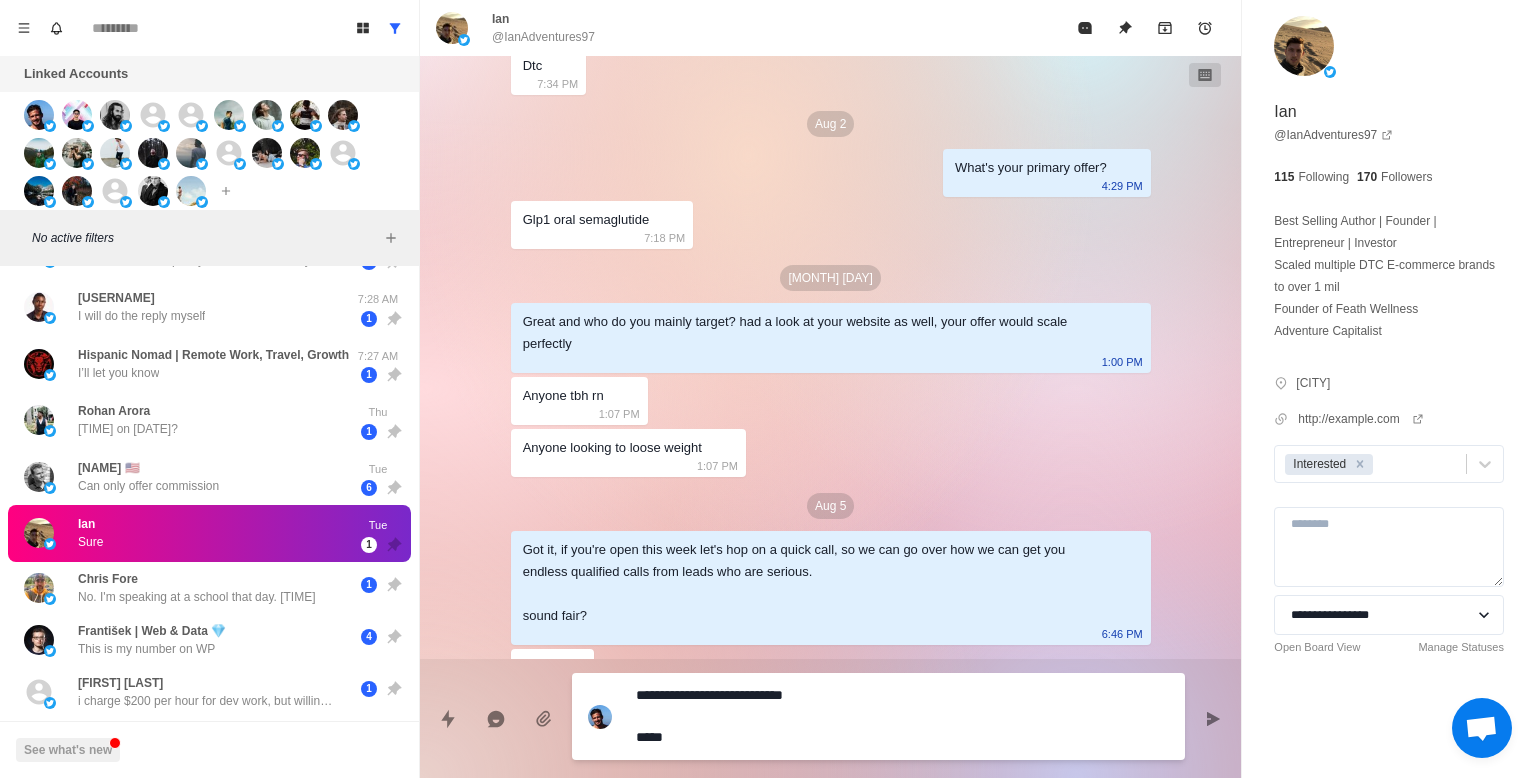 type on "*" 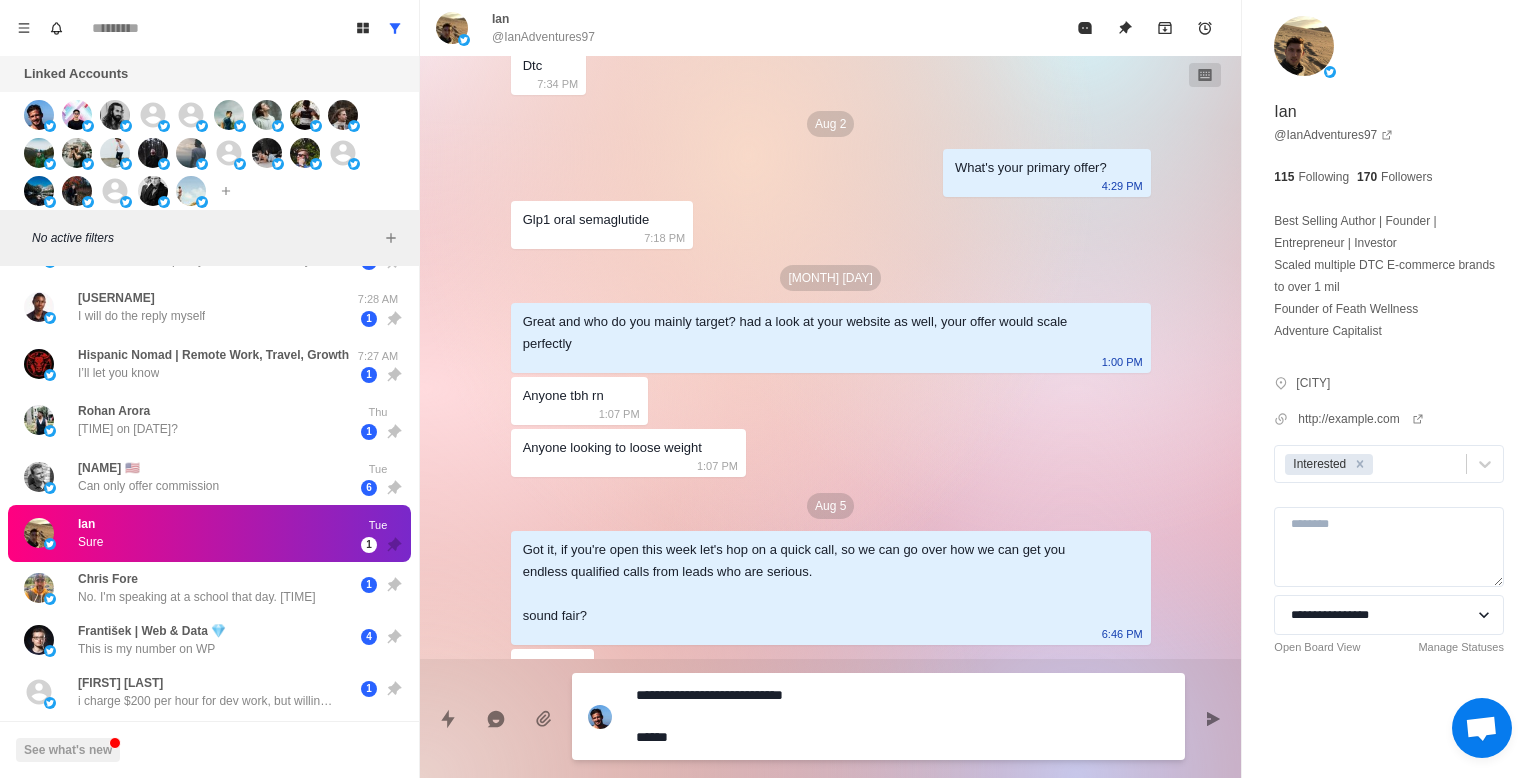 type on "*" 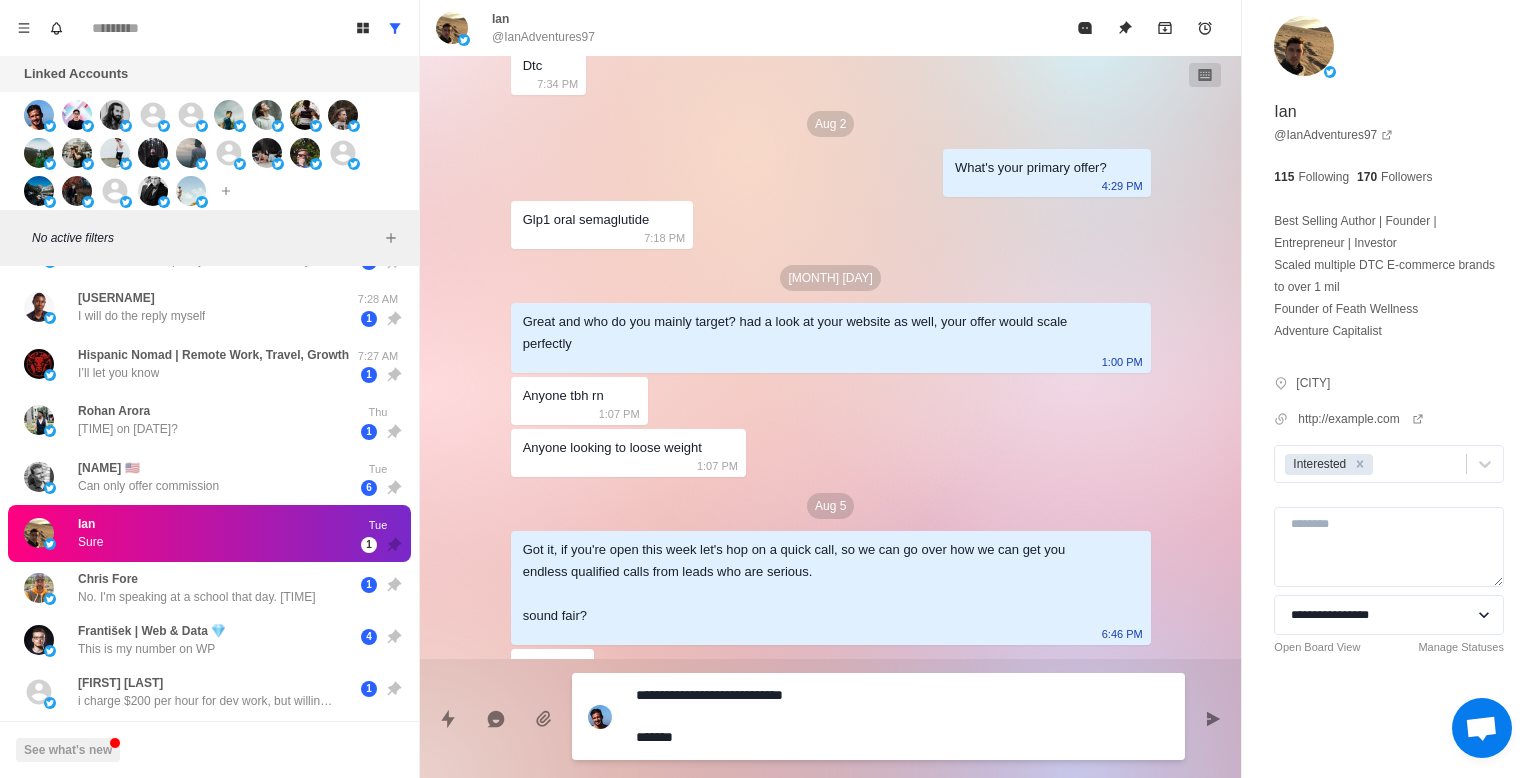type on "*" 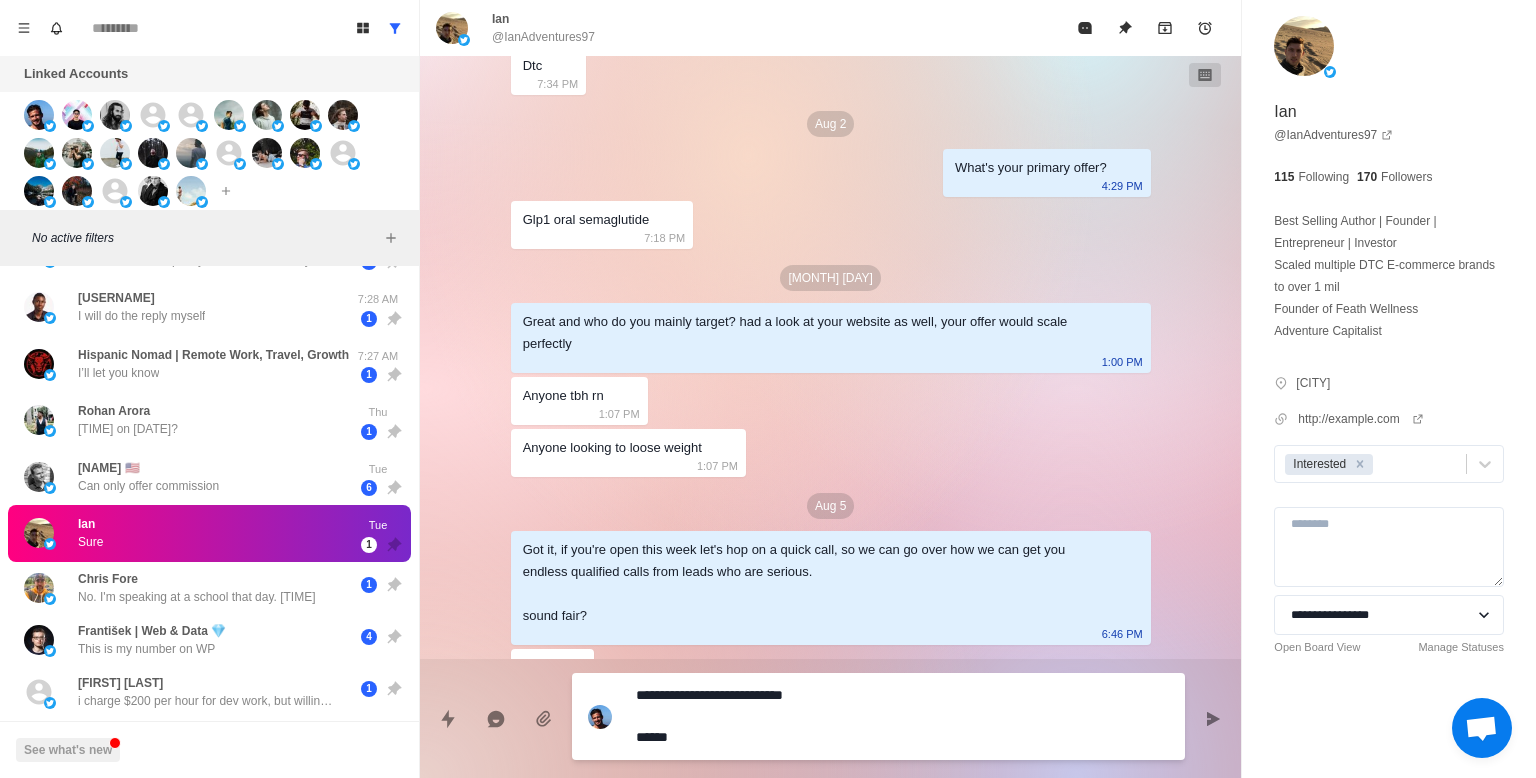 type on "*" 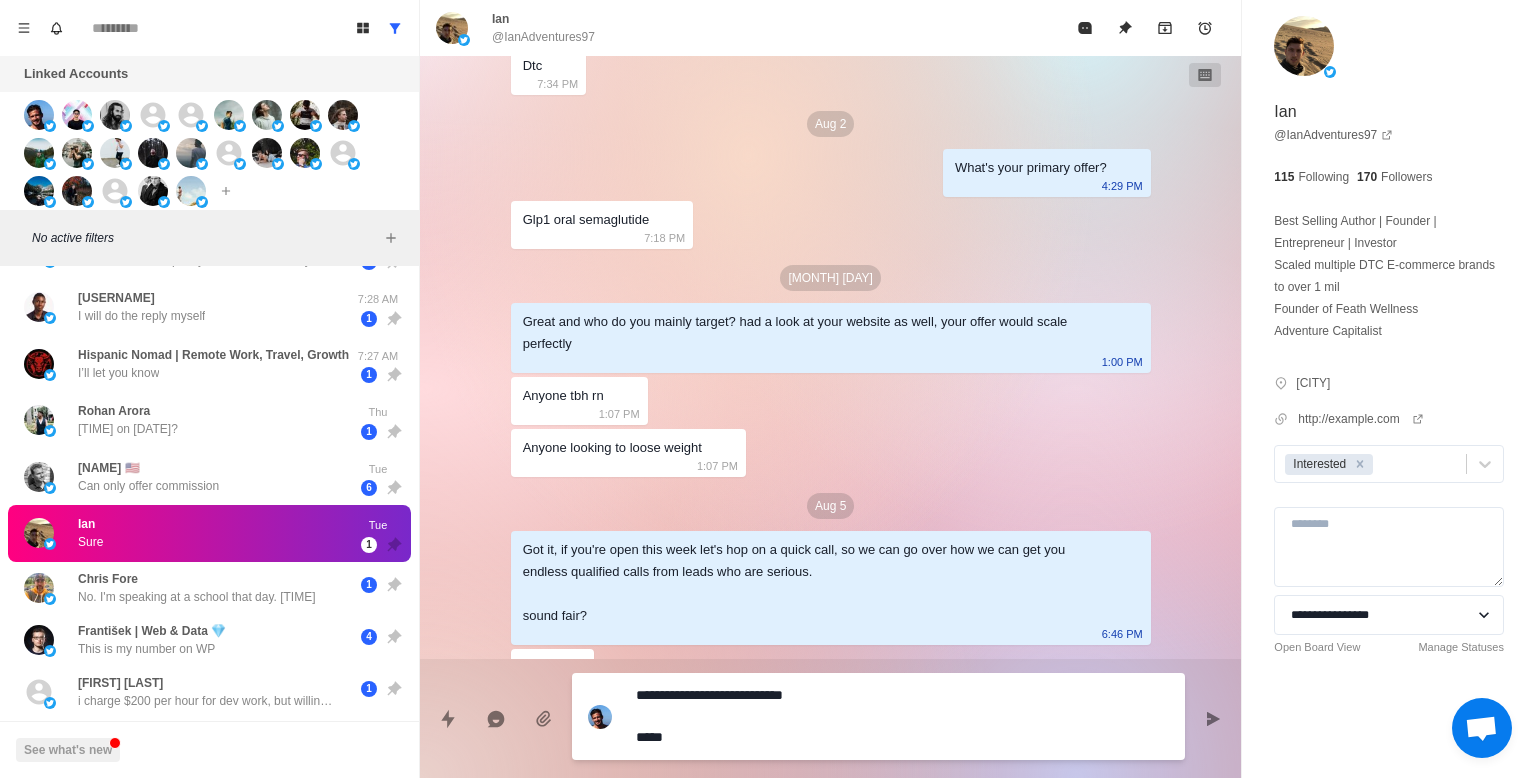 type on "*" 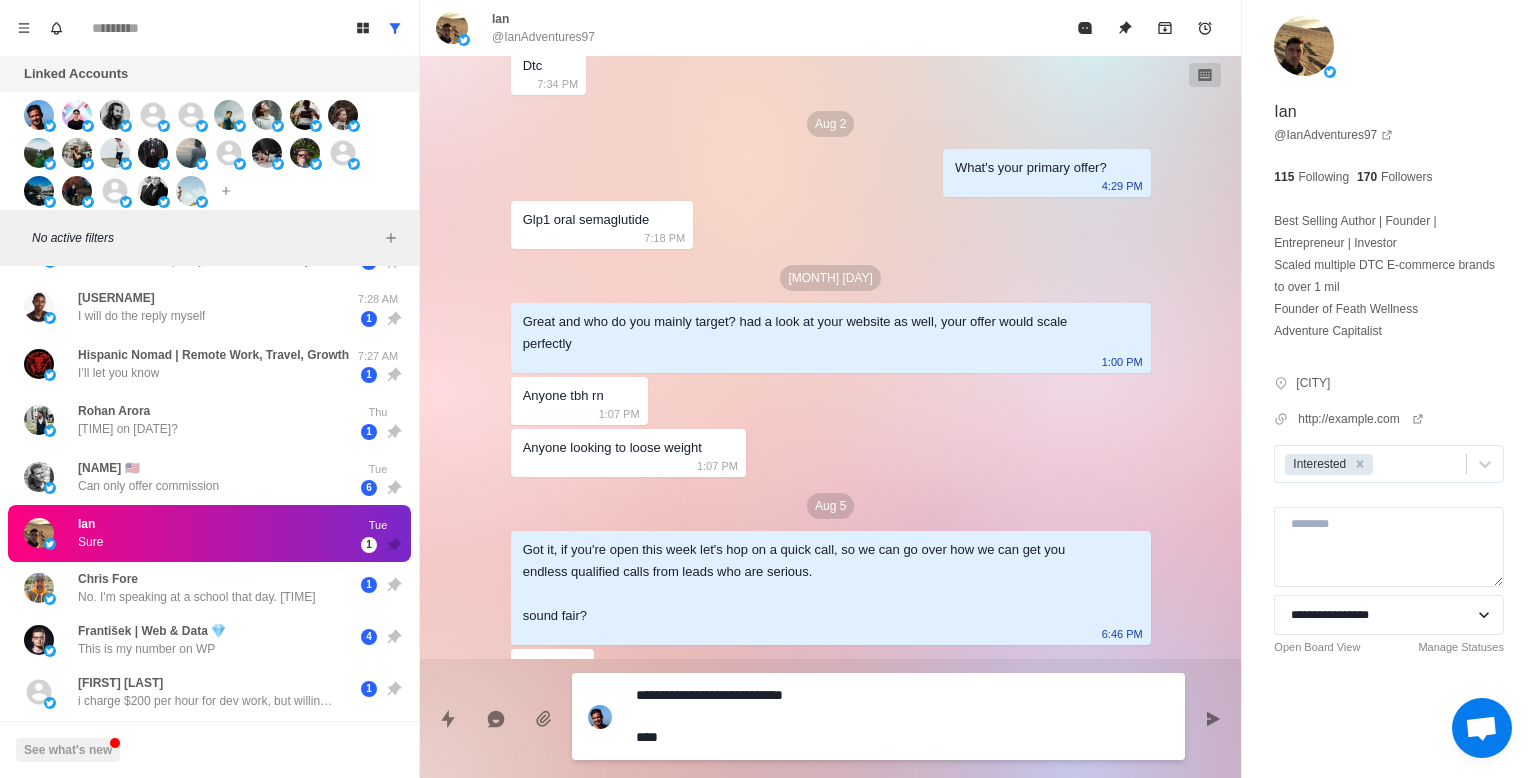 type on "*" 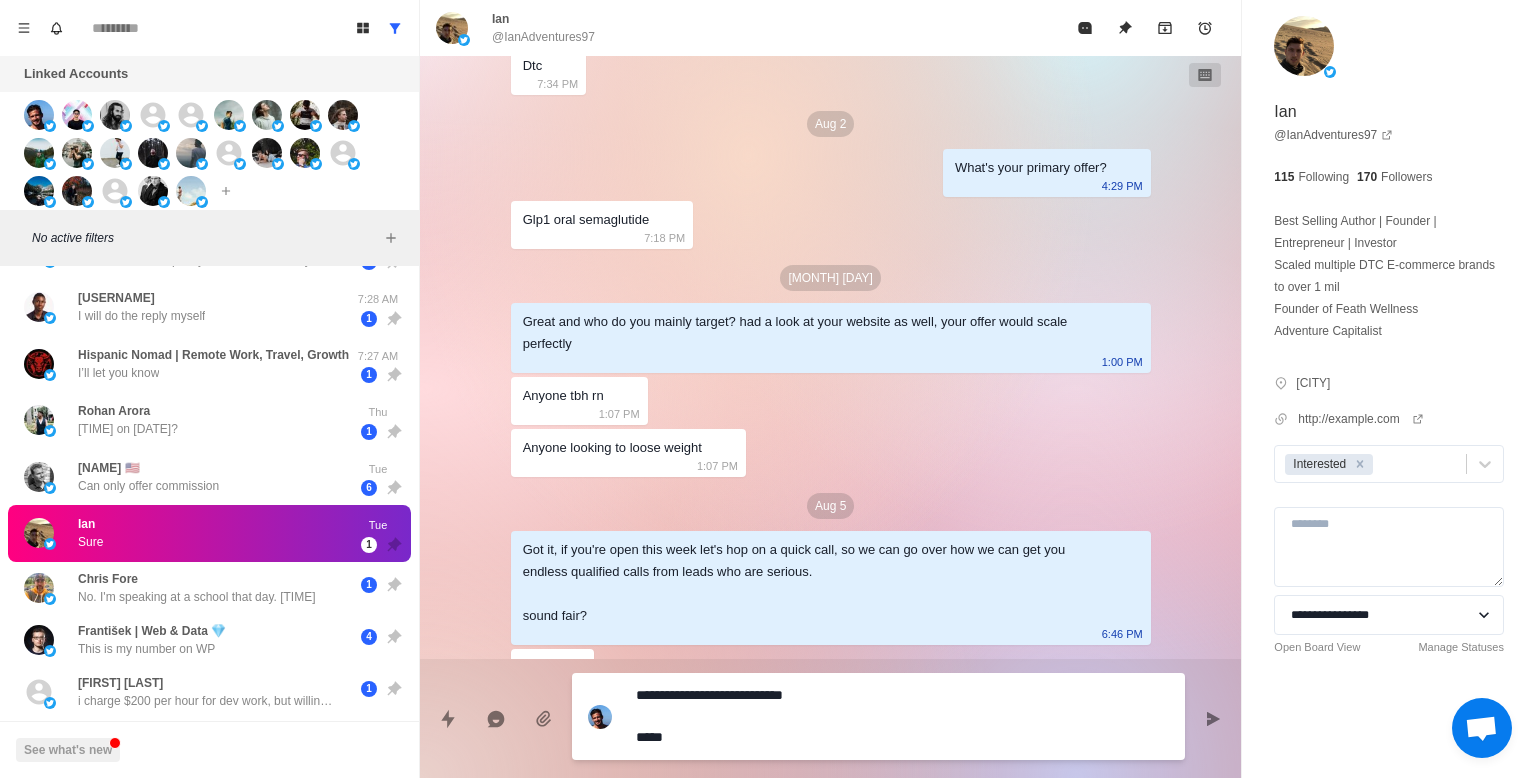 type on "*" 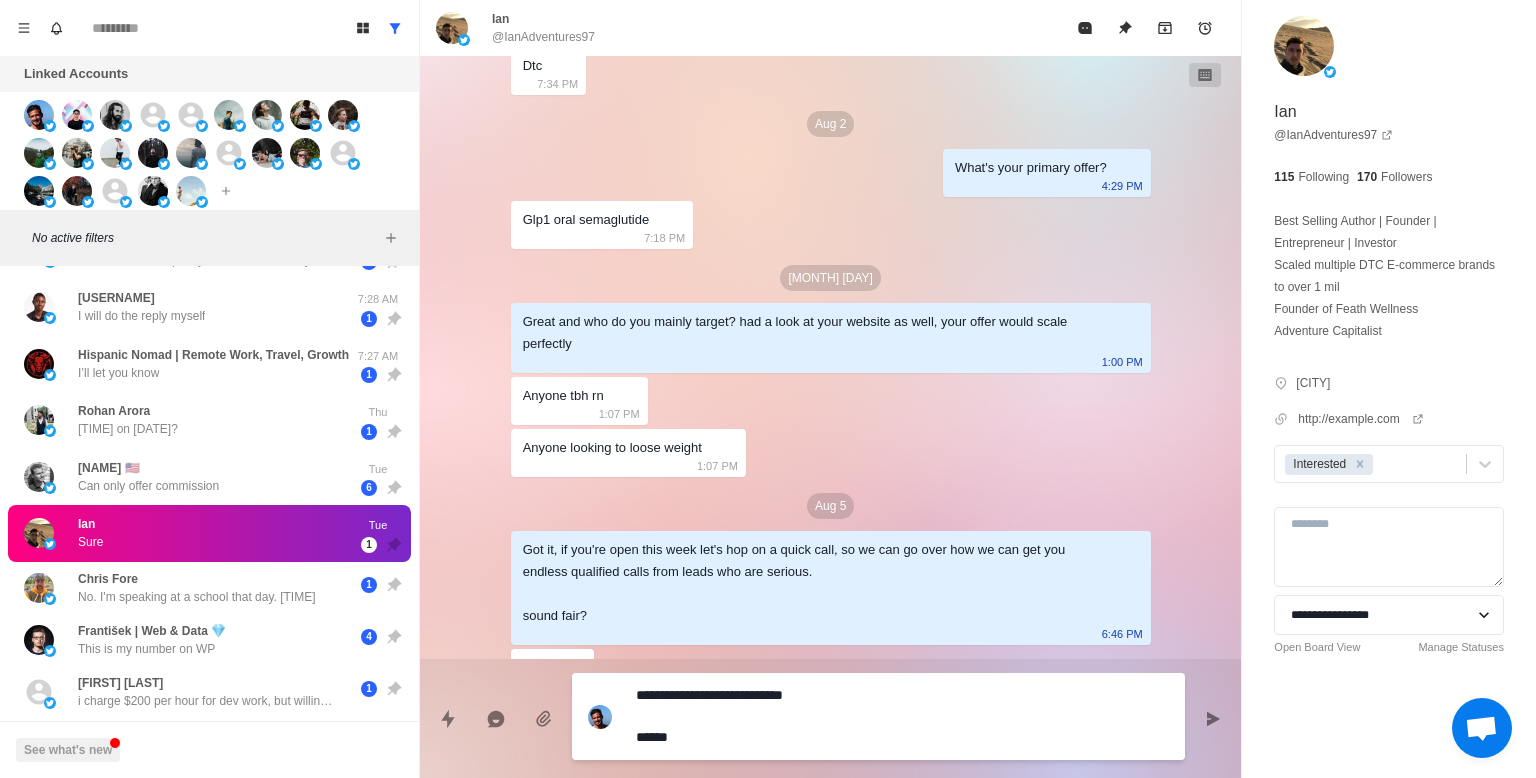 type on "*" 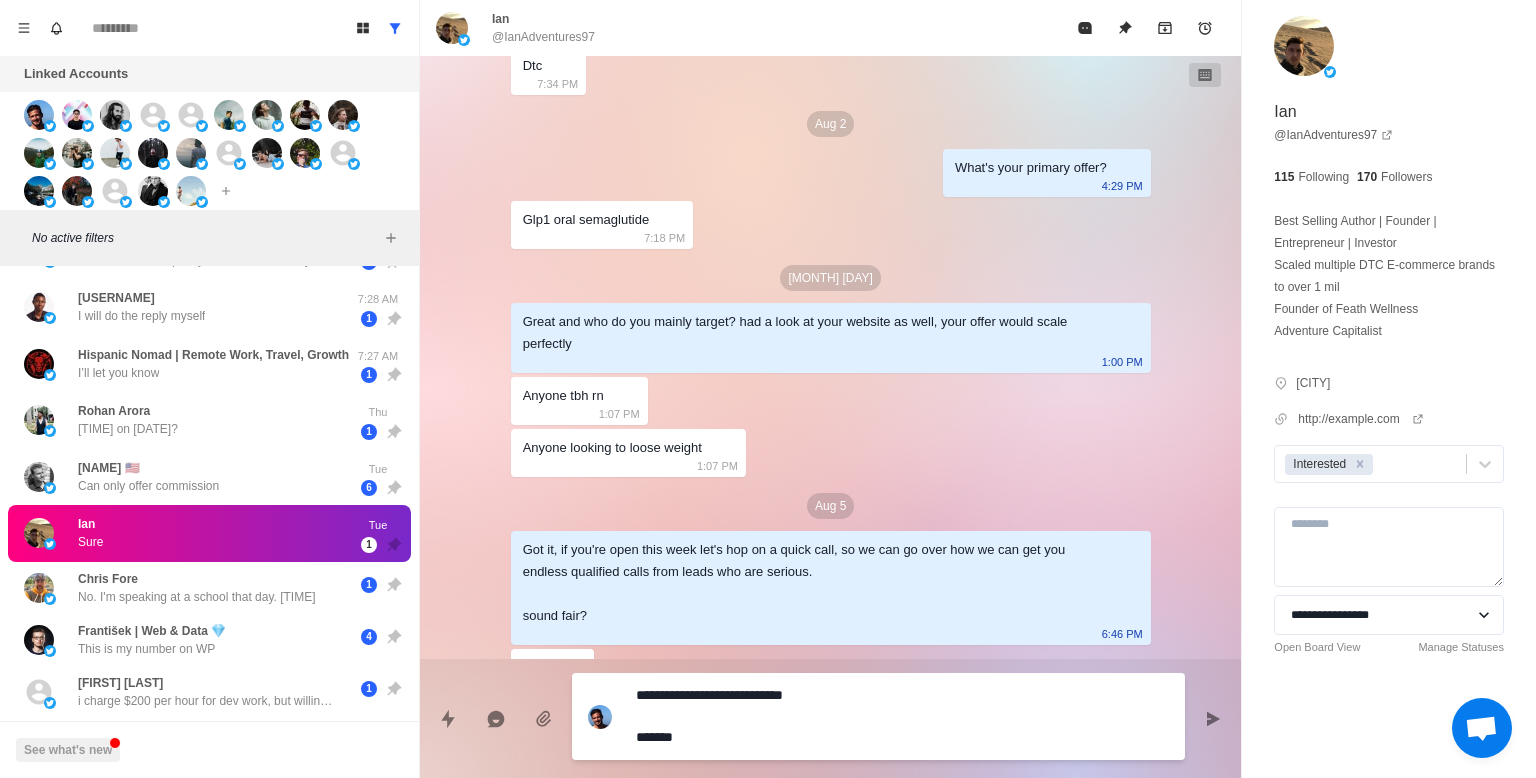 type on "*" 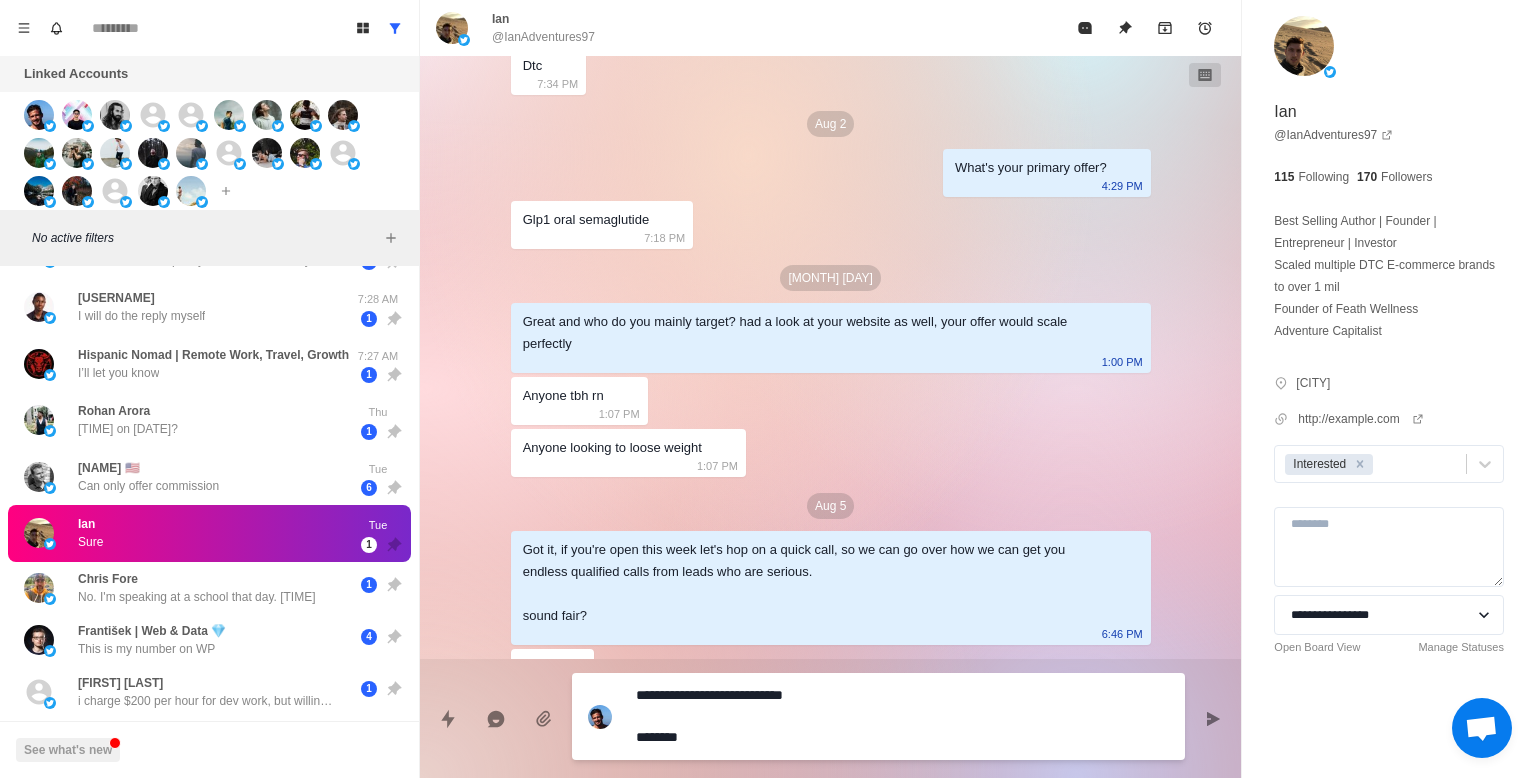 type on "*" 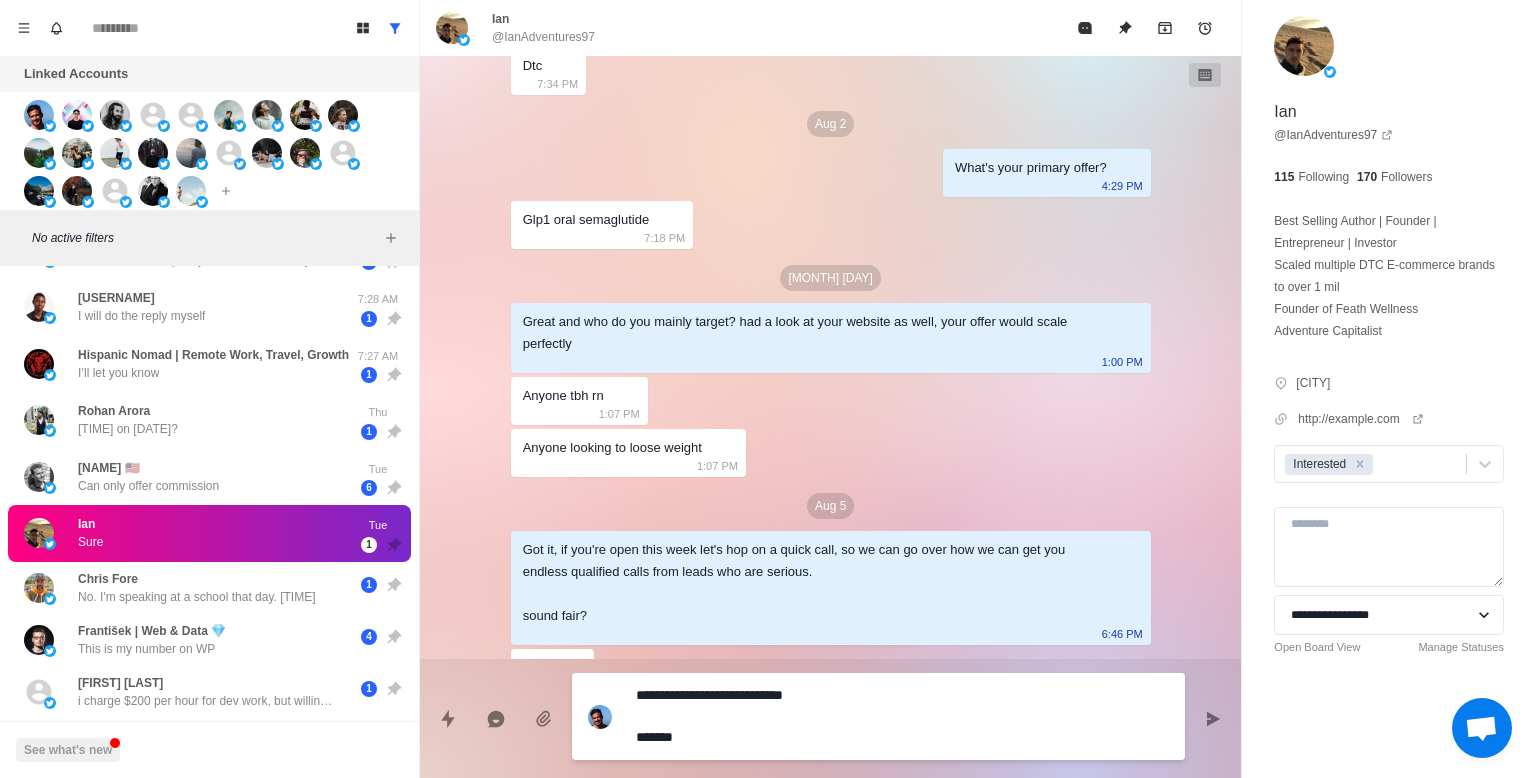 type on "*" 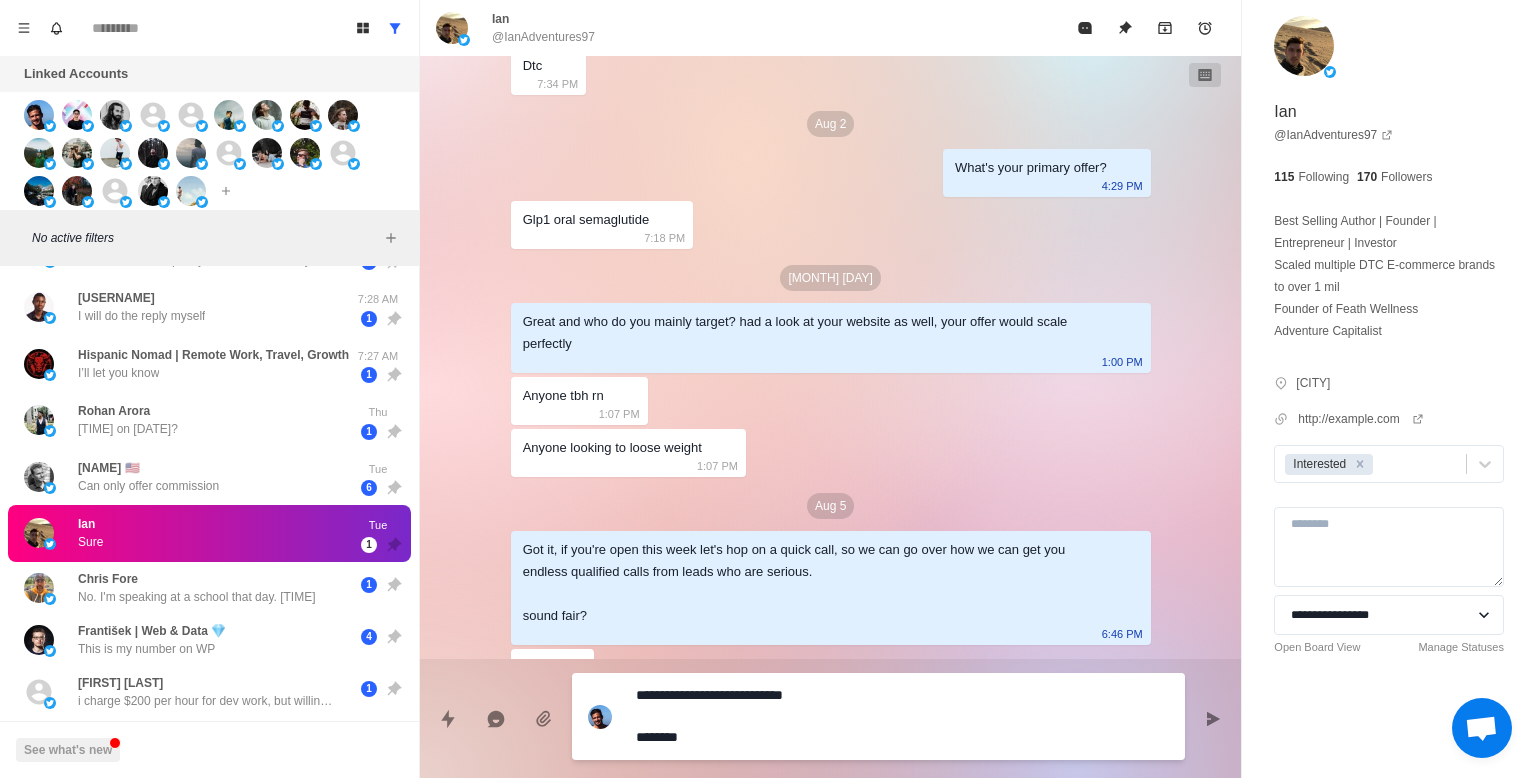 type on "*" 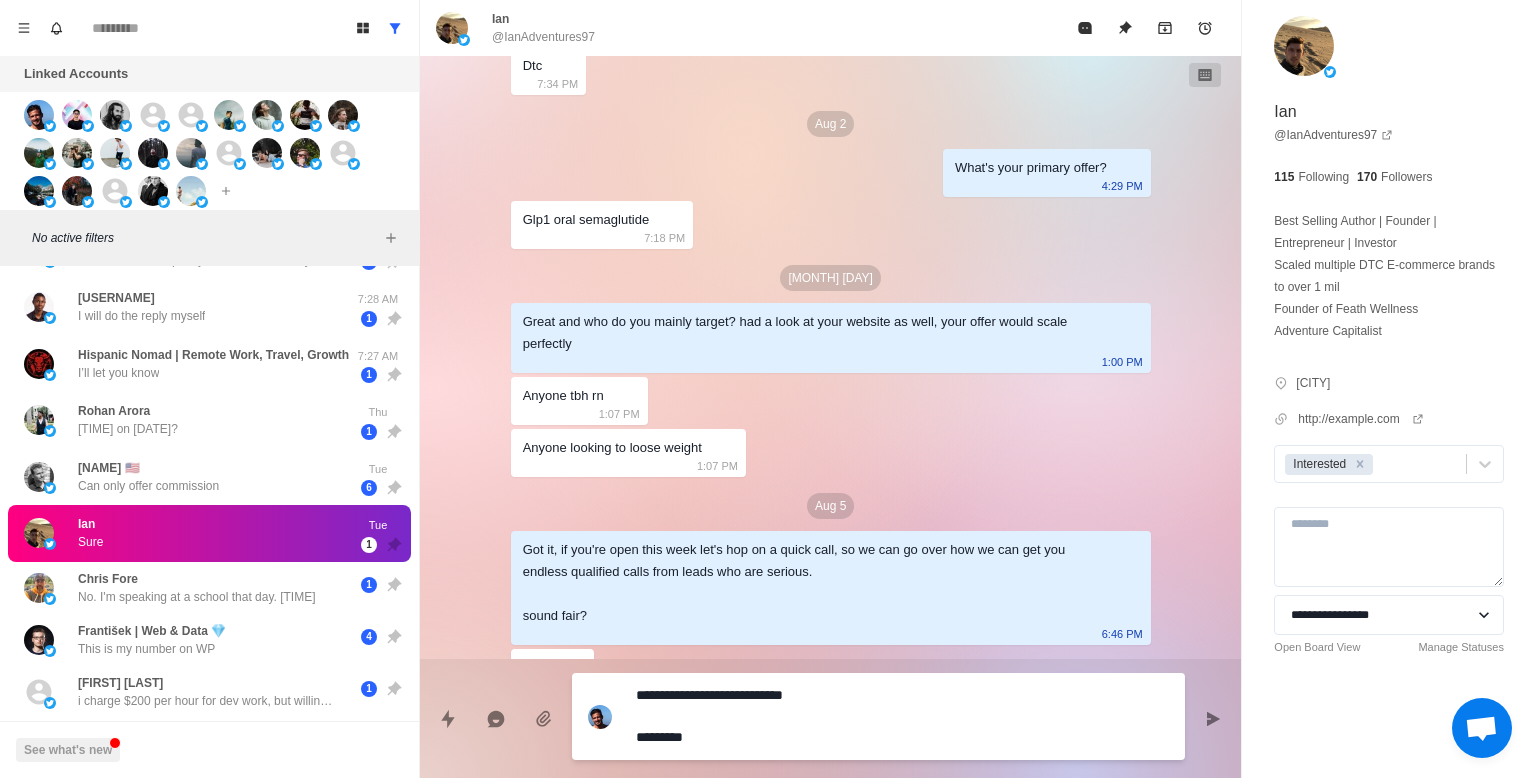 type on "*" 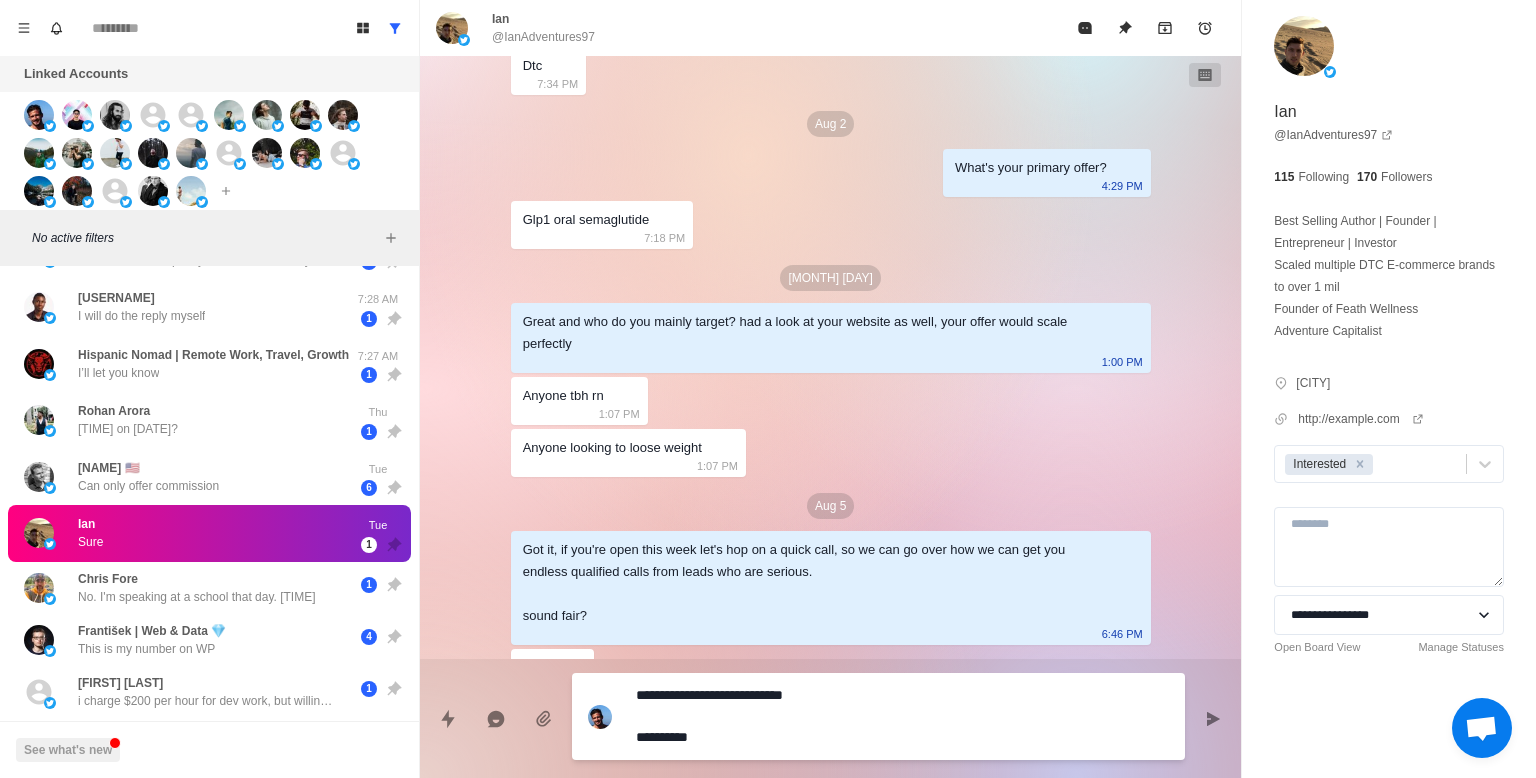 type on "*" 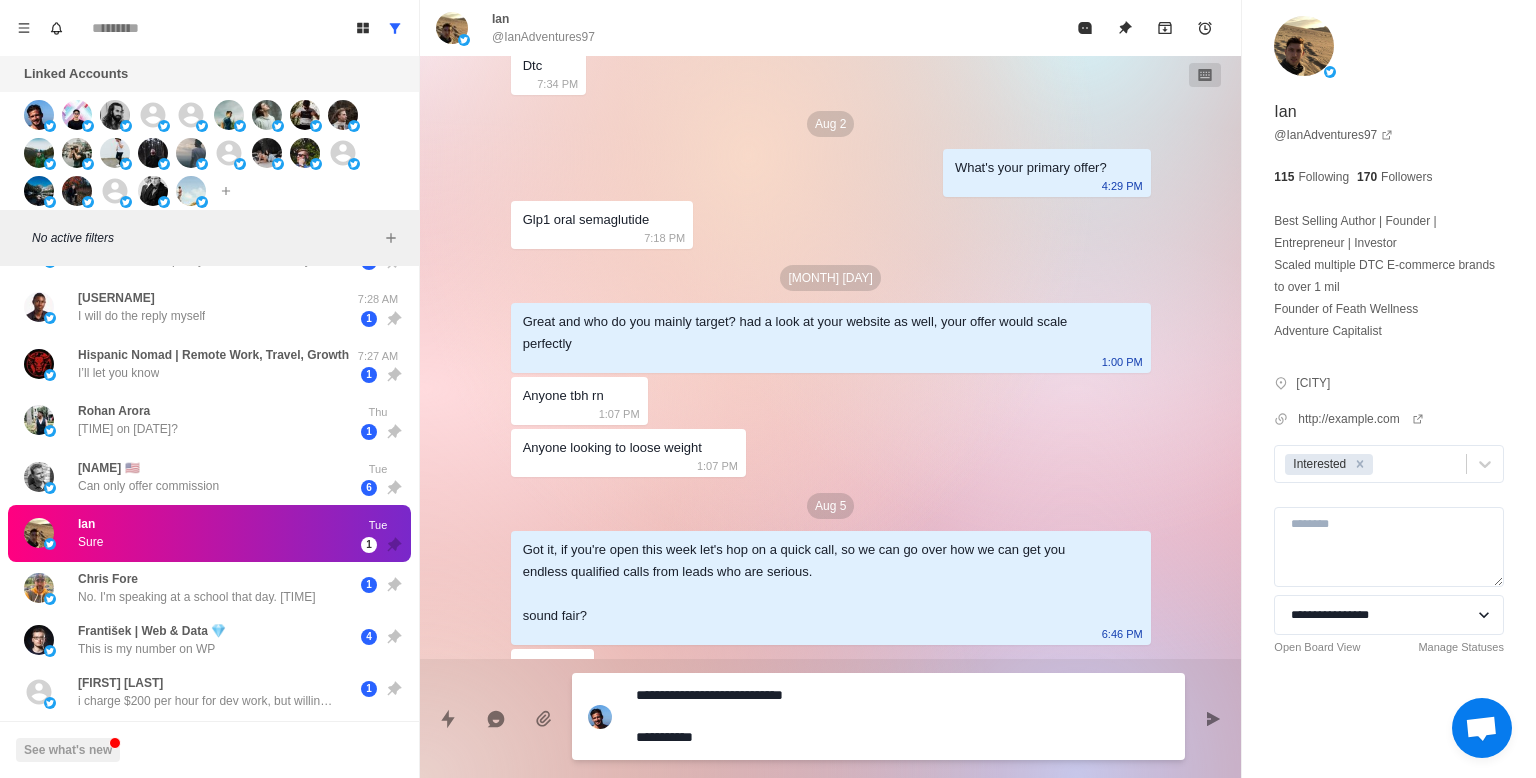 type on "*" 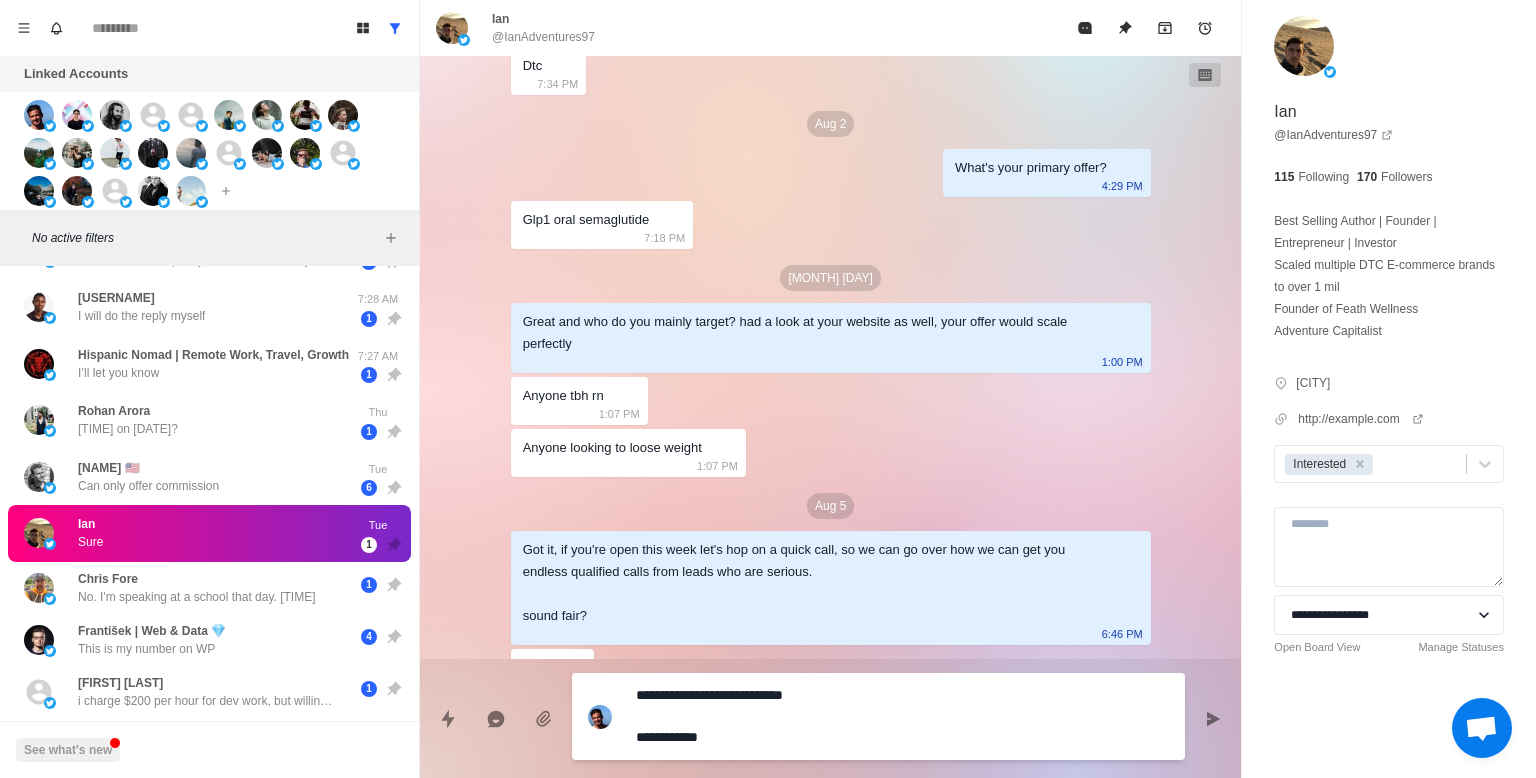 type on "*" 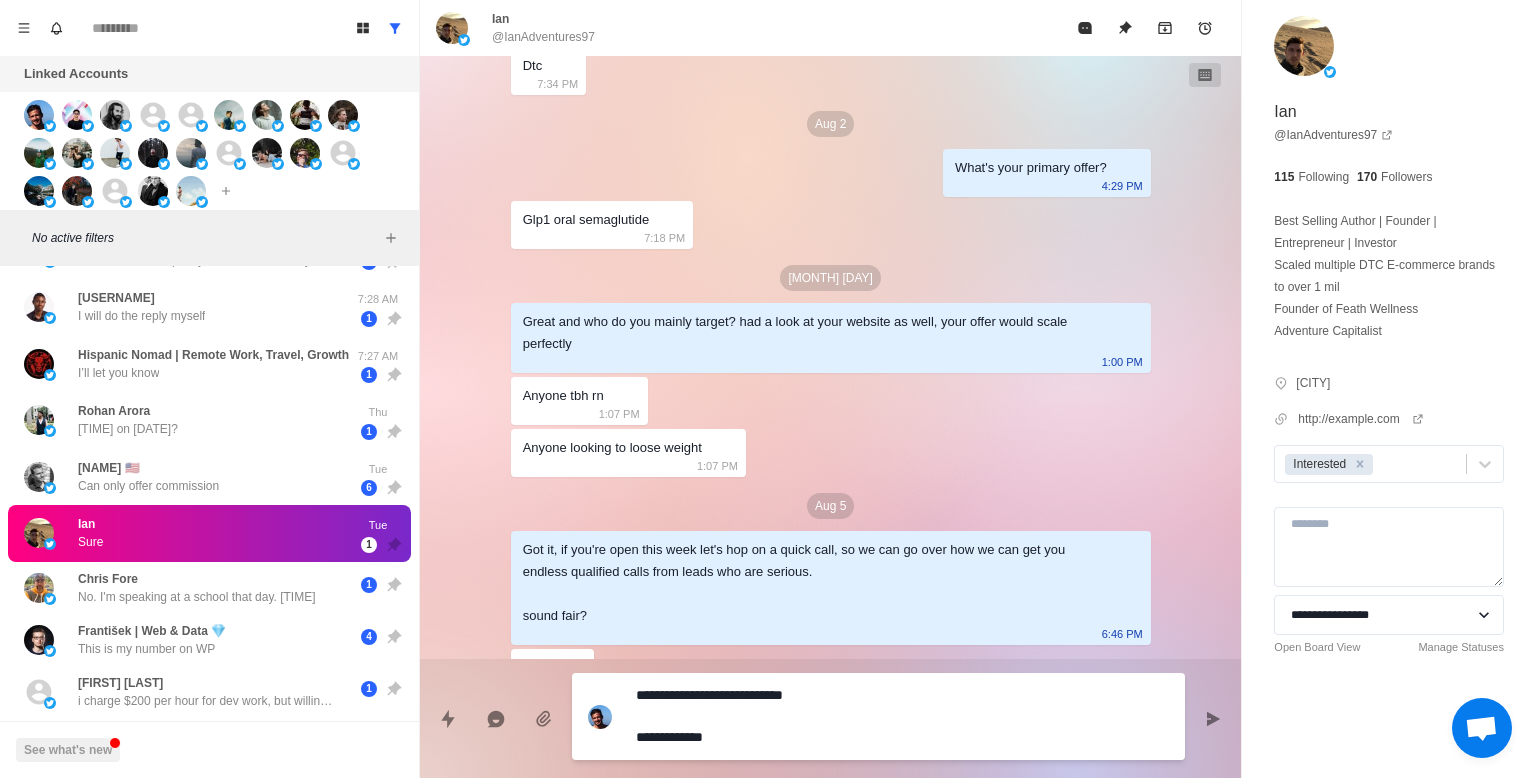 type on "*" 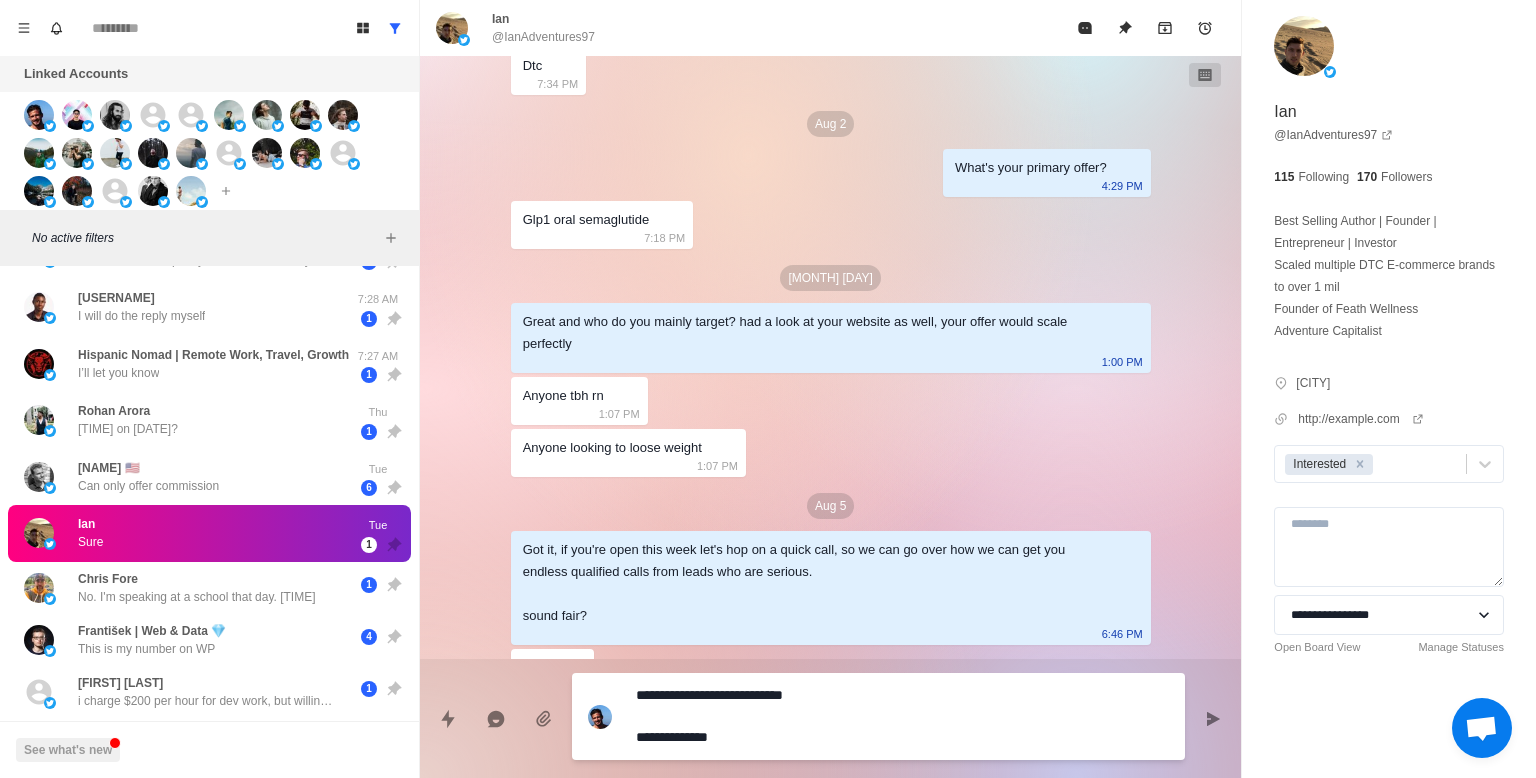 type on "*" 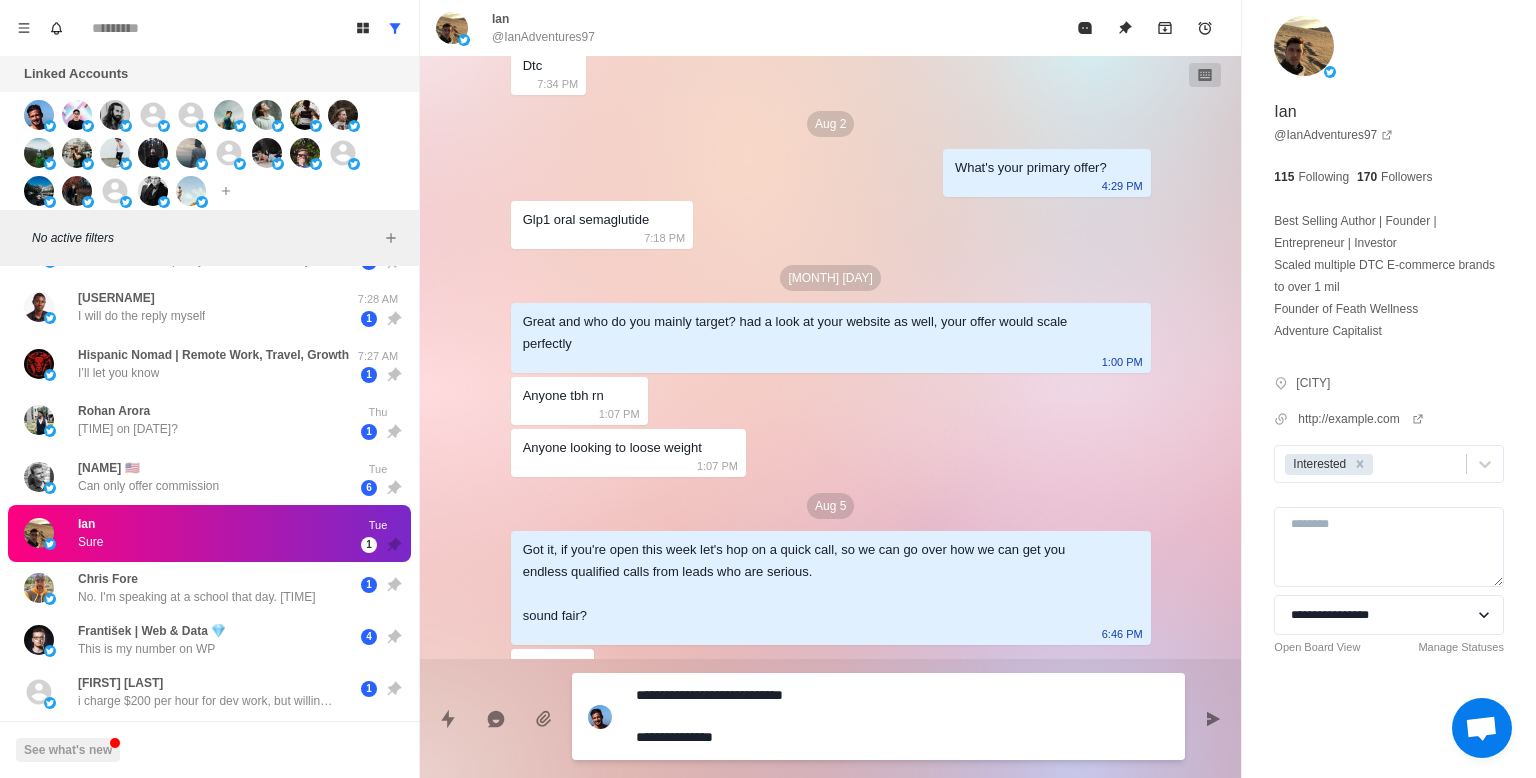 type on "*" 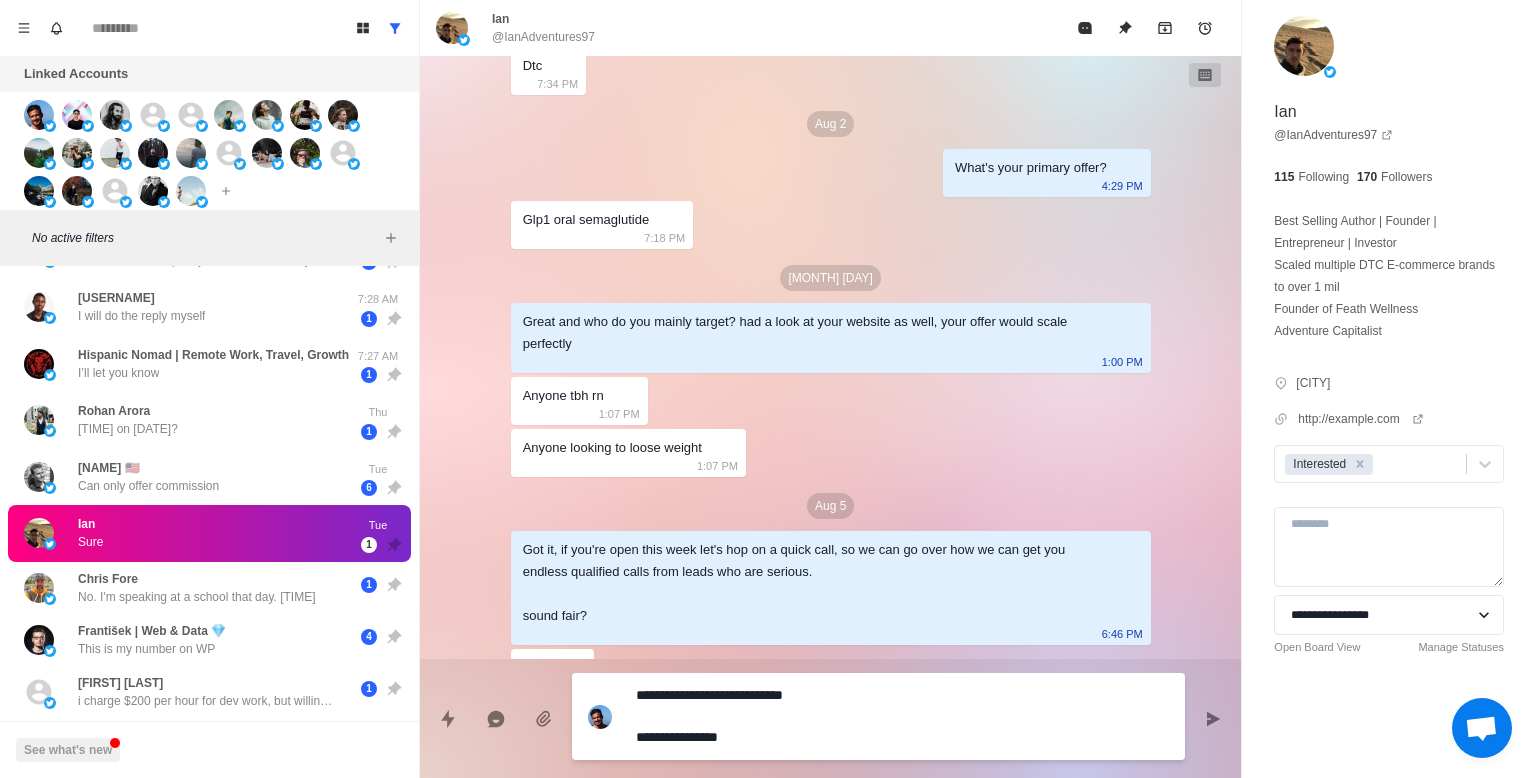 type on "*" 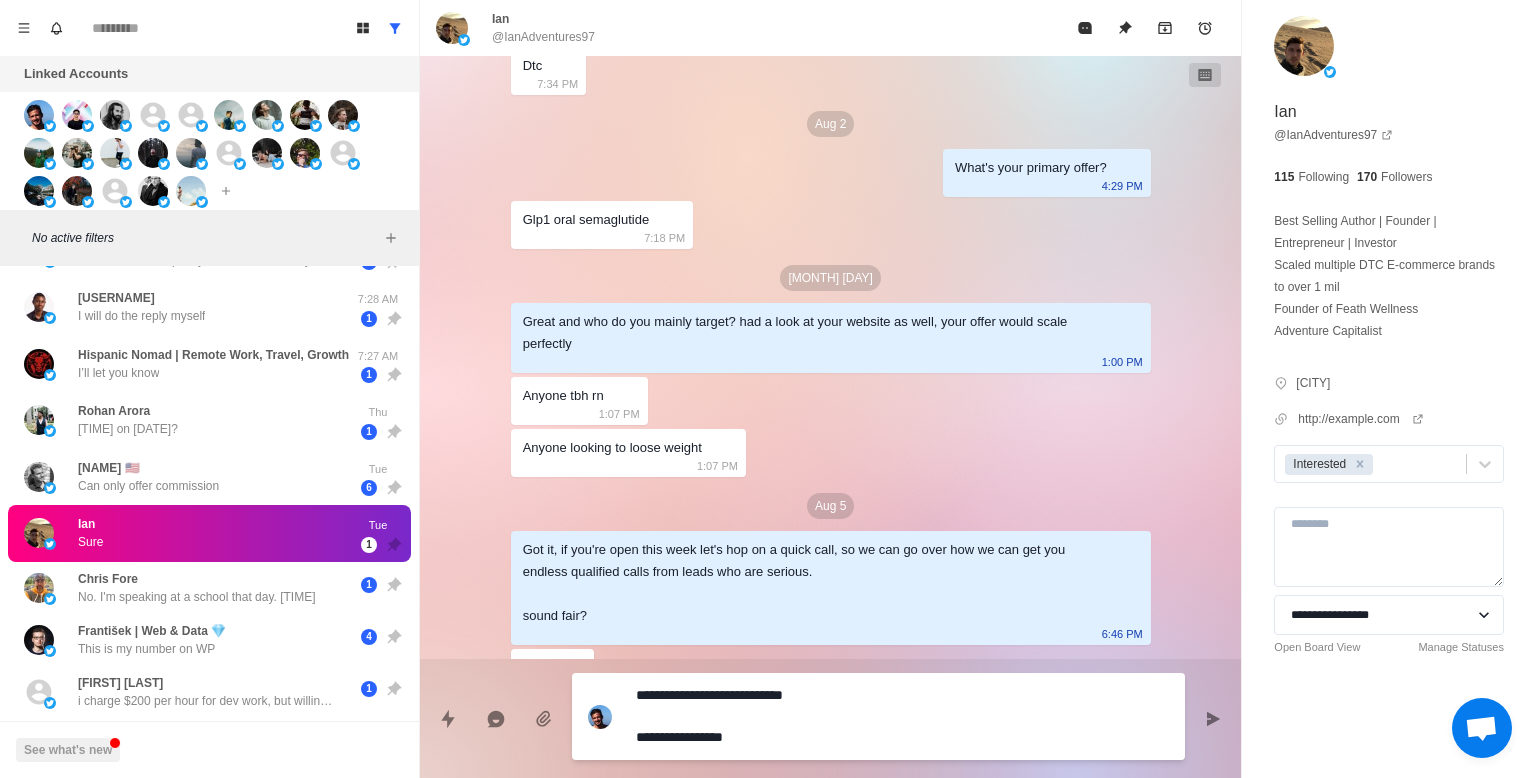 type on "*" 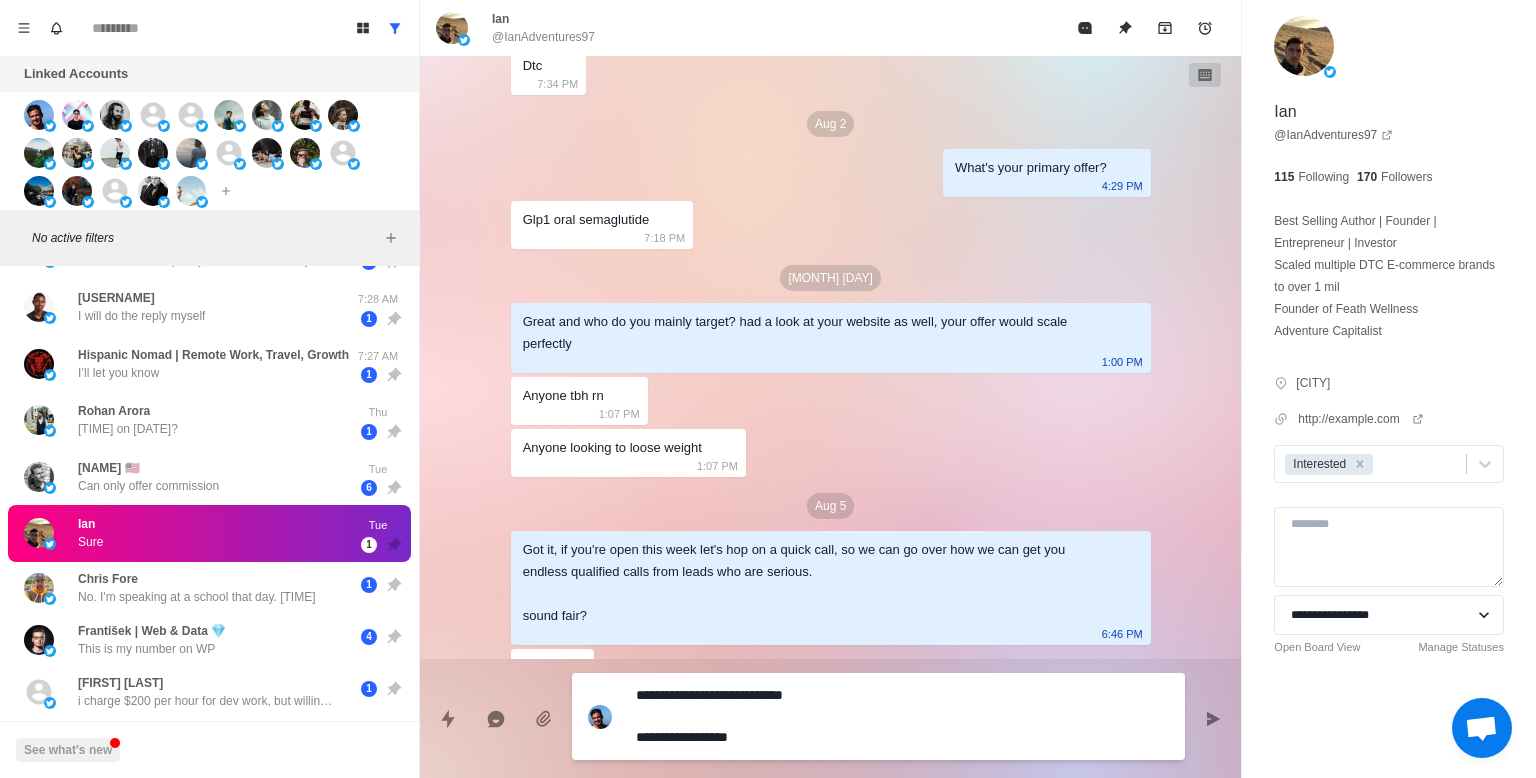 type on "*" 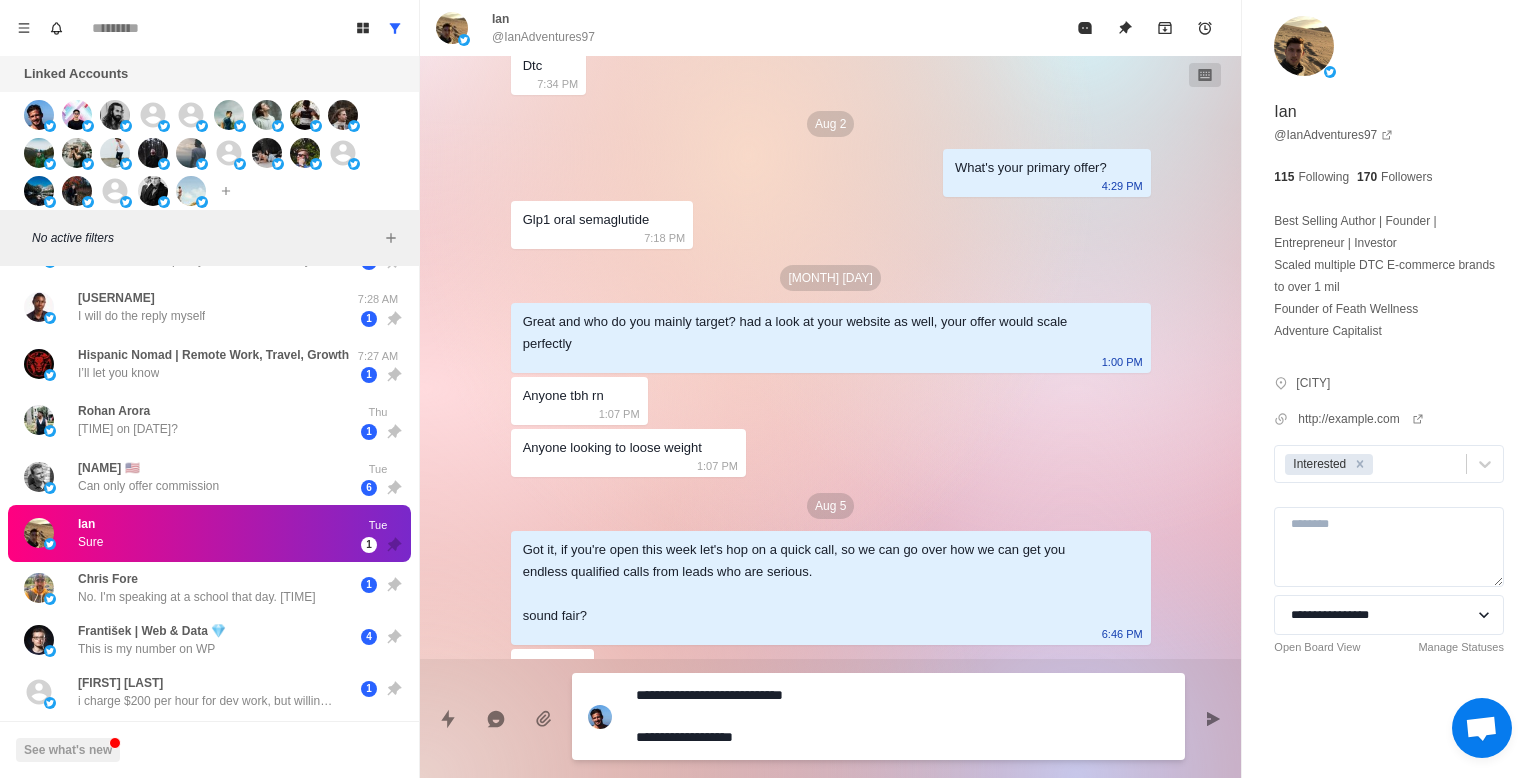 type on "*" 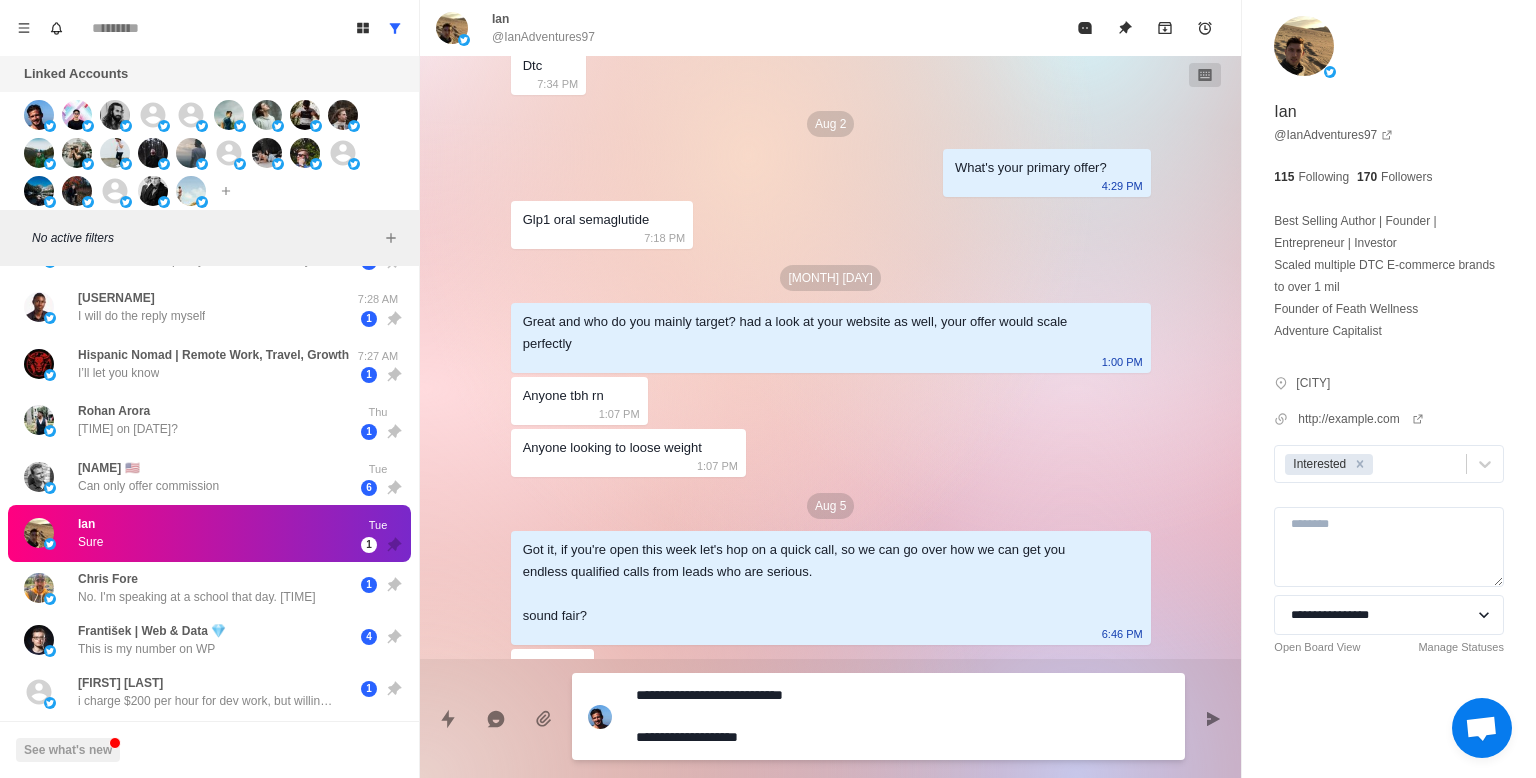 type on "*" 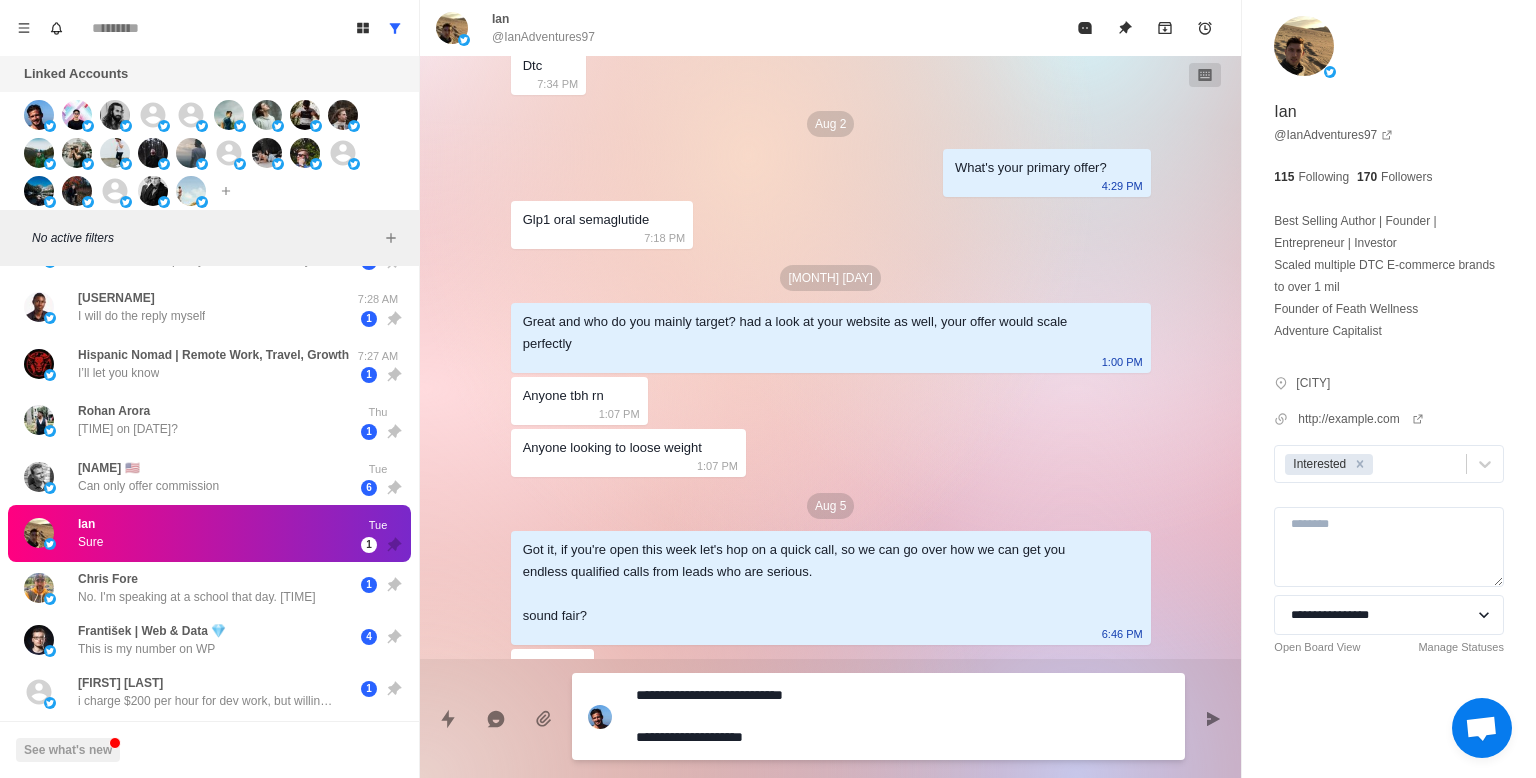 type on "*" 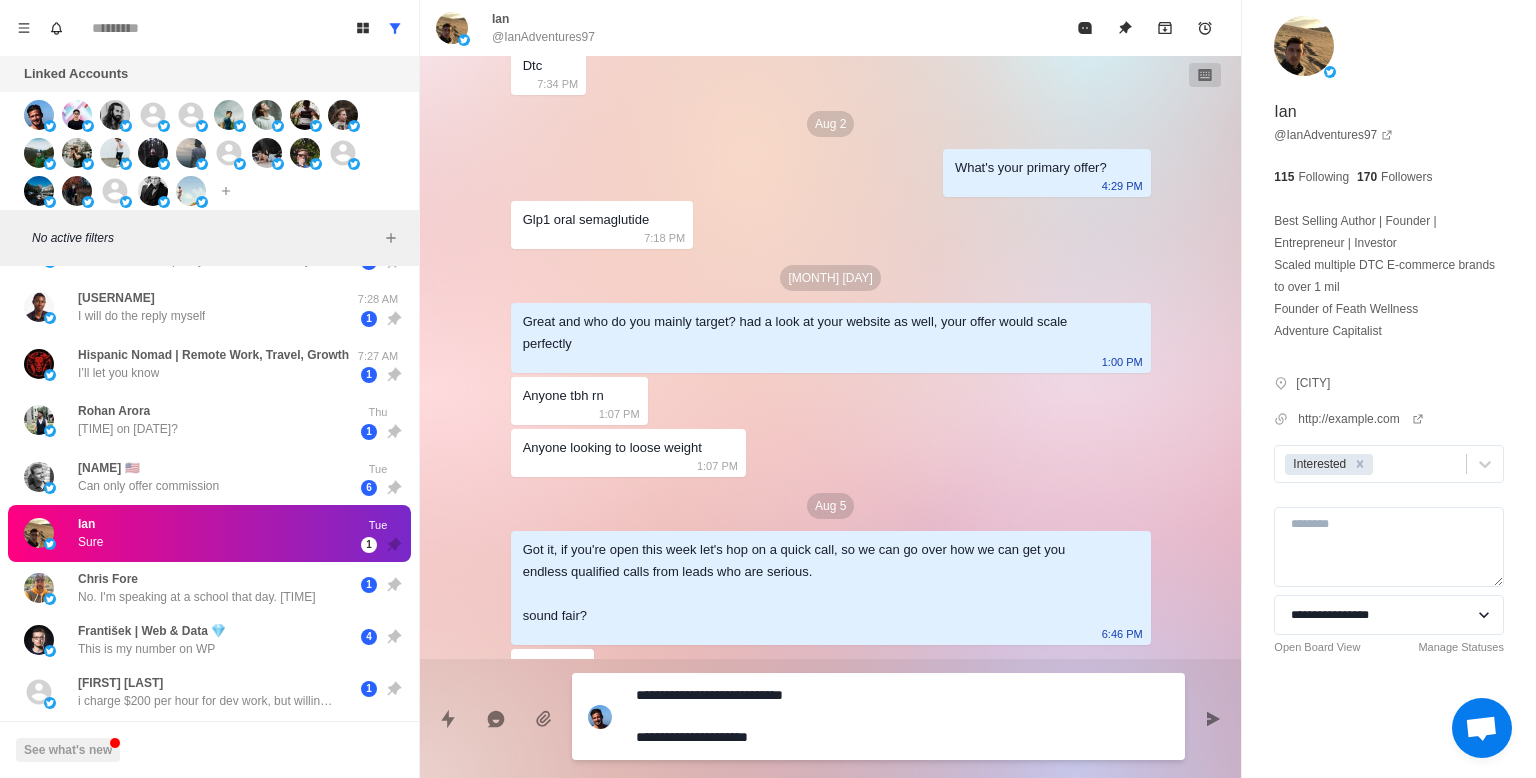 type on "**********" 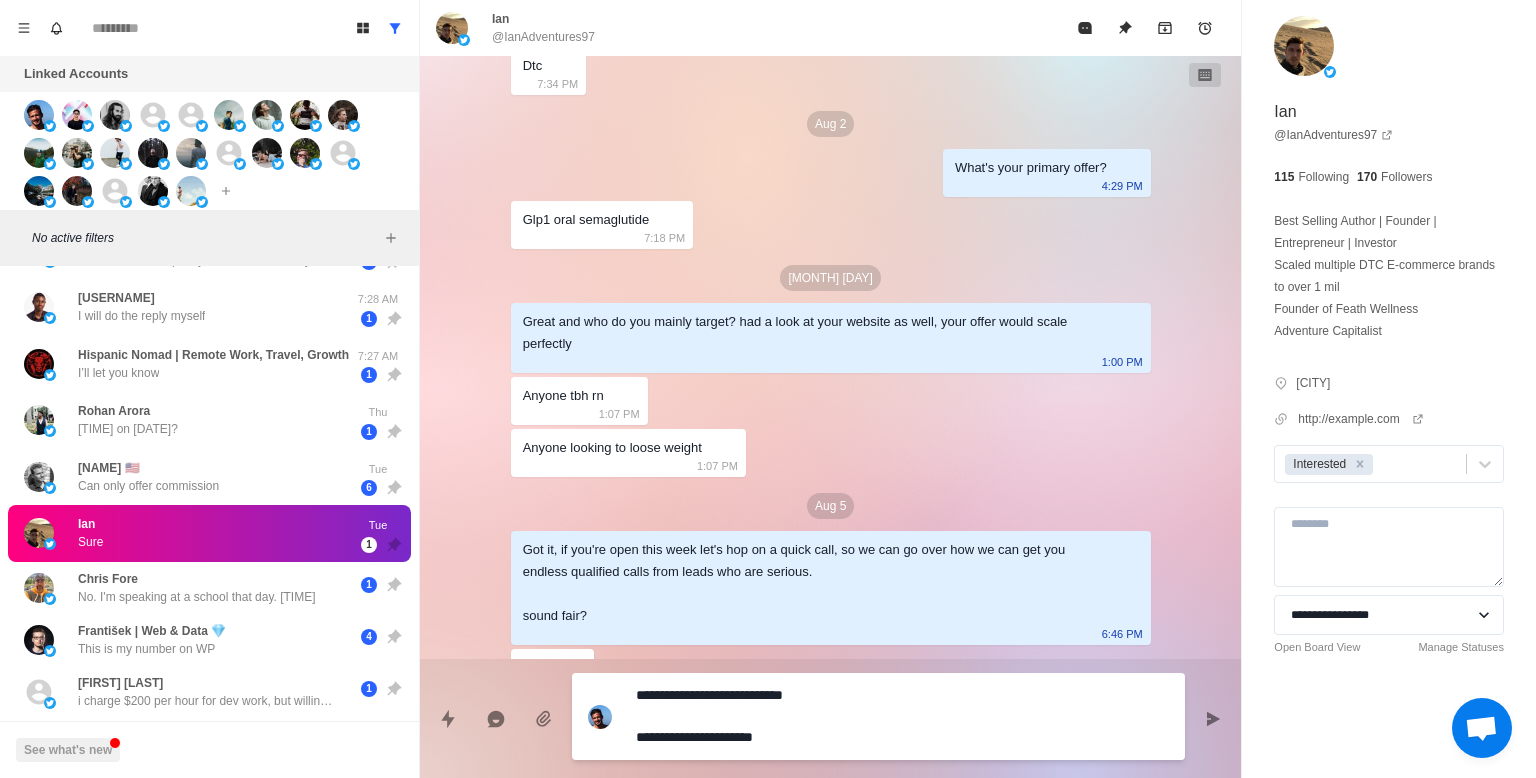type on "*" 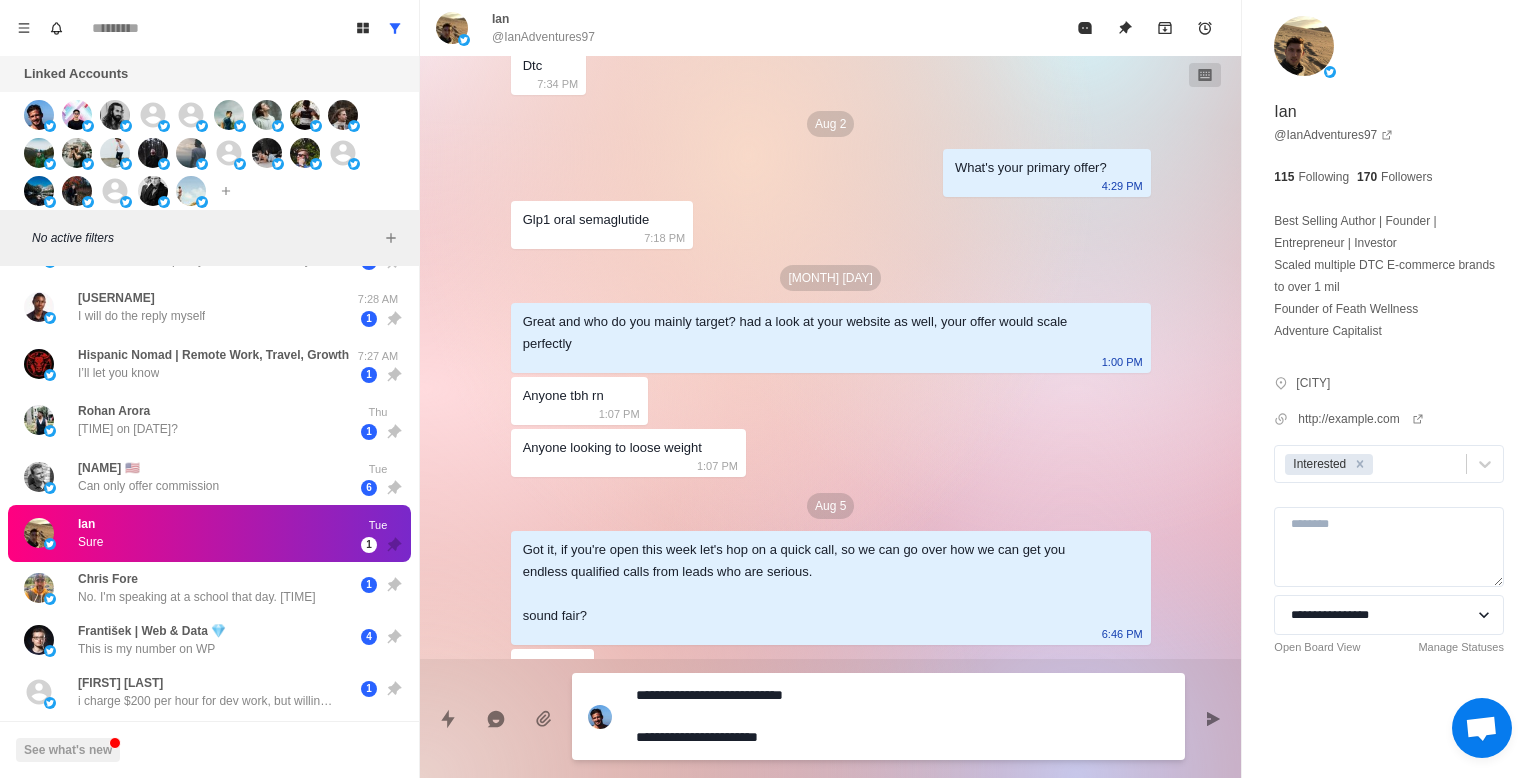 type on "*" 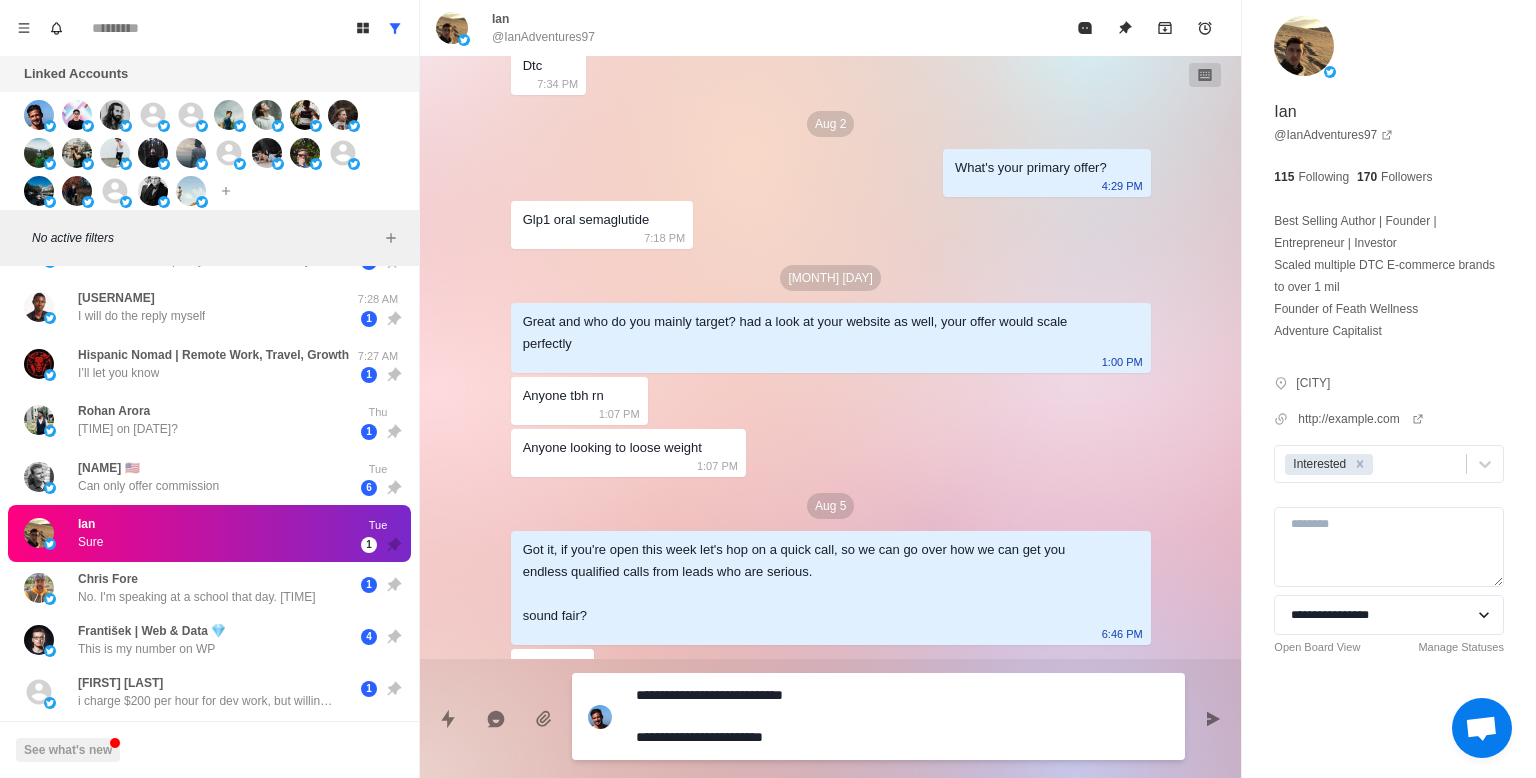 type on "*" 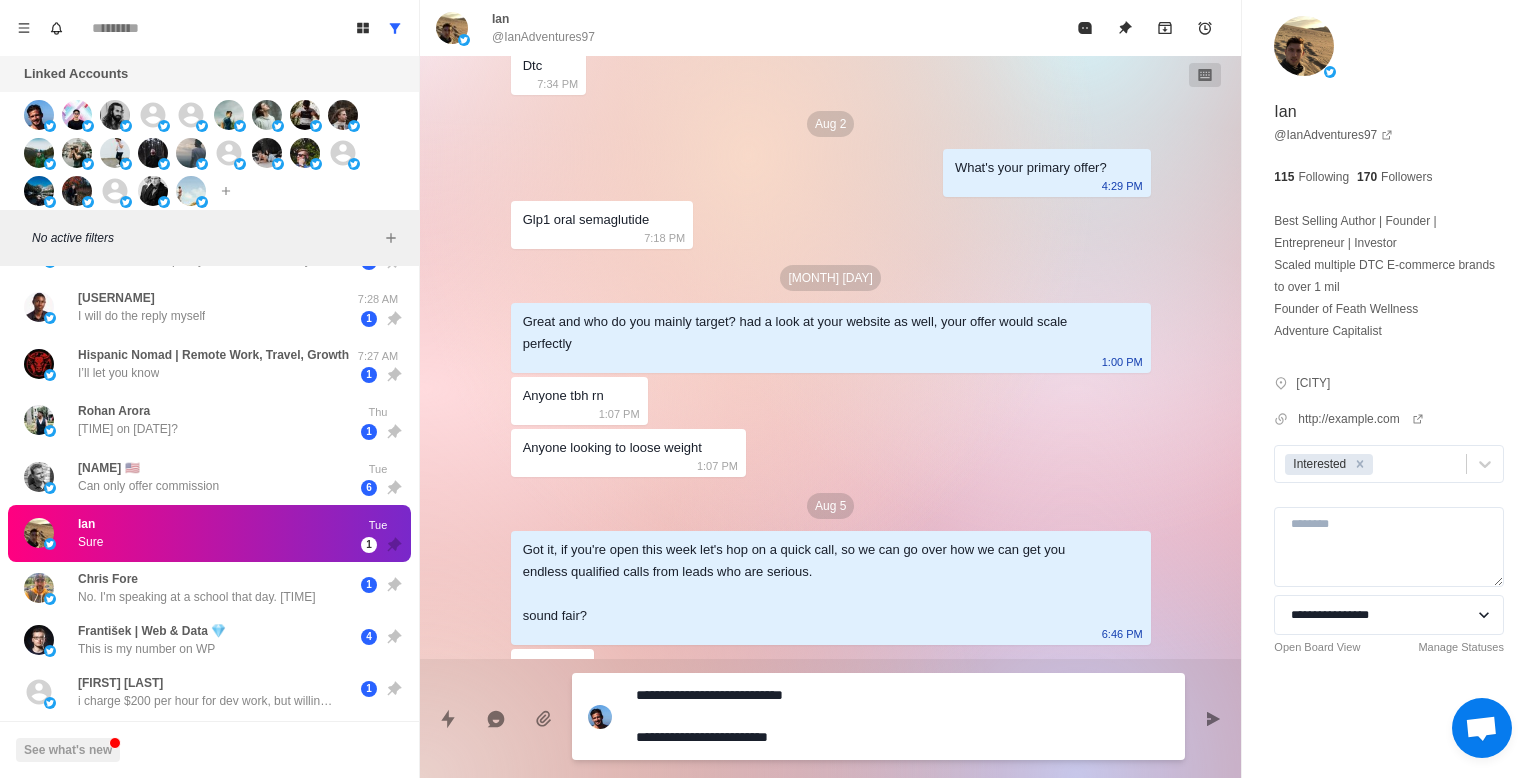 type on "*" 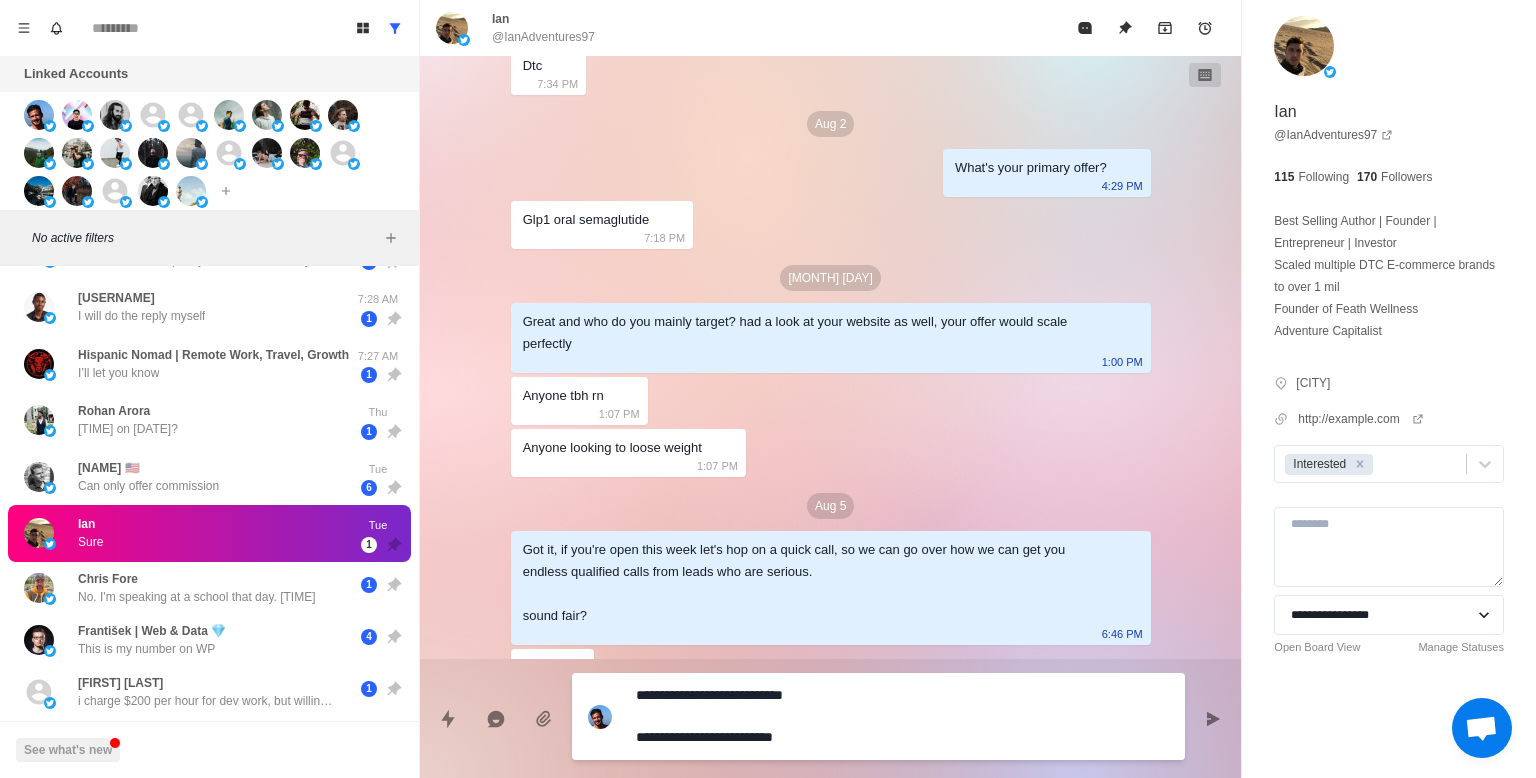 type on "*" 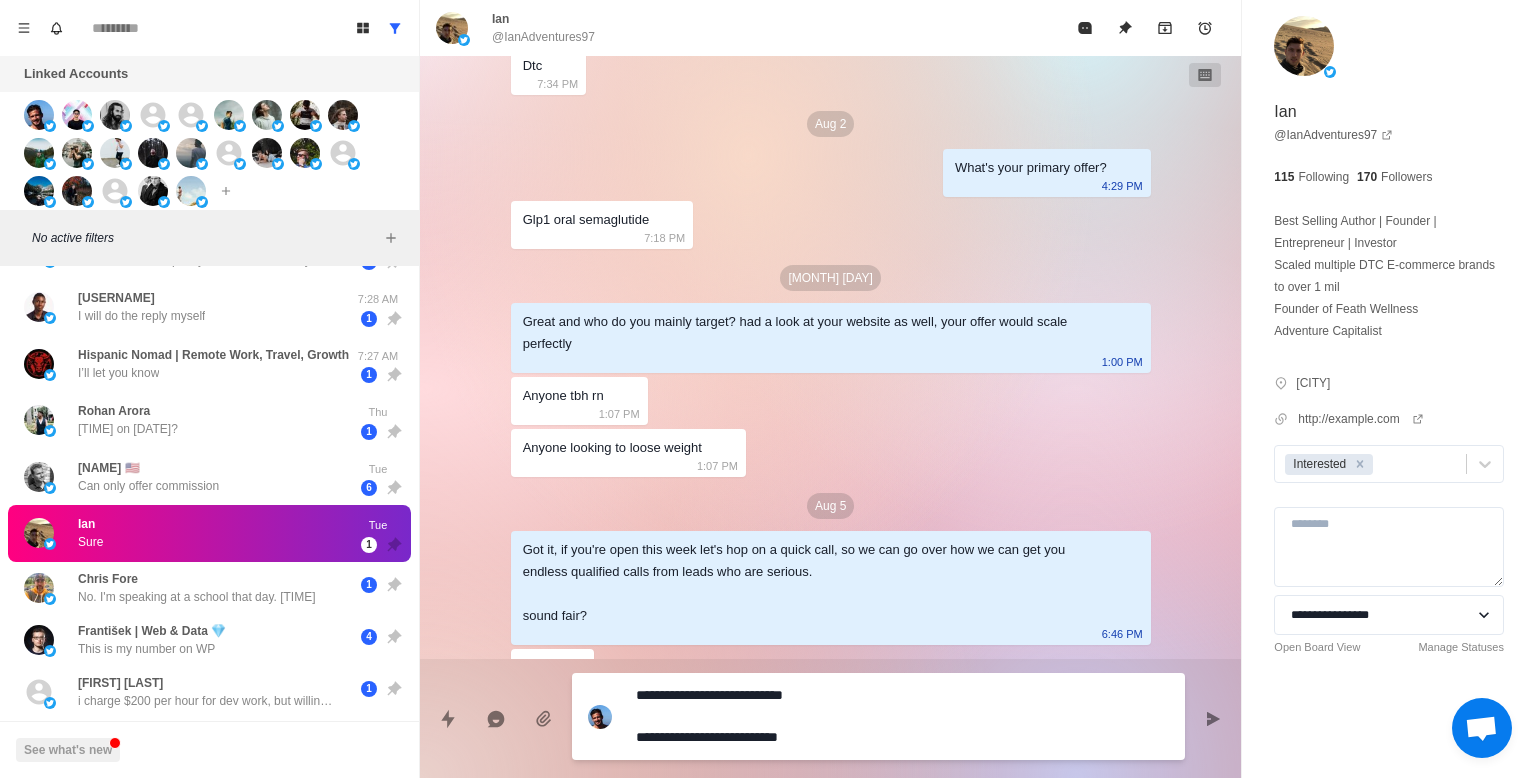 type on "*" 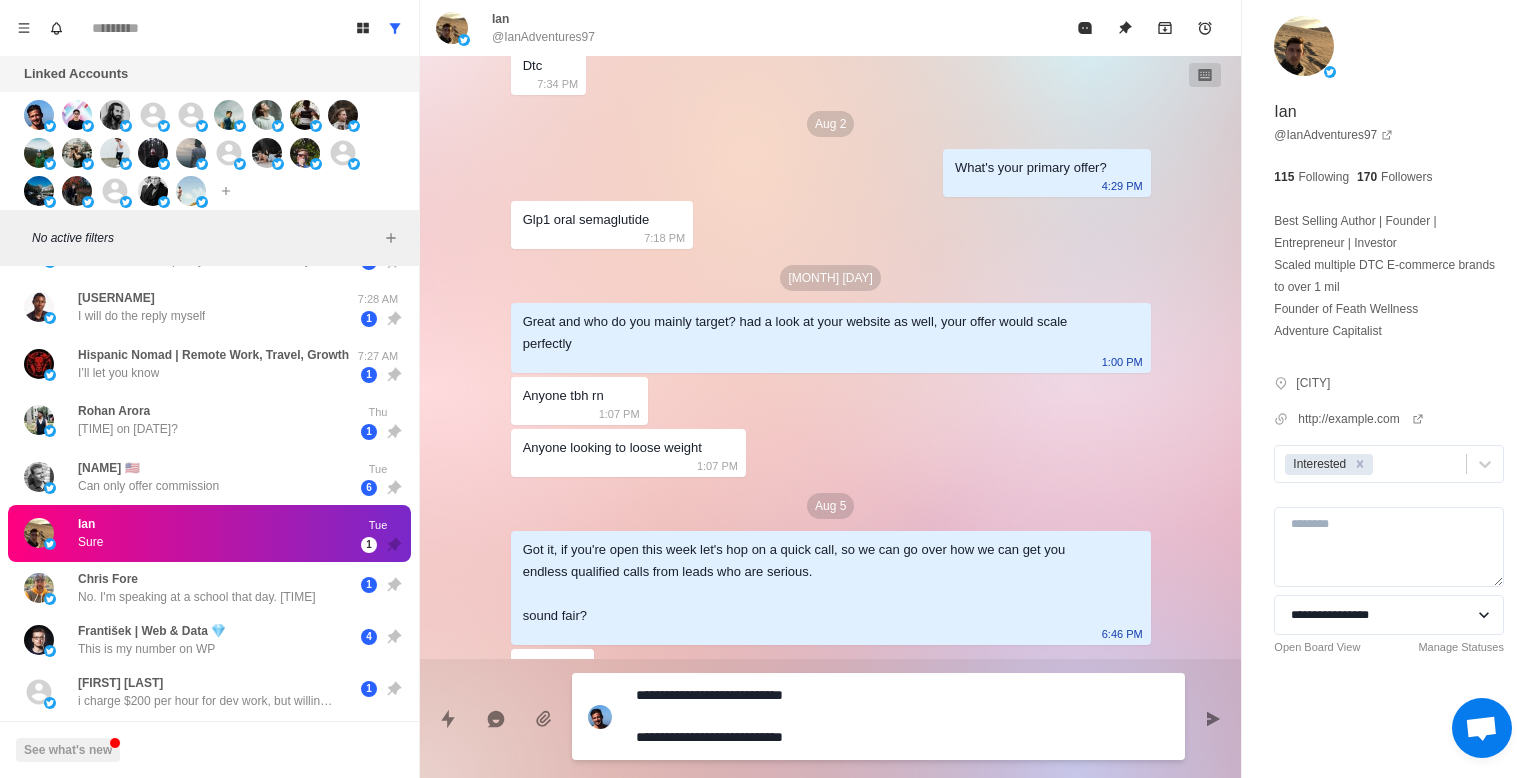 type on "*" 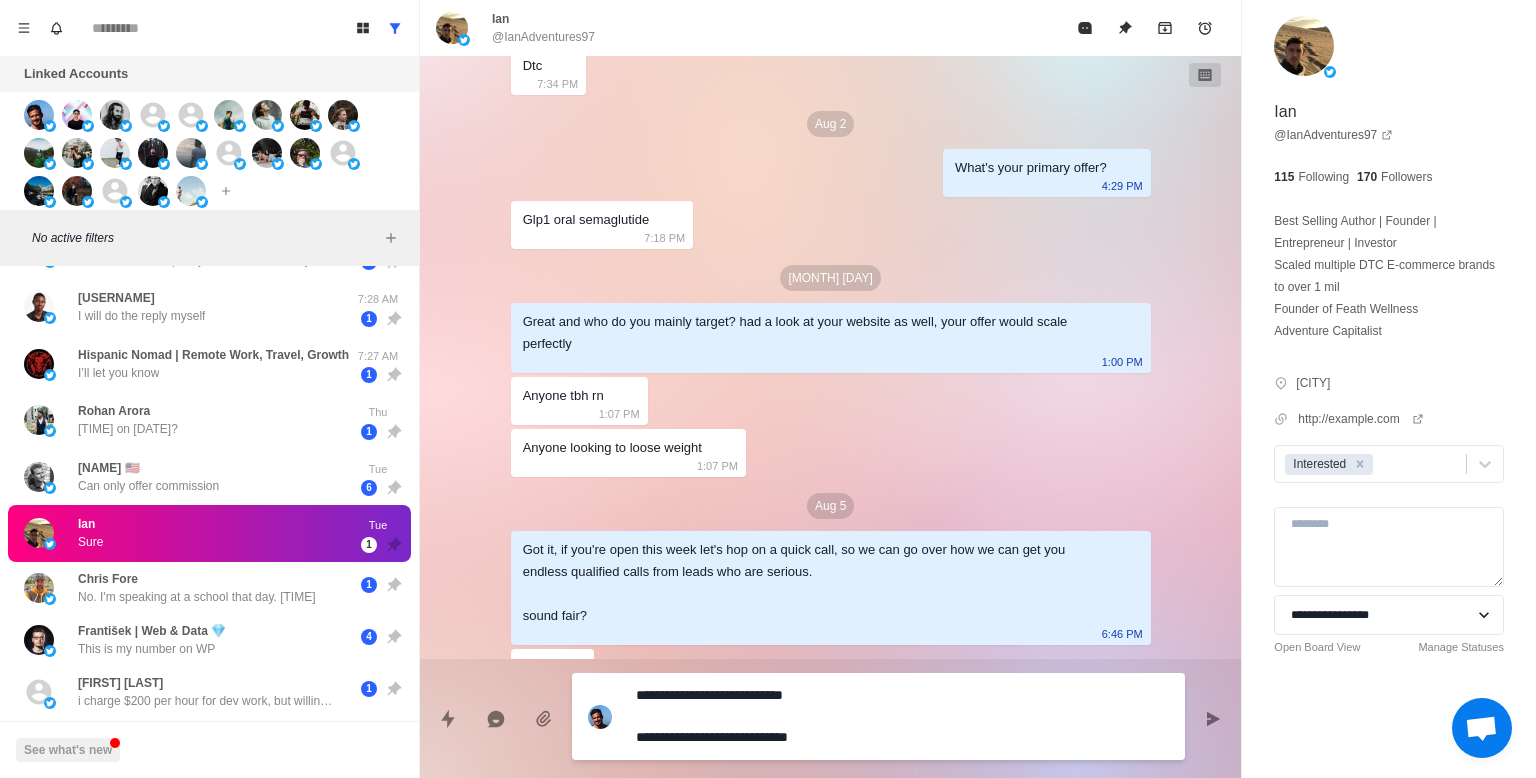 type on "*" 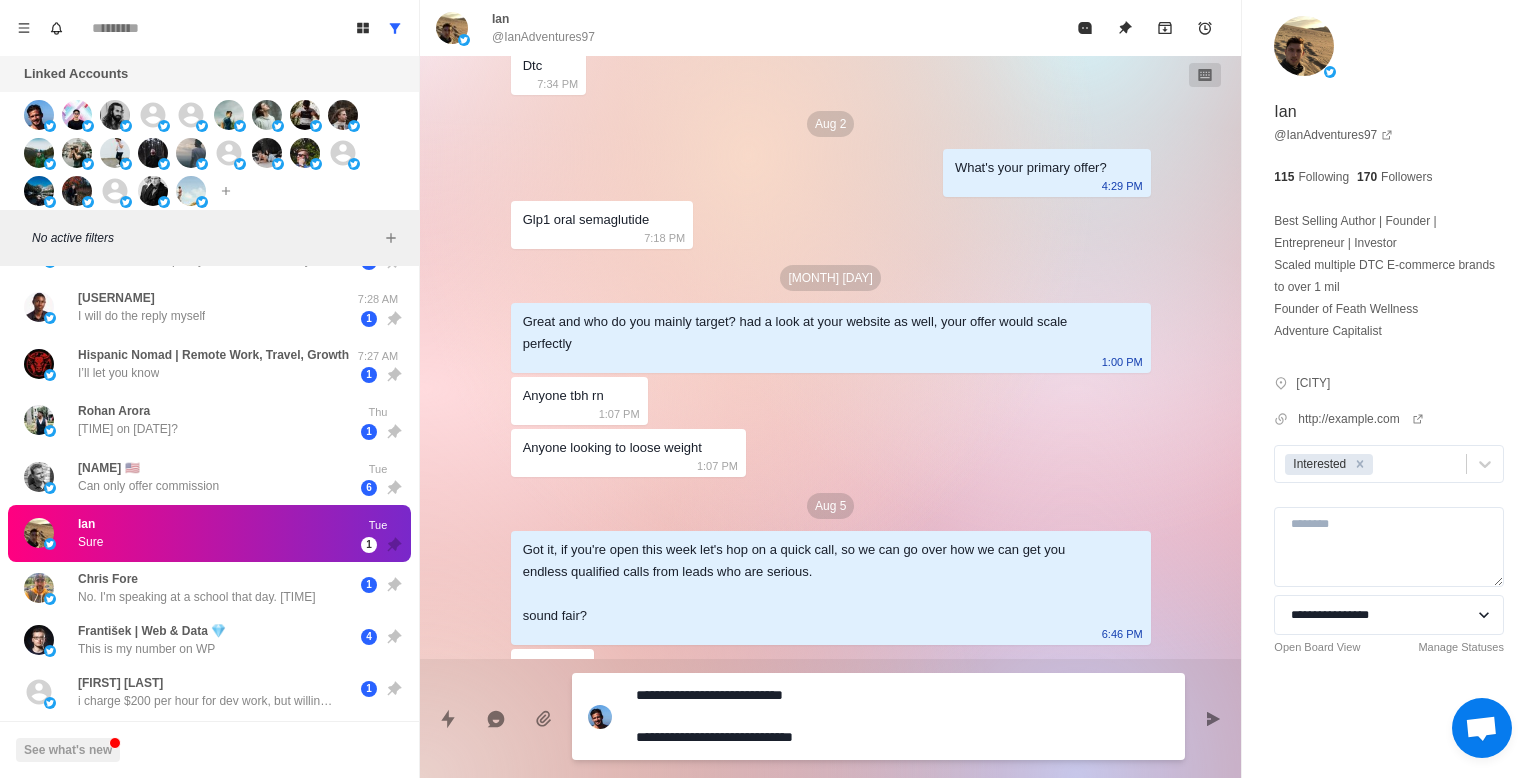 type on "*" 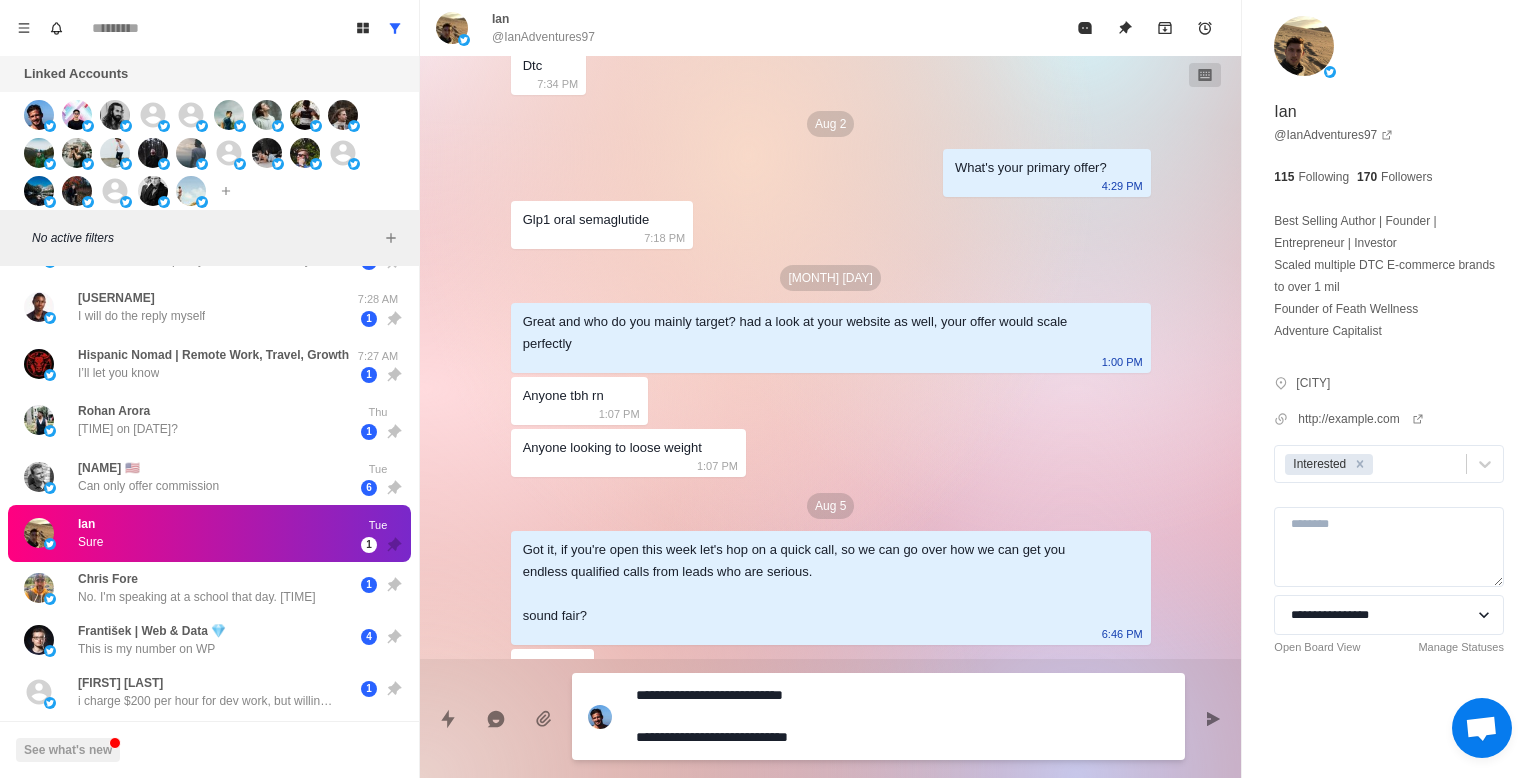 type on "*" 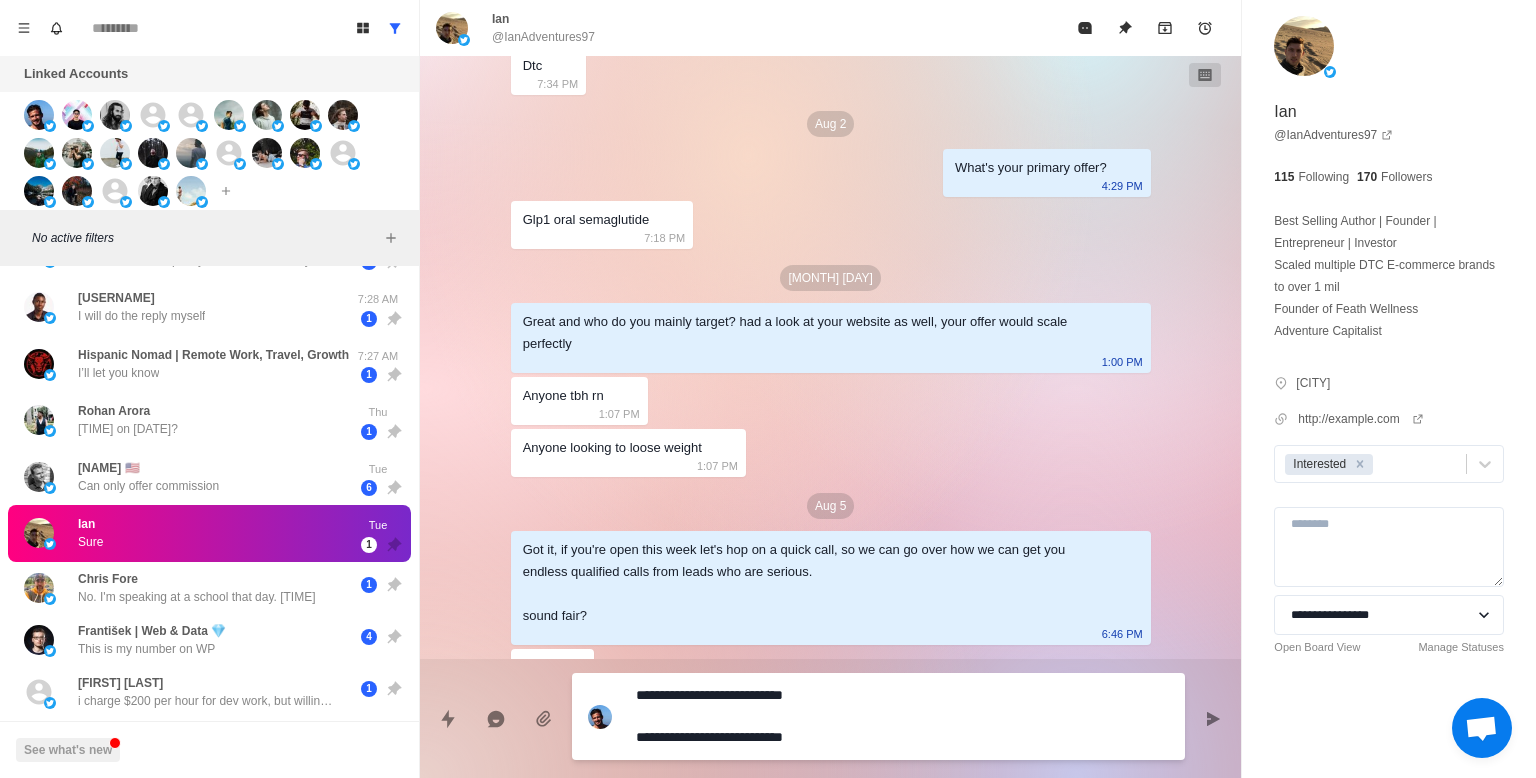 type on "*" 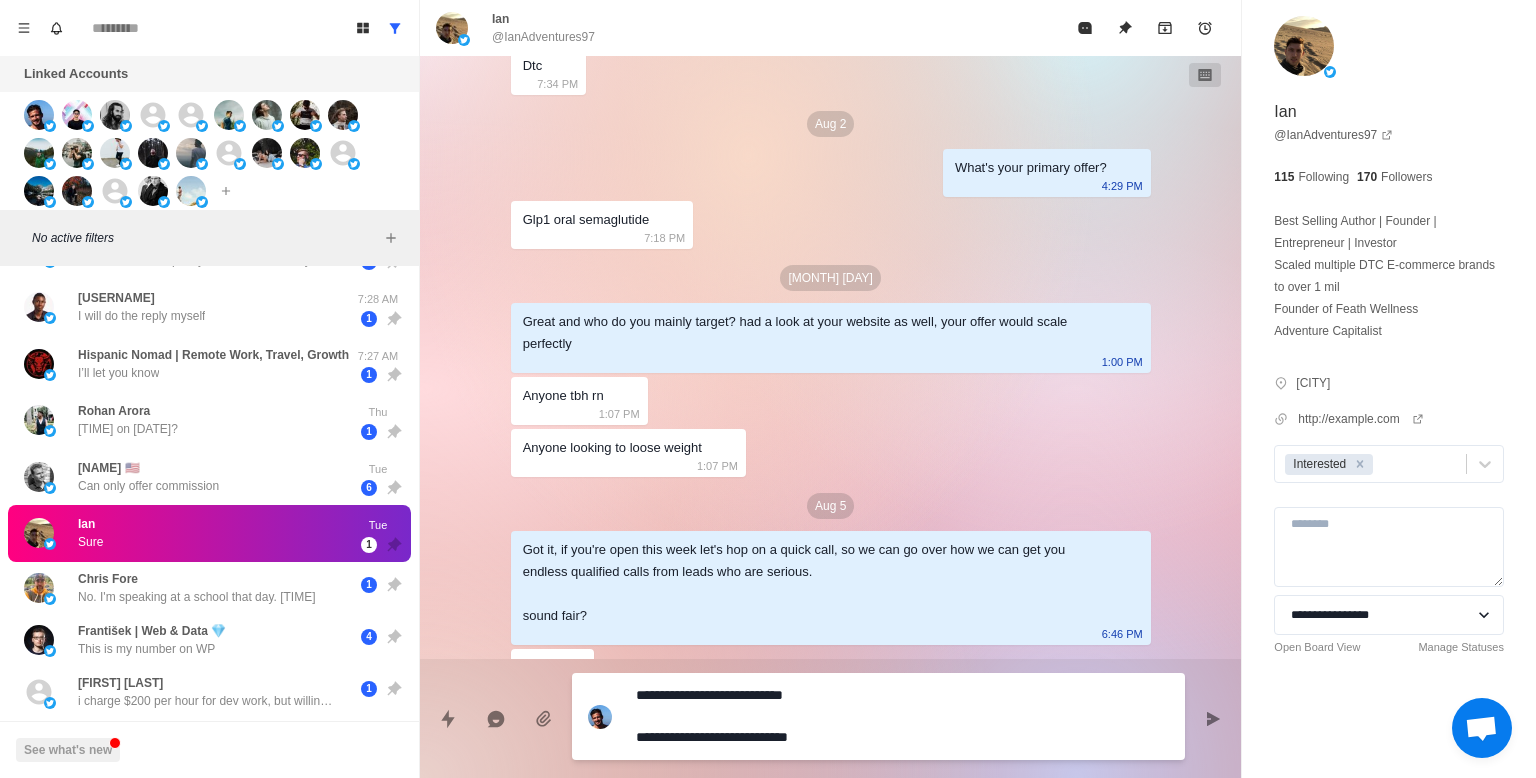 type on "*" 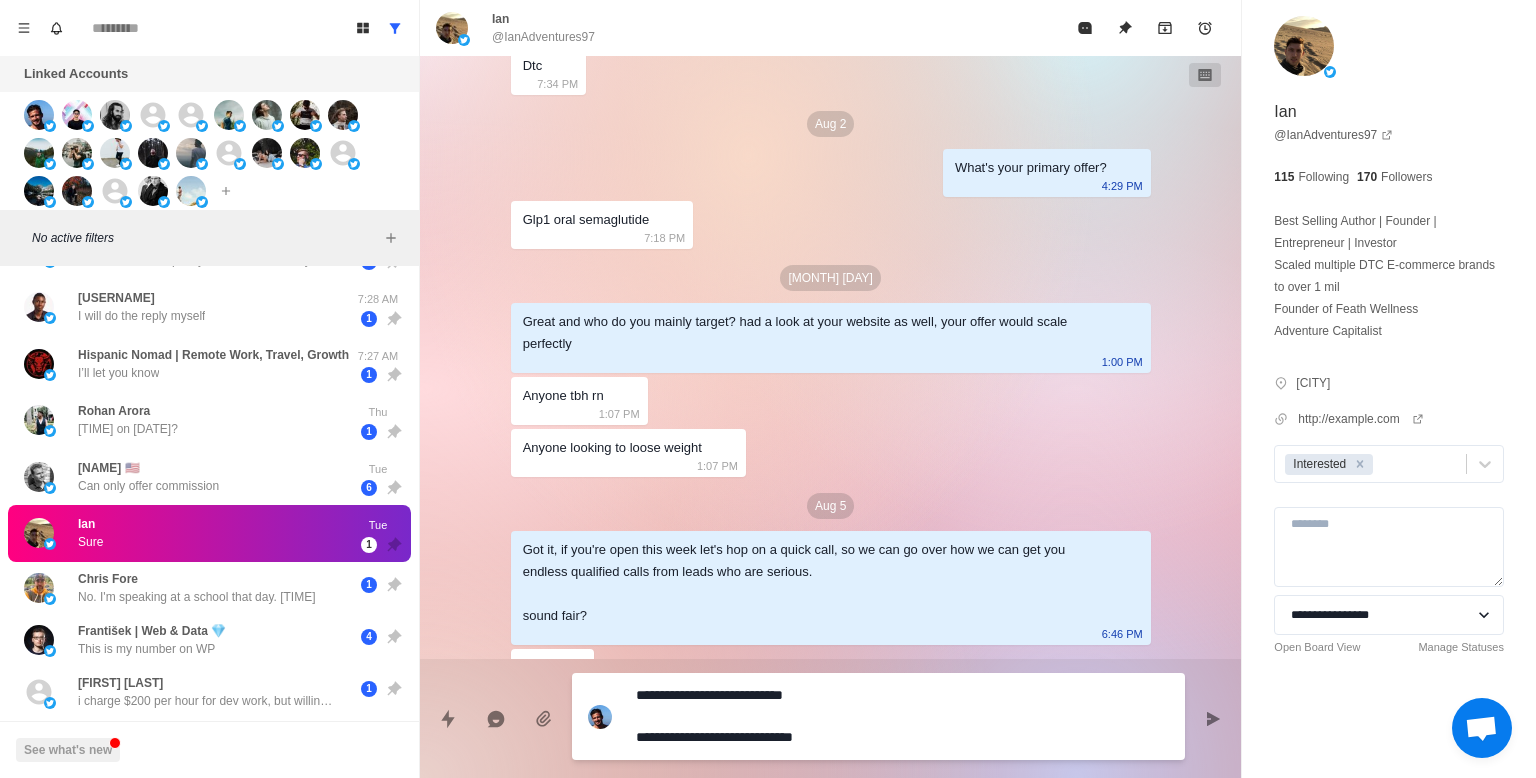 type on "*" 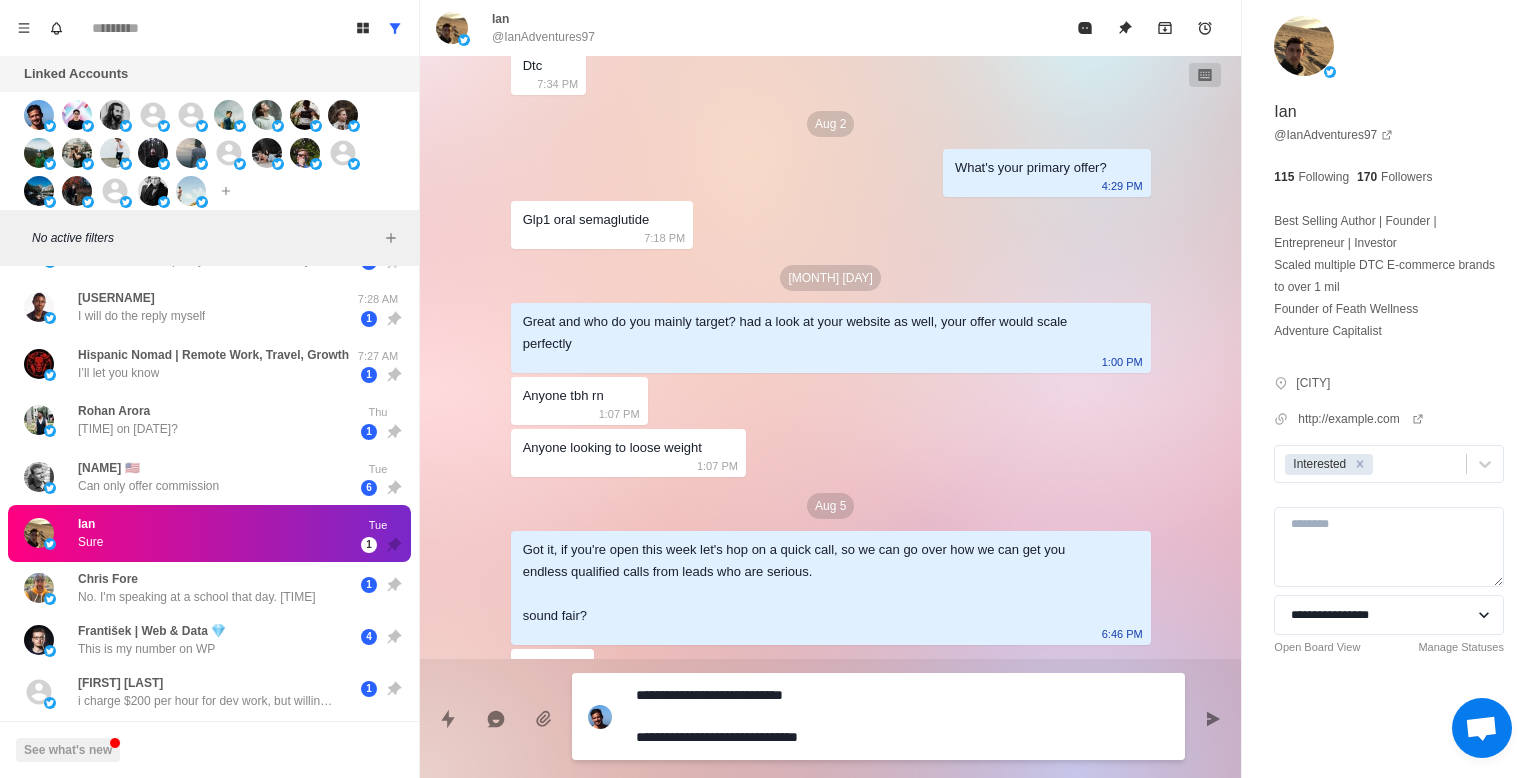 type on "*" 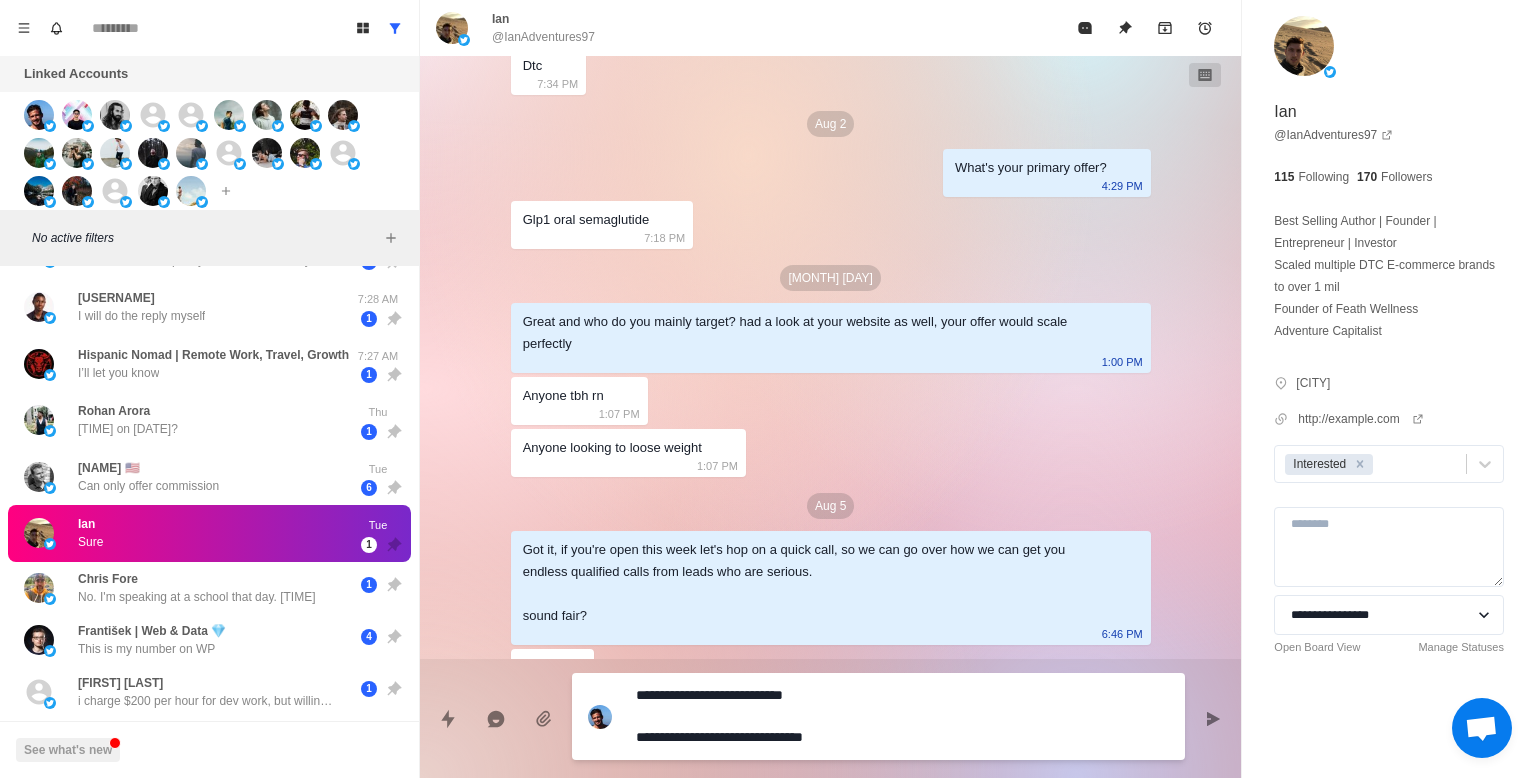 type on "*" 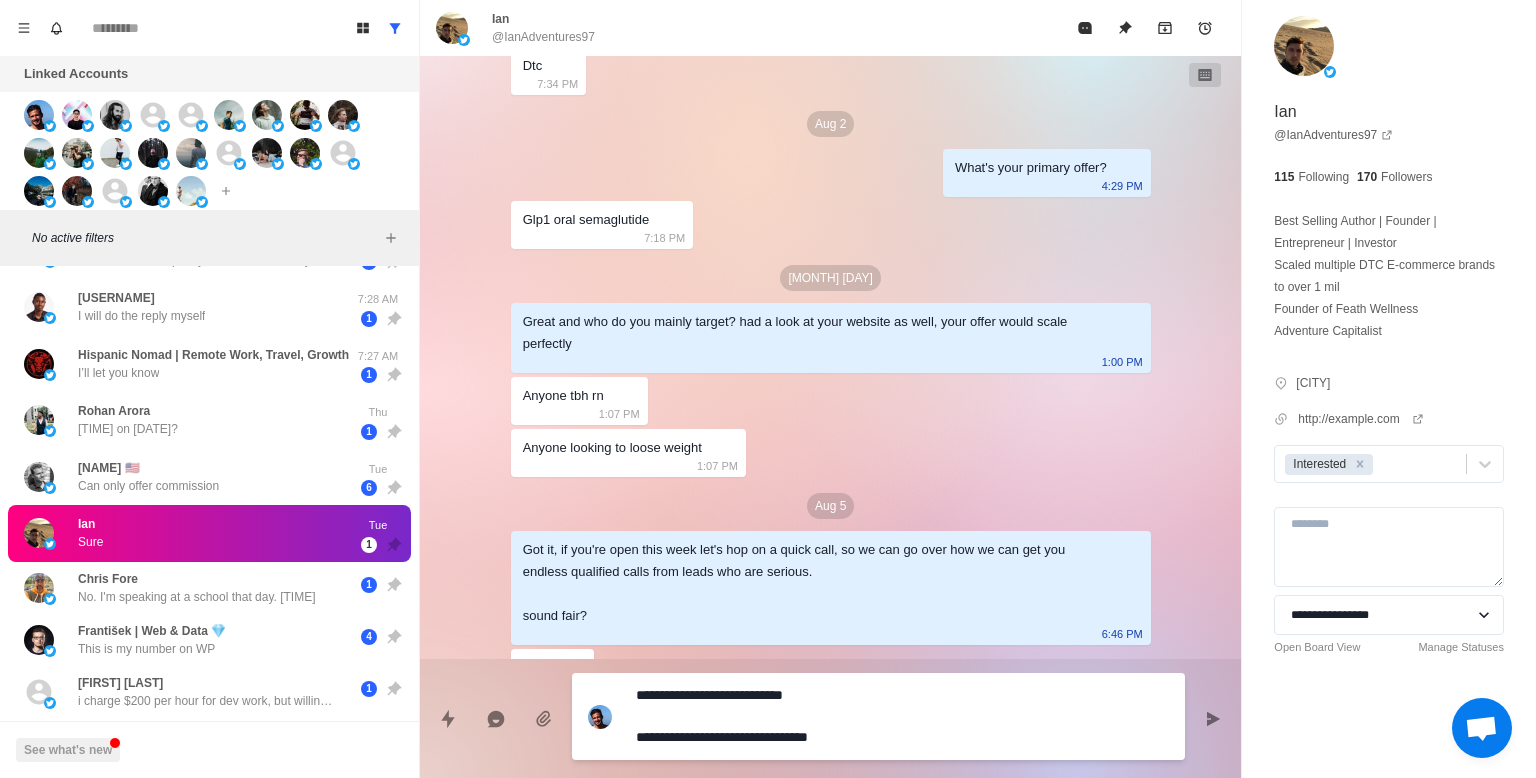 type on "*" 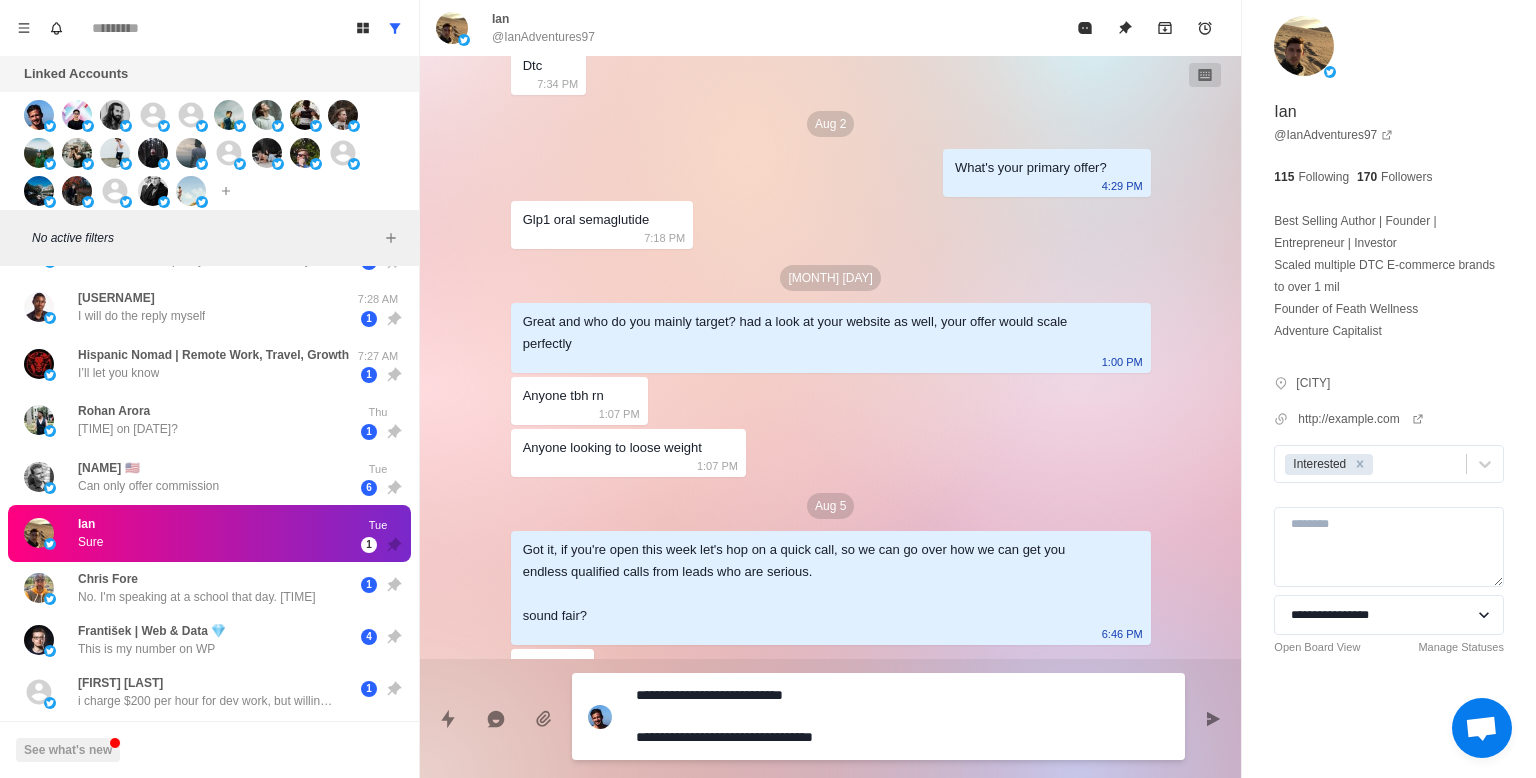 type on "*" 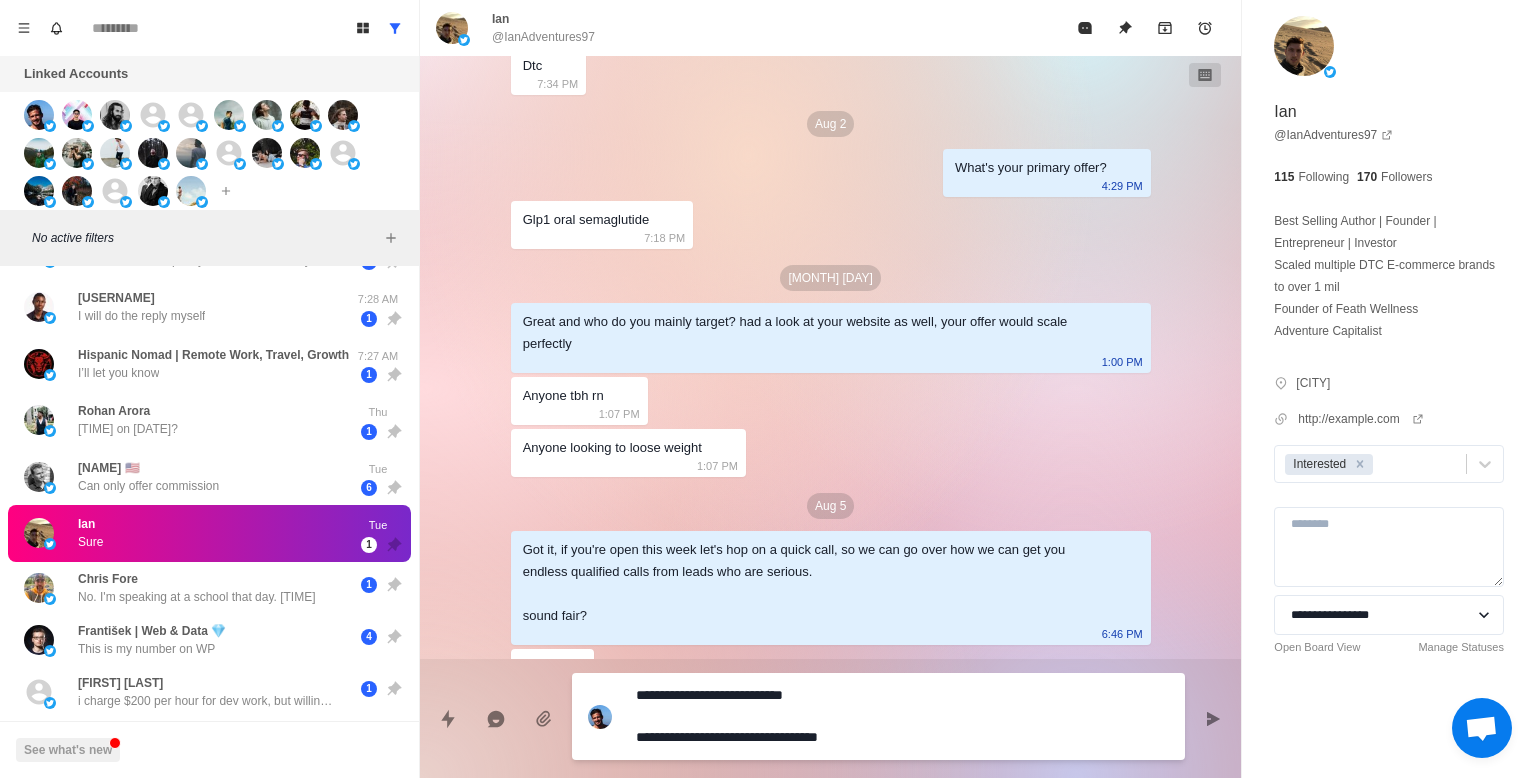 type on "*" 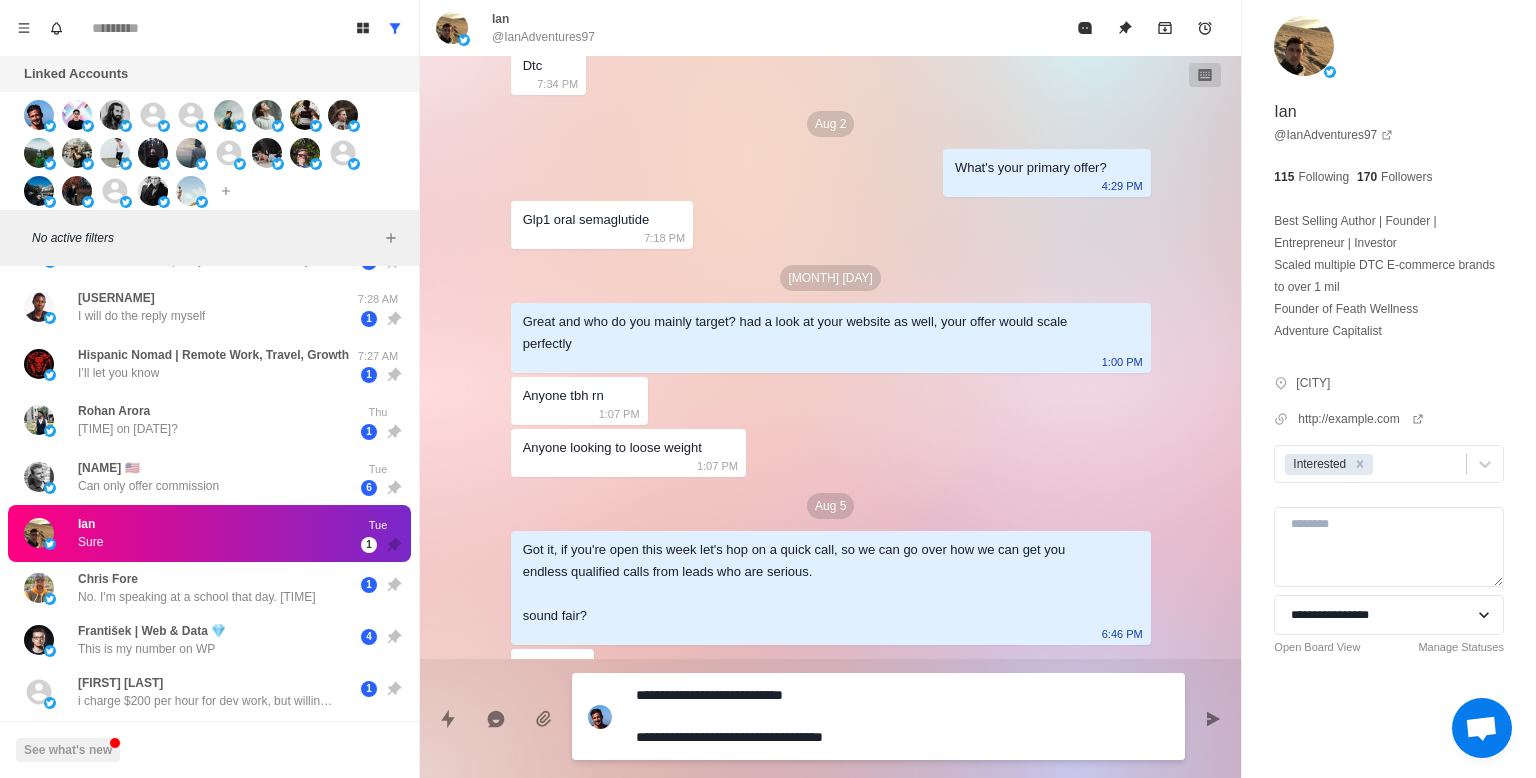 type on "*" 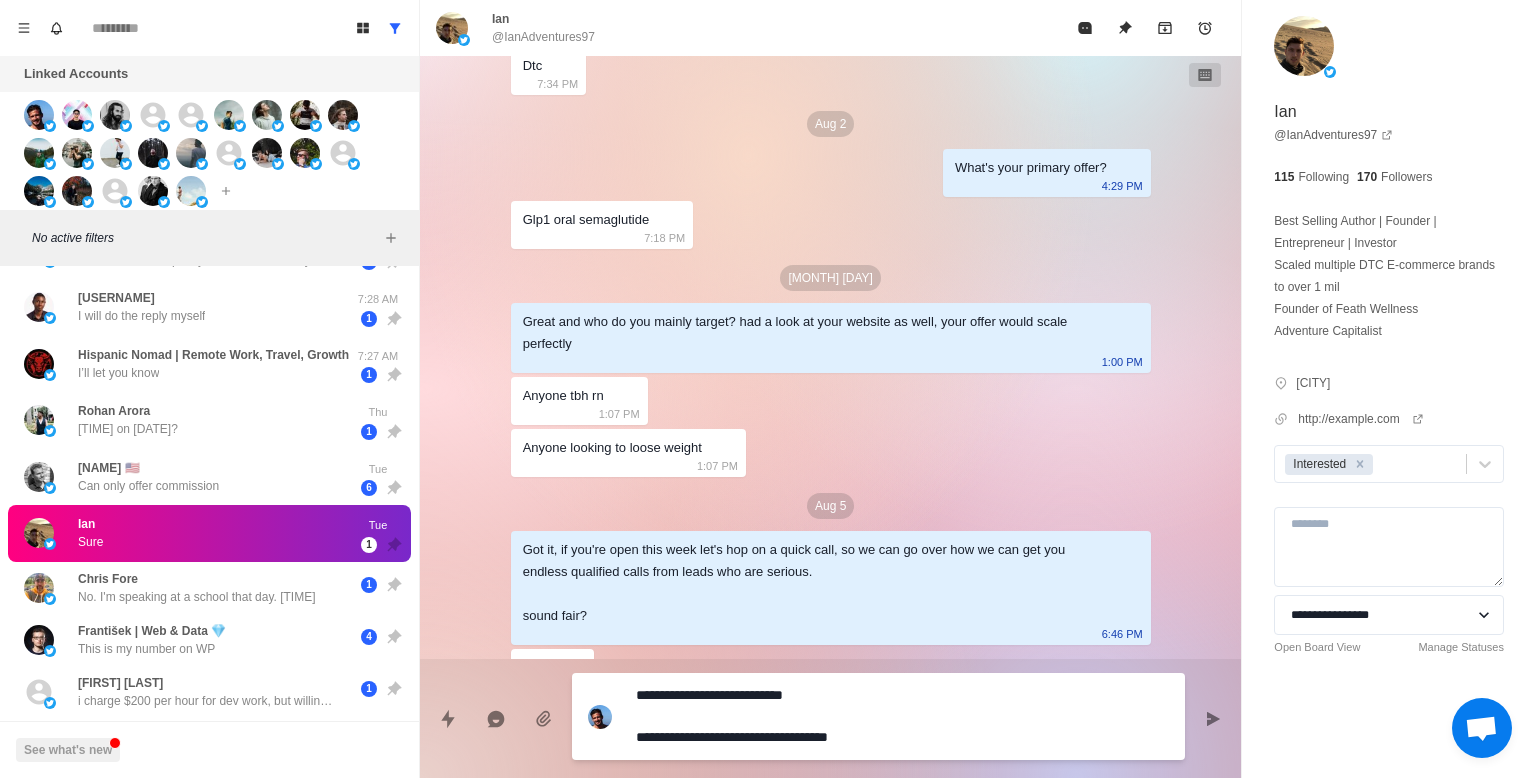 type on "*" 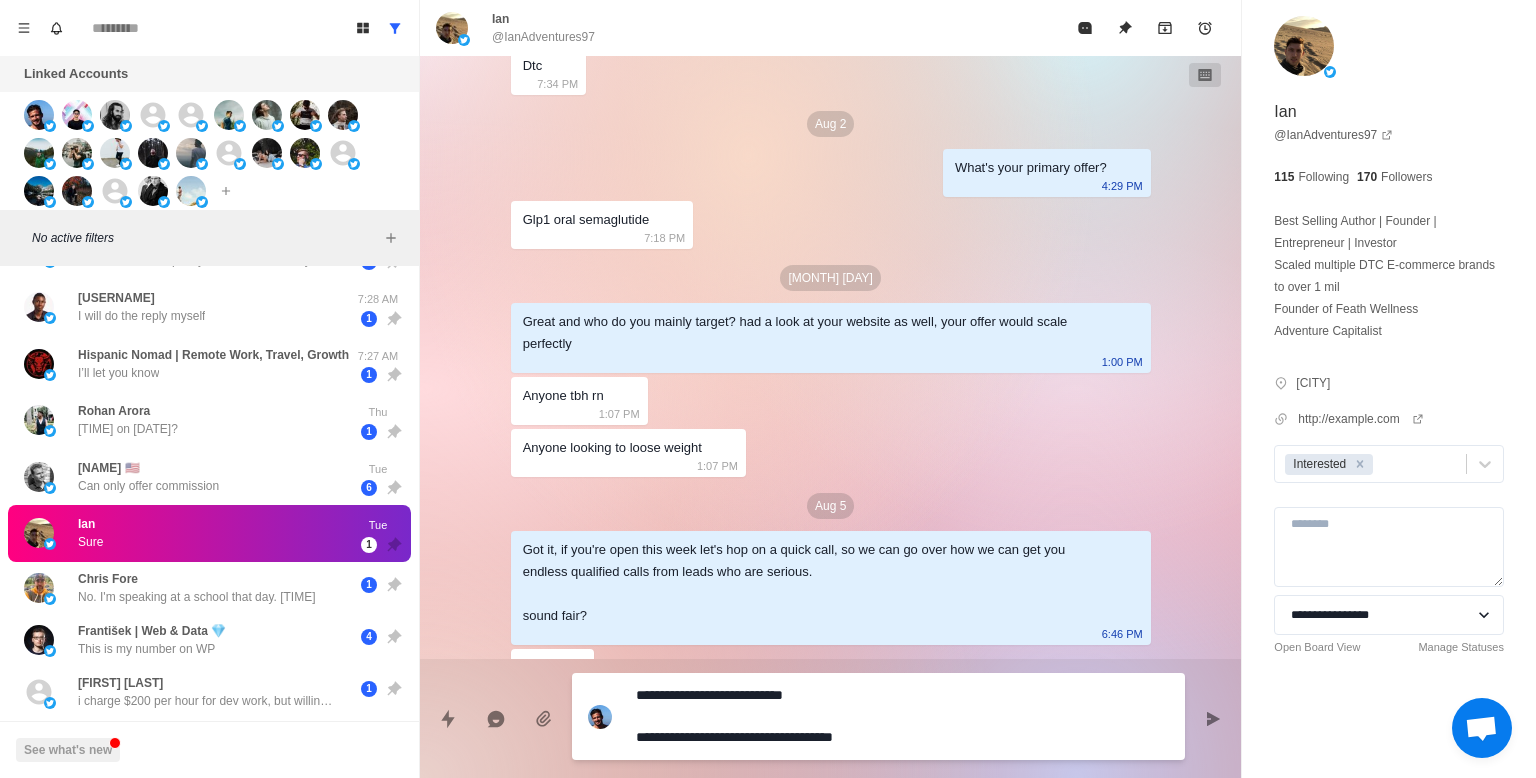 type on "*" 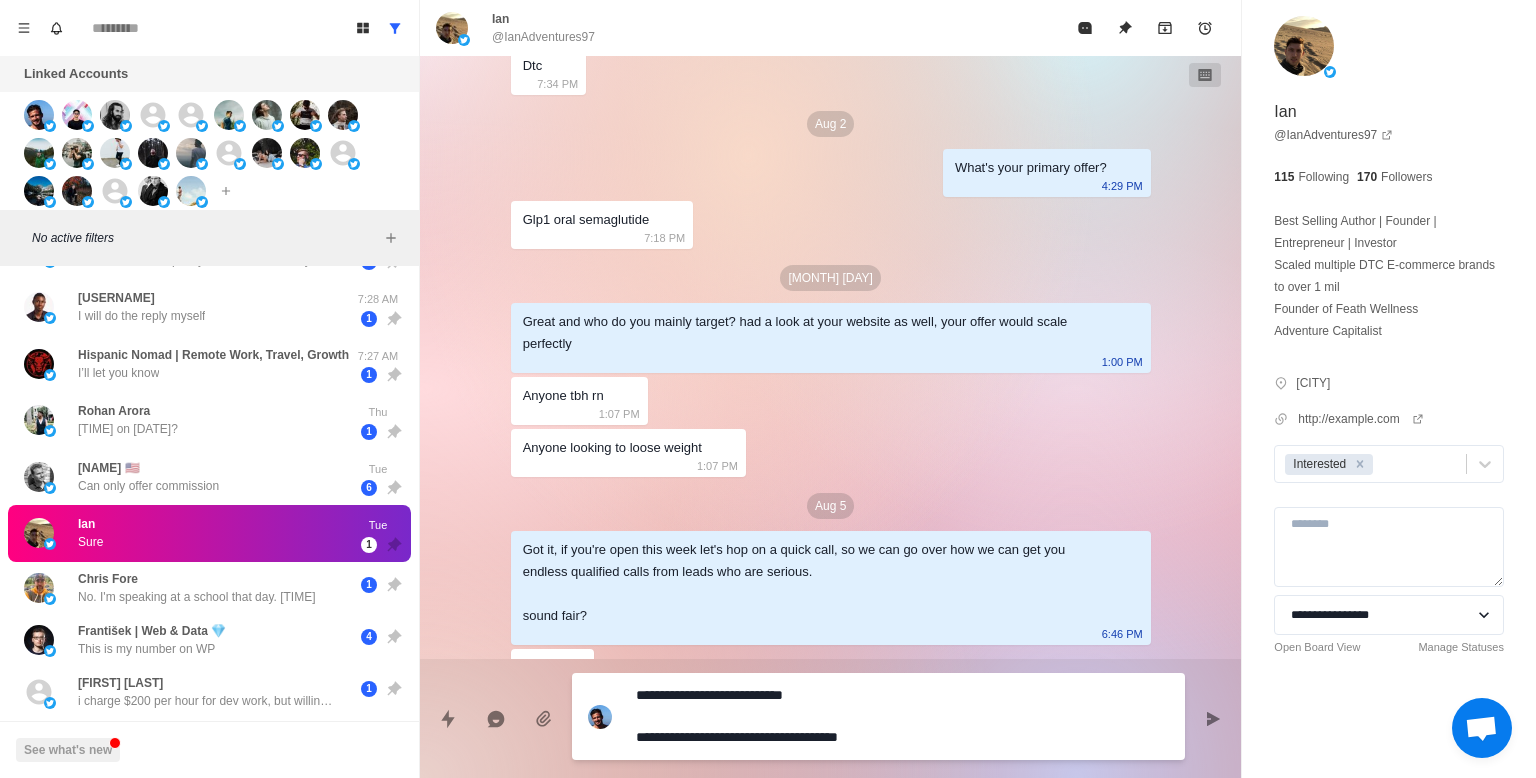type on "*" 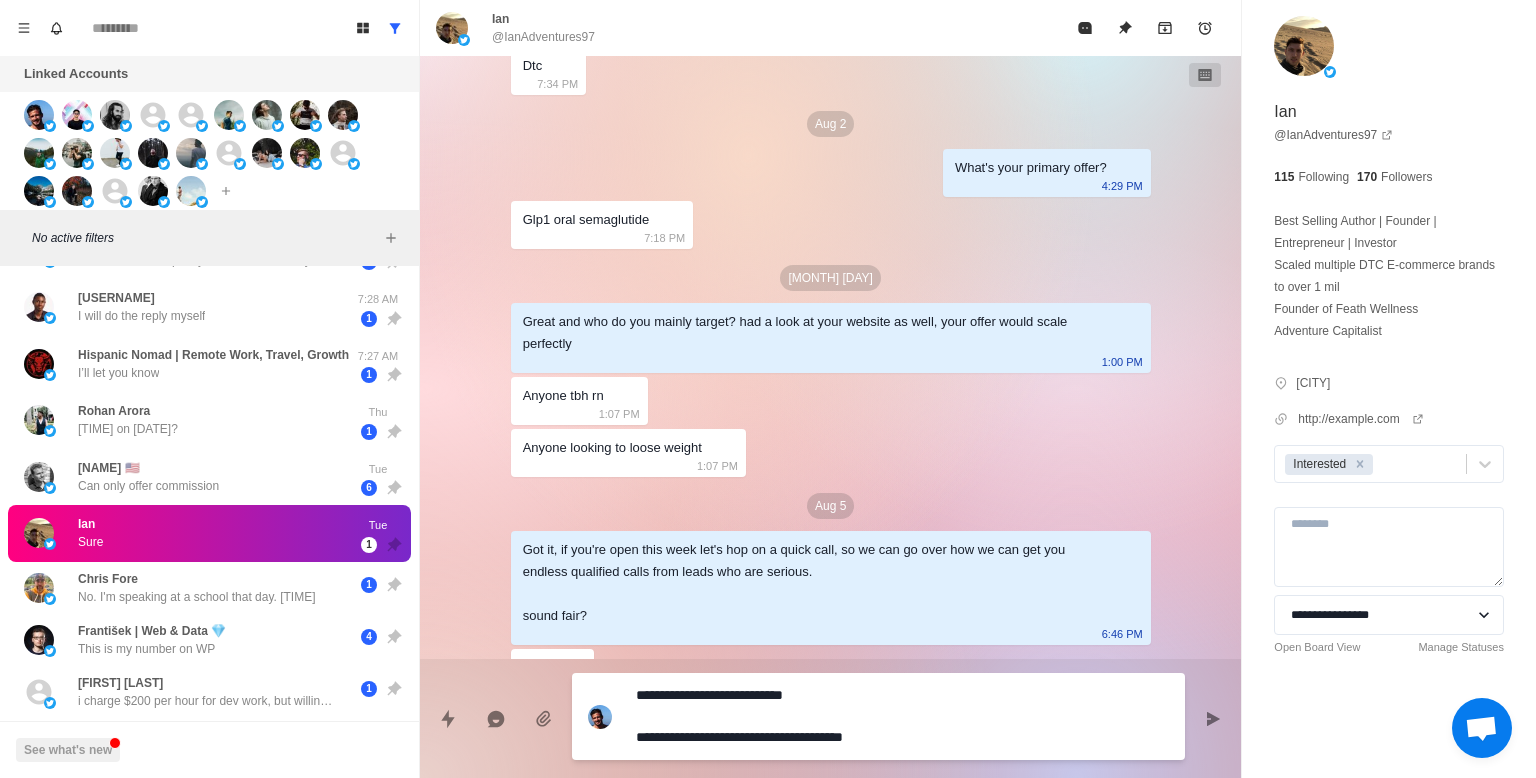 type on "*" 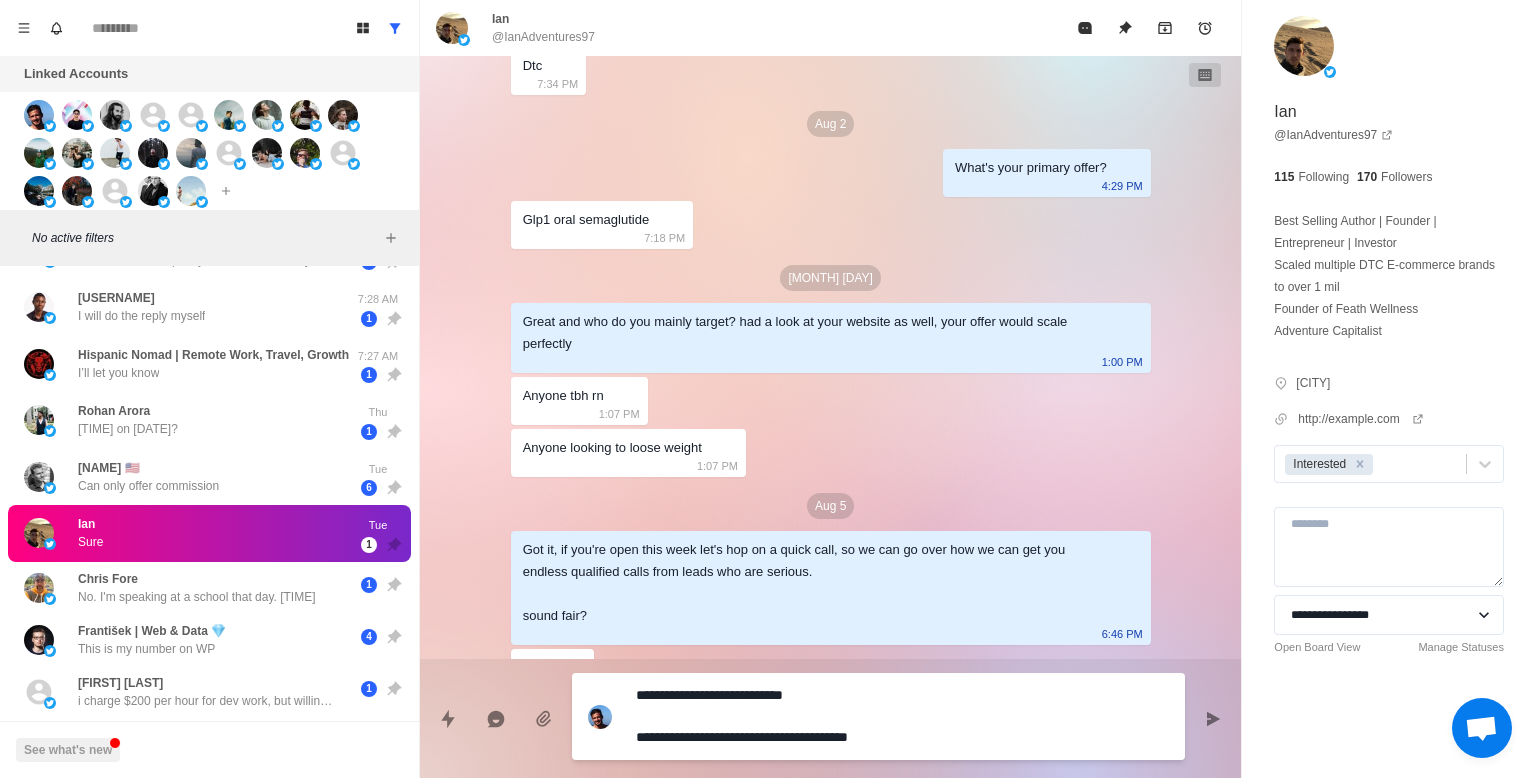 type on "*" 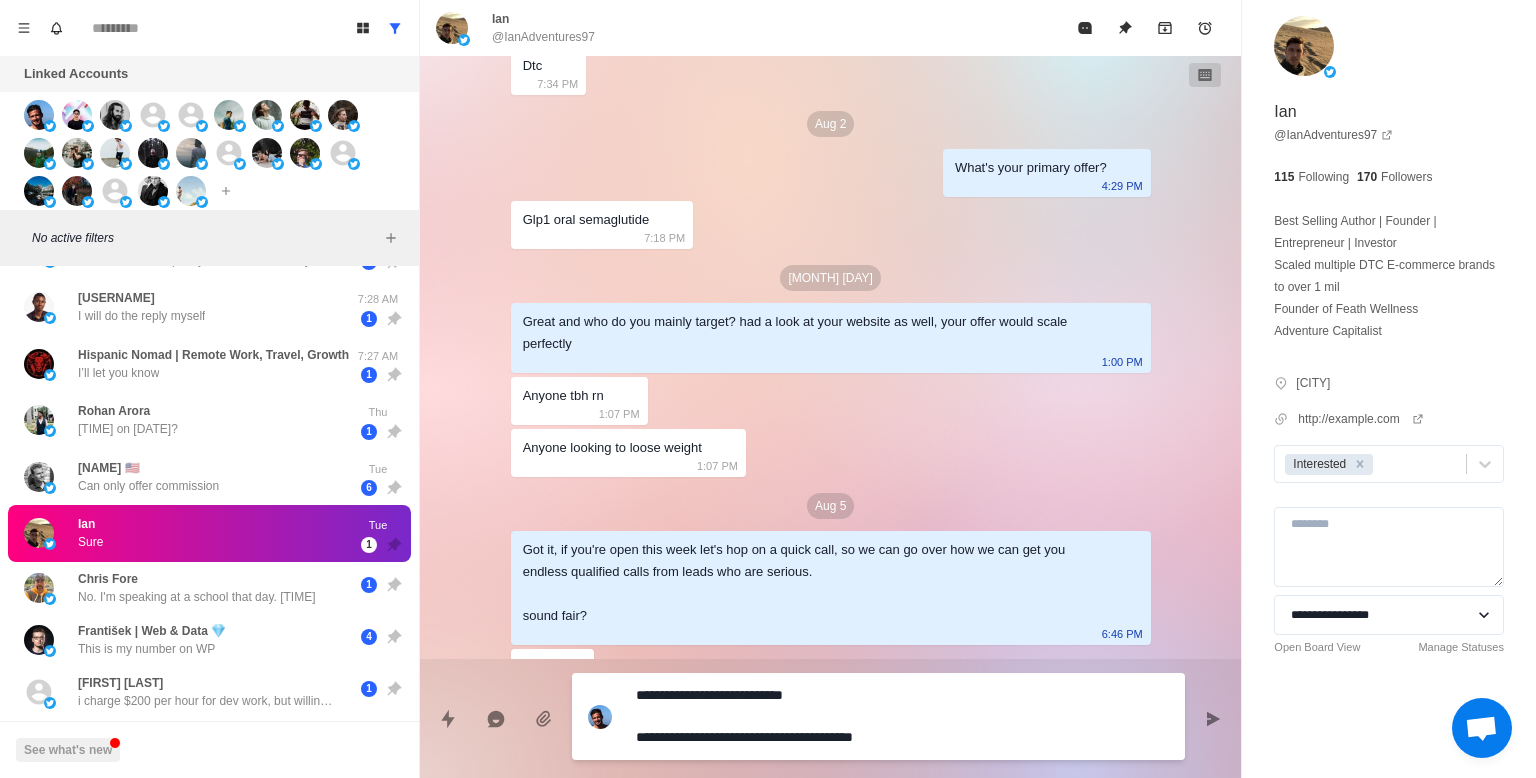 type on "*" 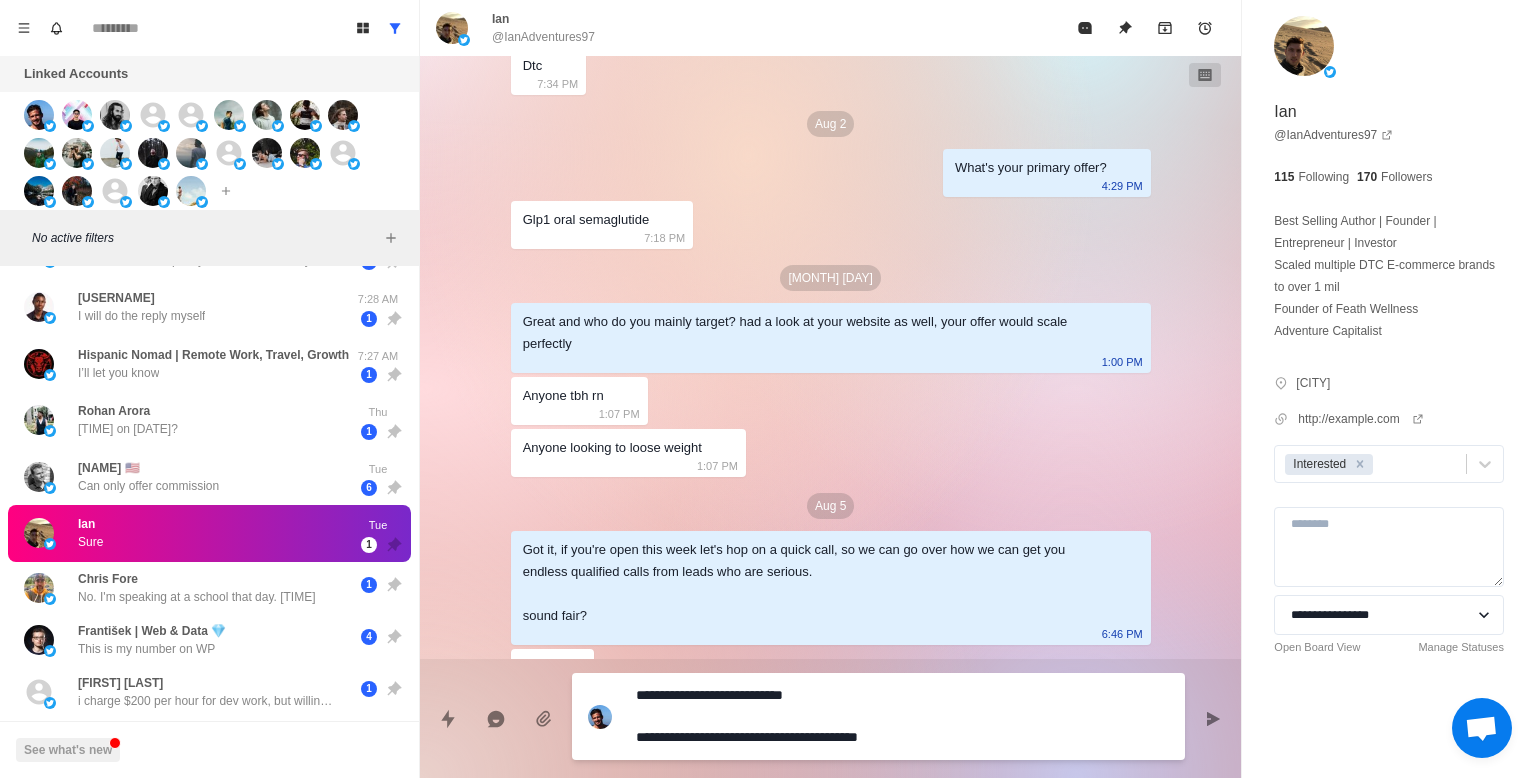 type on "*" 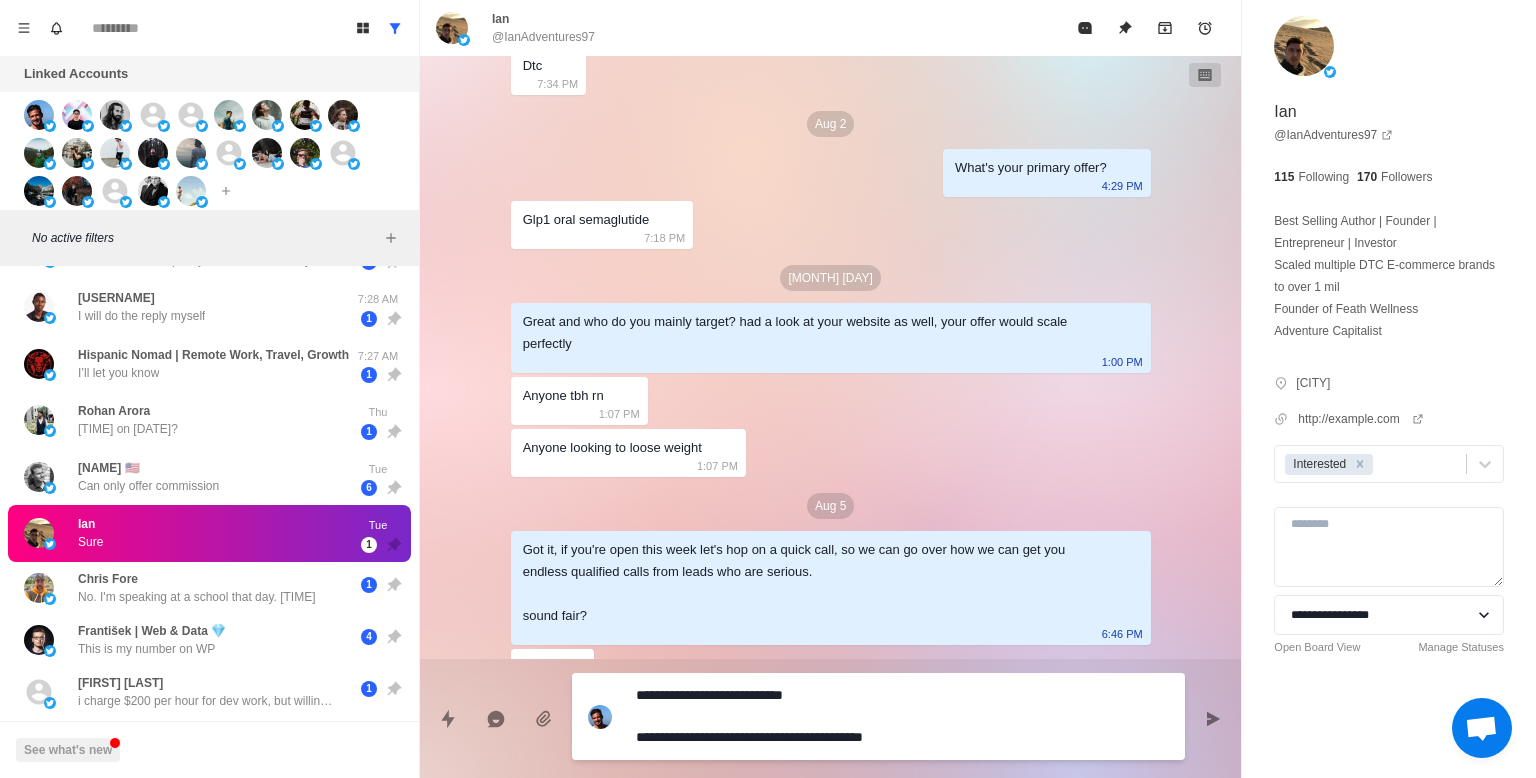 type on "*" 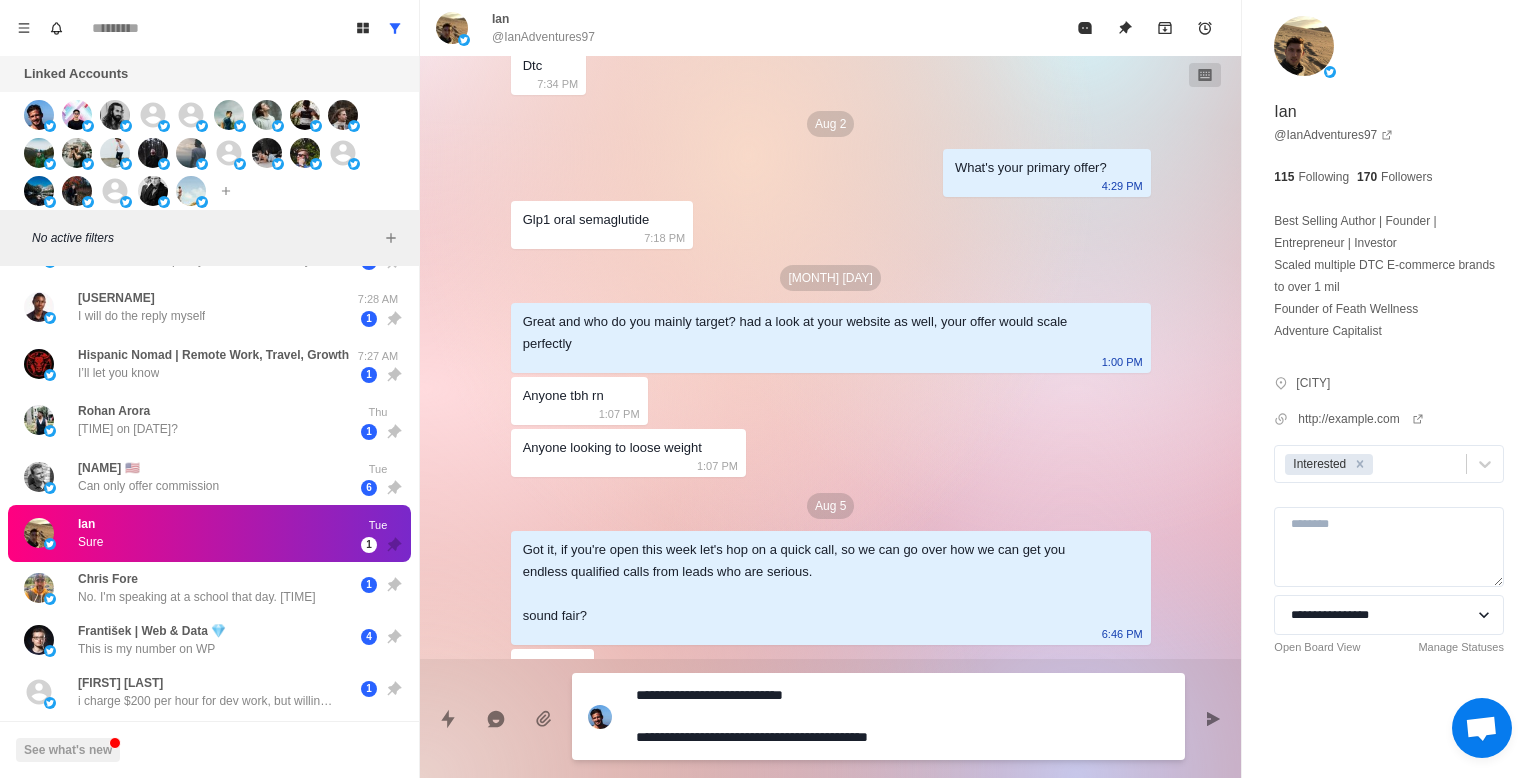type on "*" 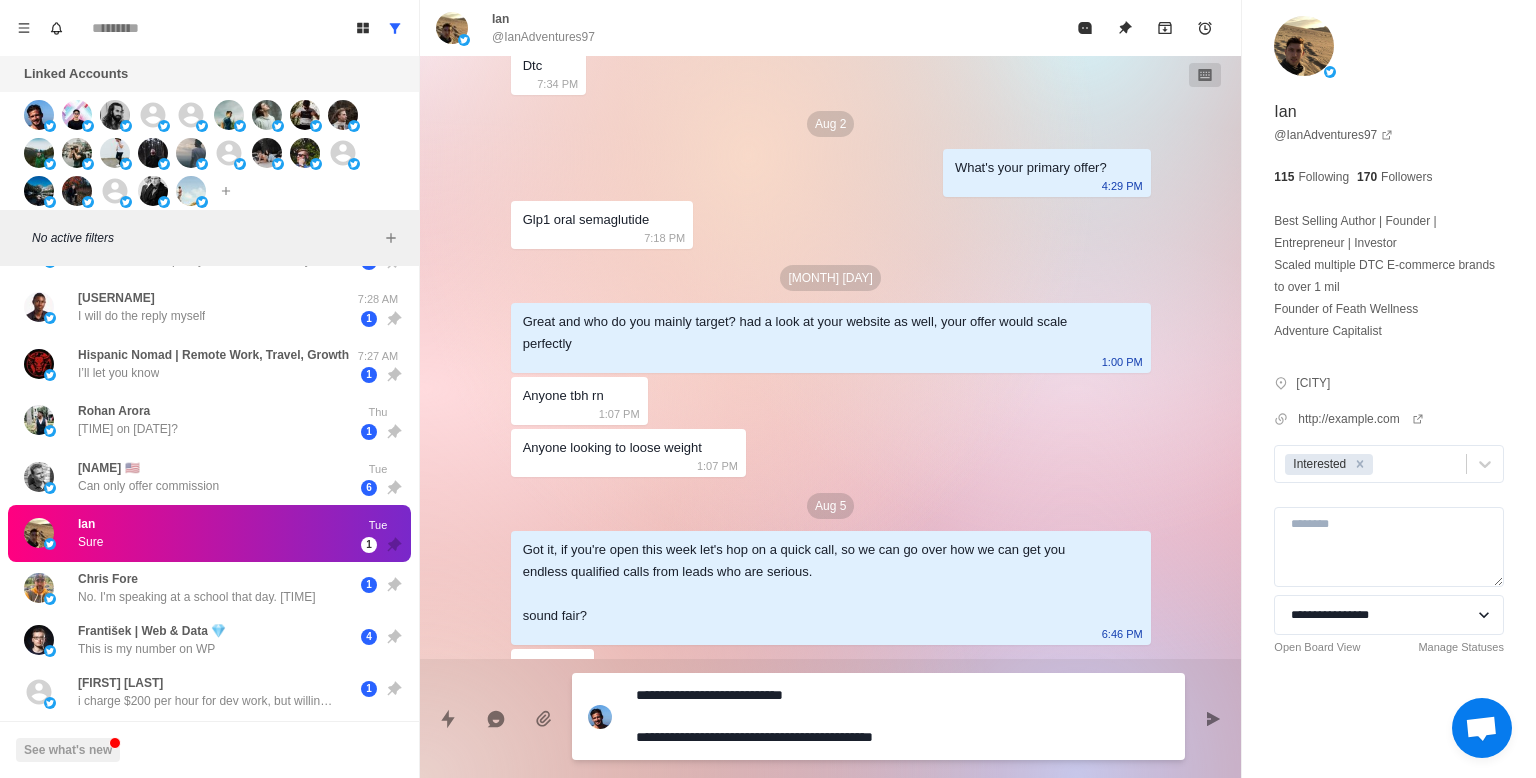 type on "*" 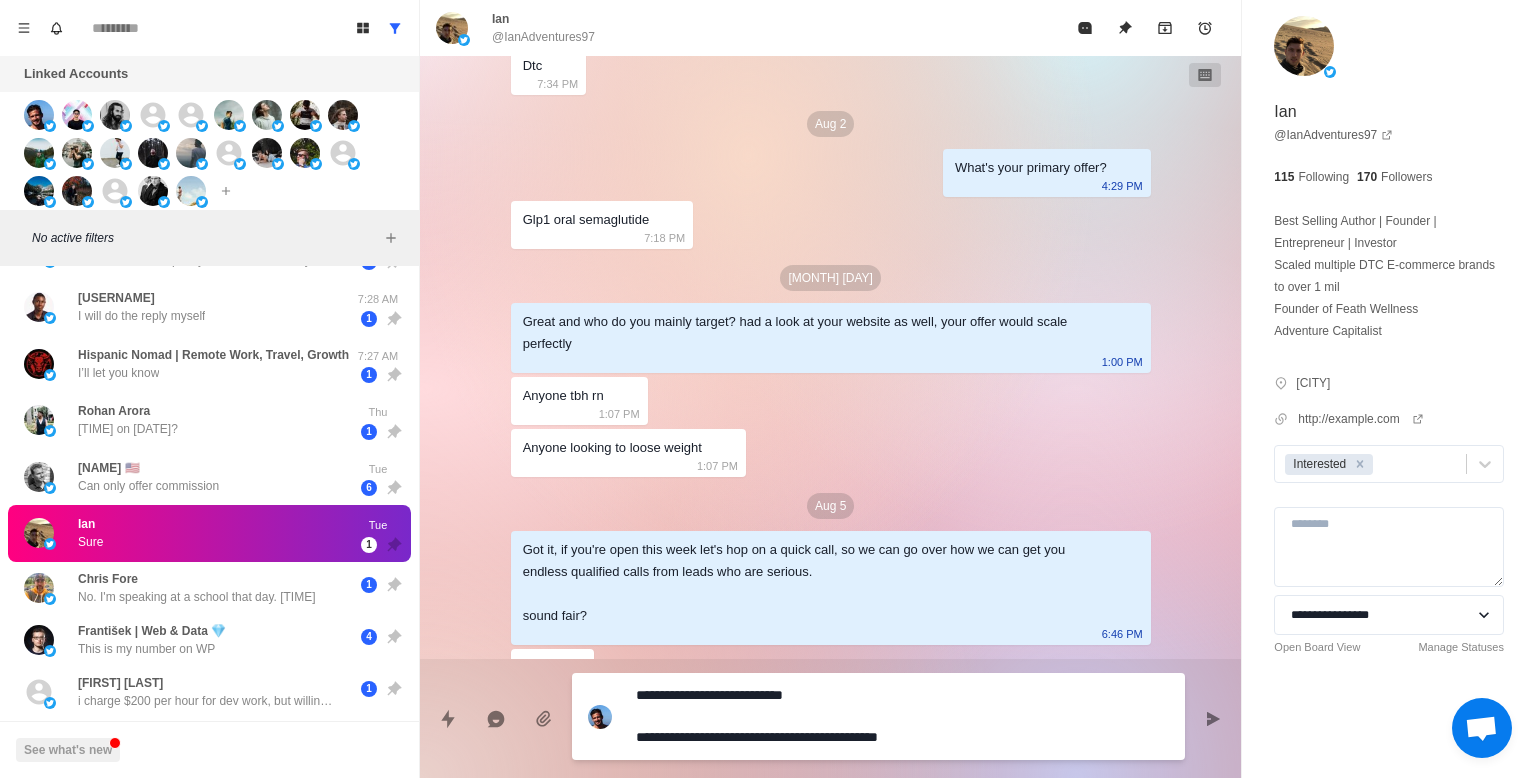 type on "*" 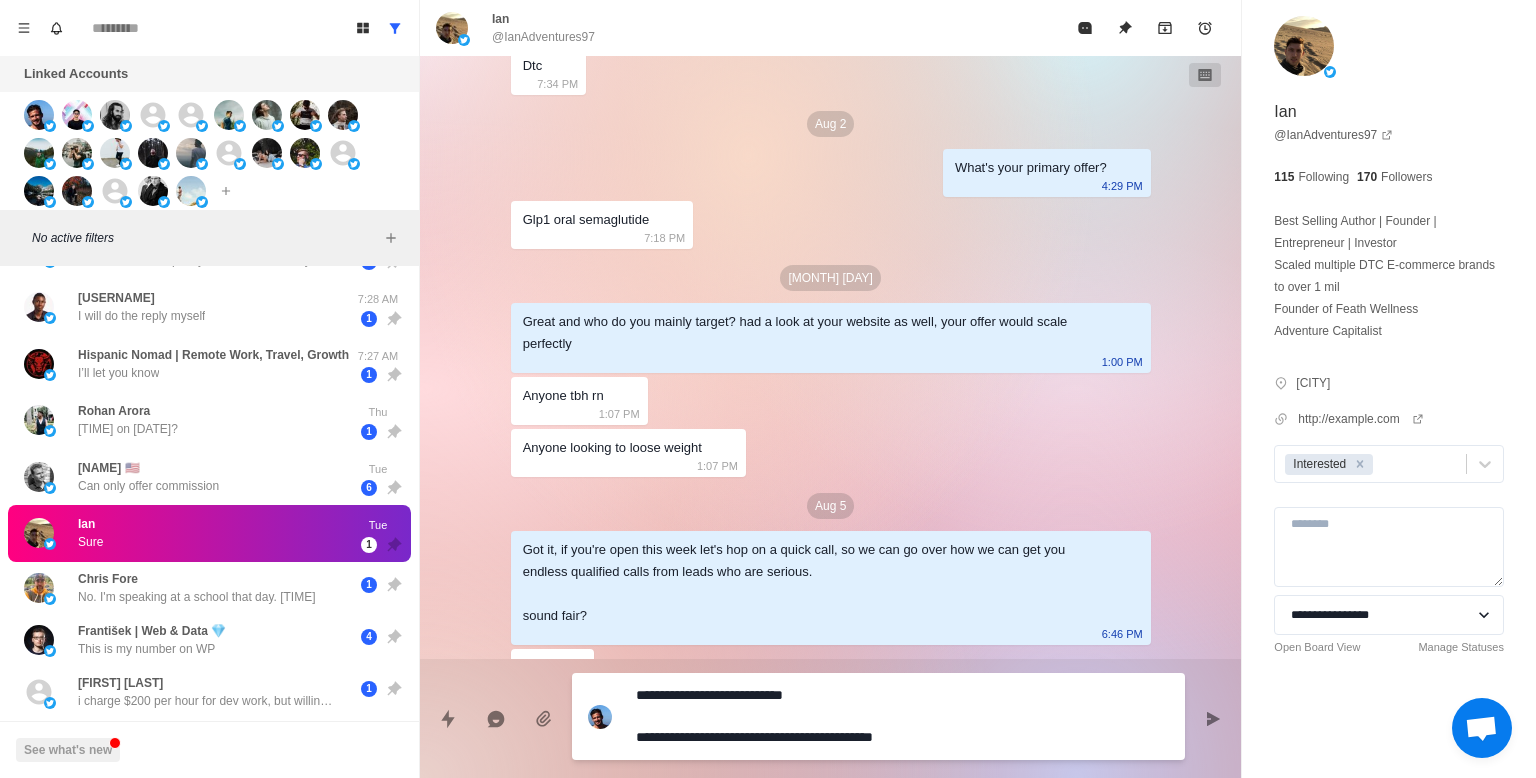 type on "*" 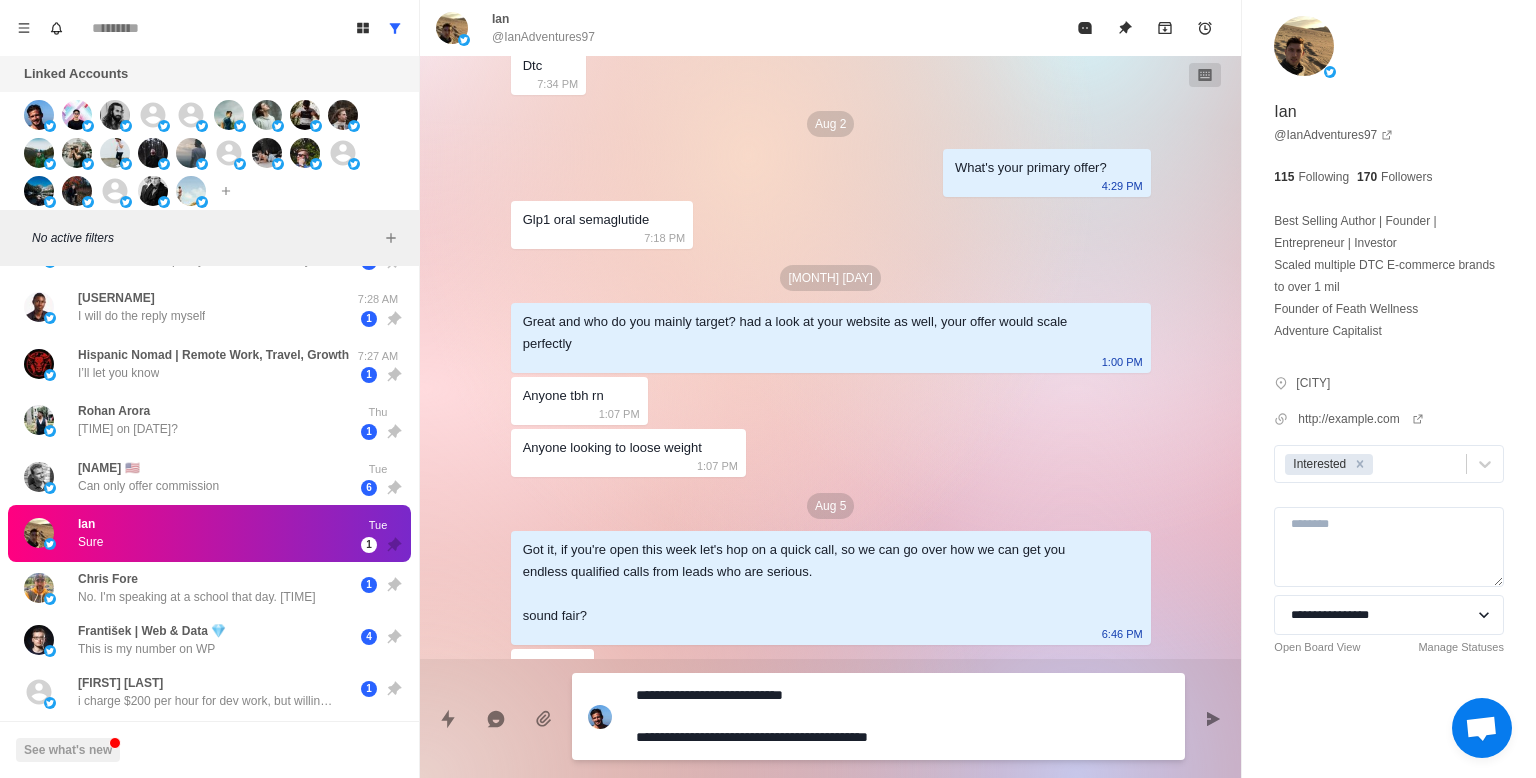 type on "*" 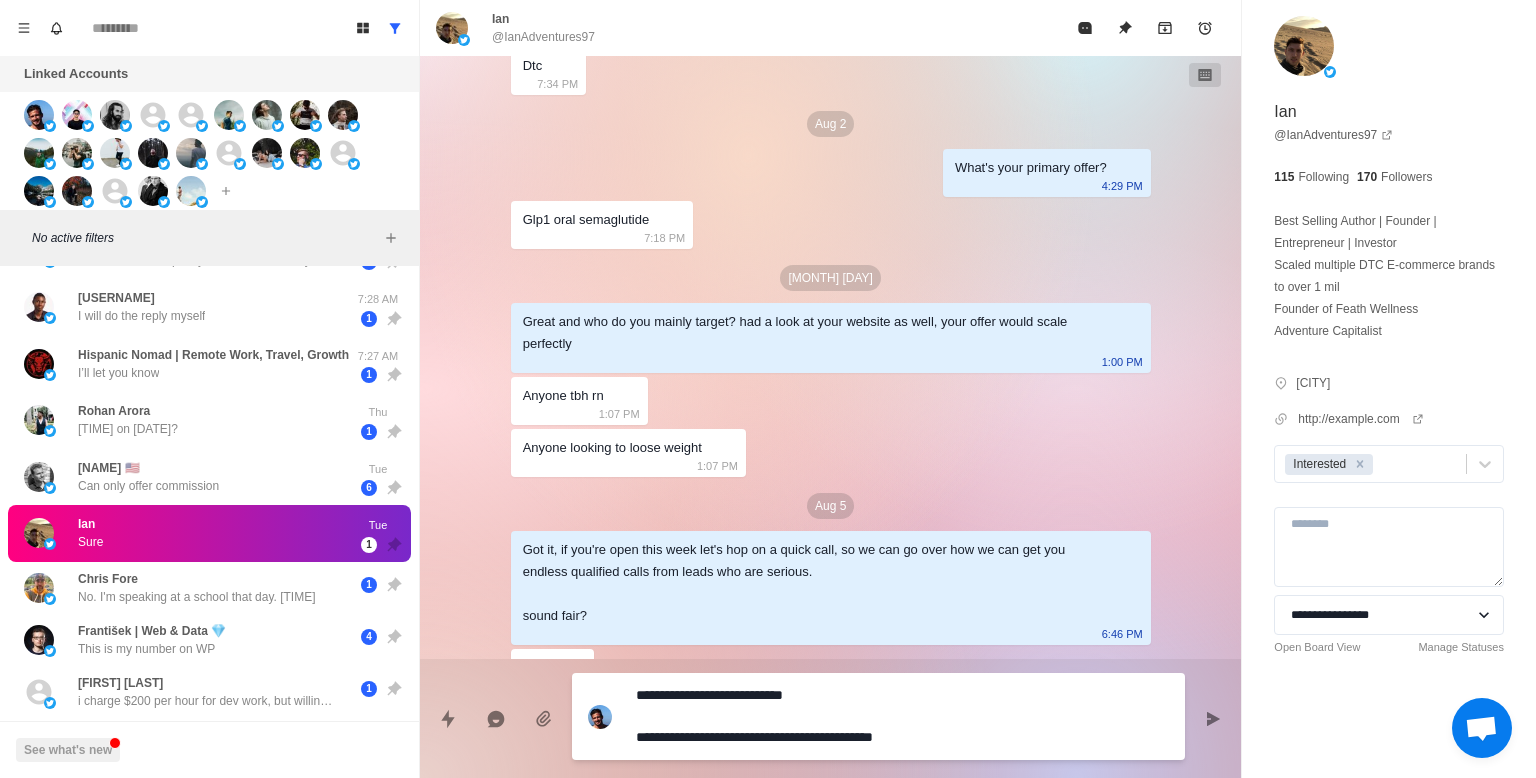 type on "*" 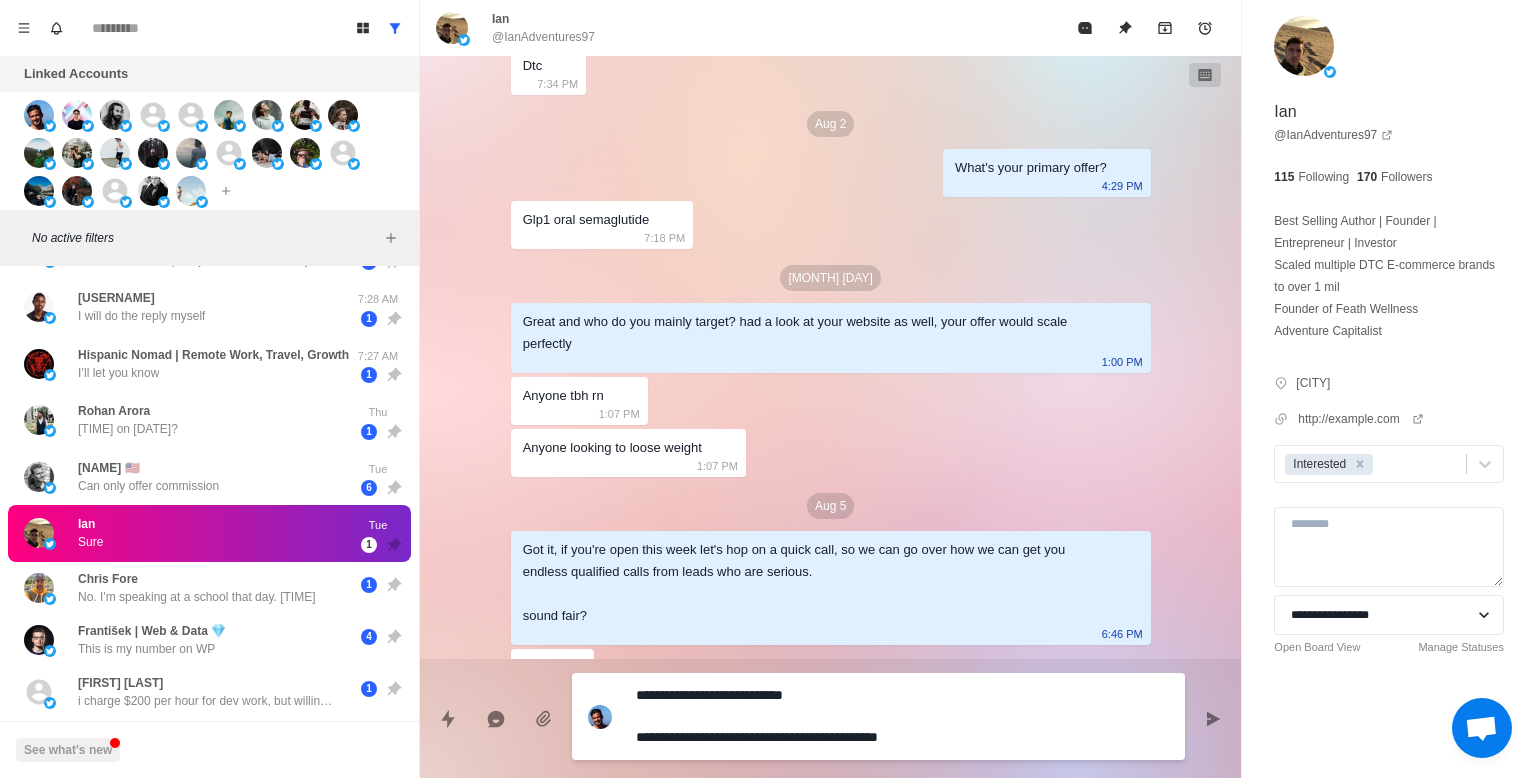 type on "*" 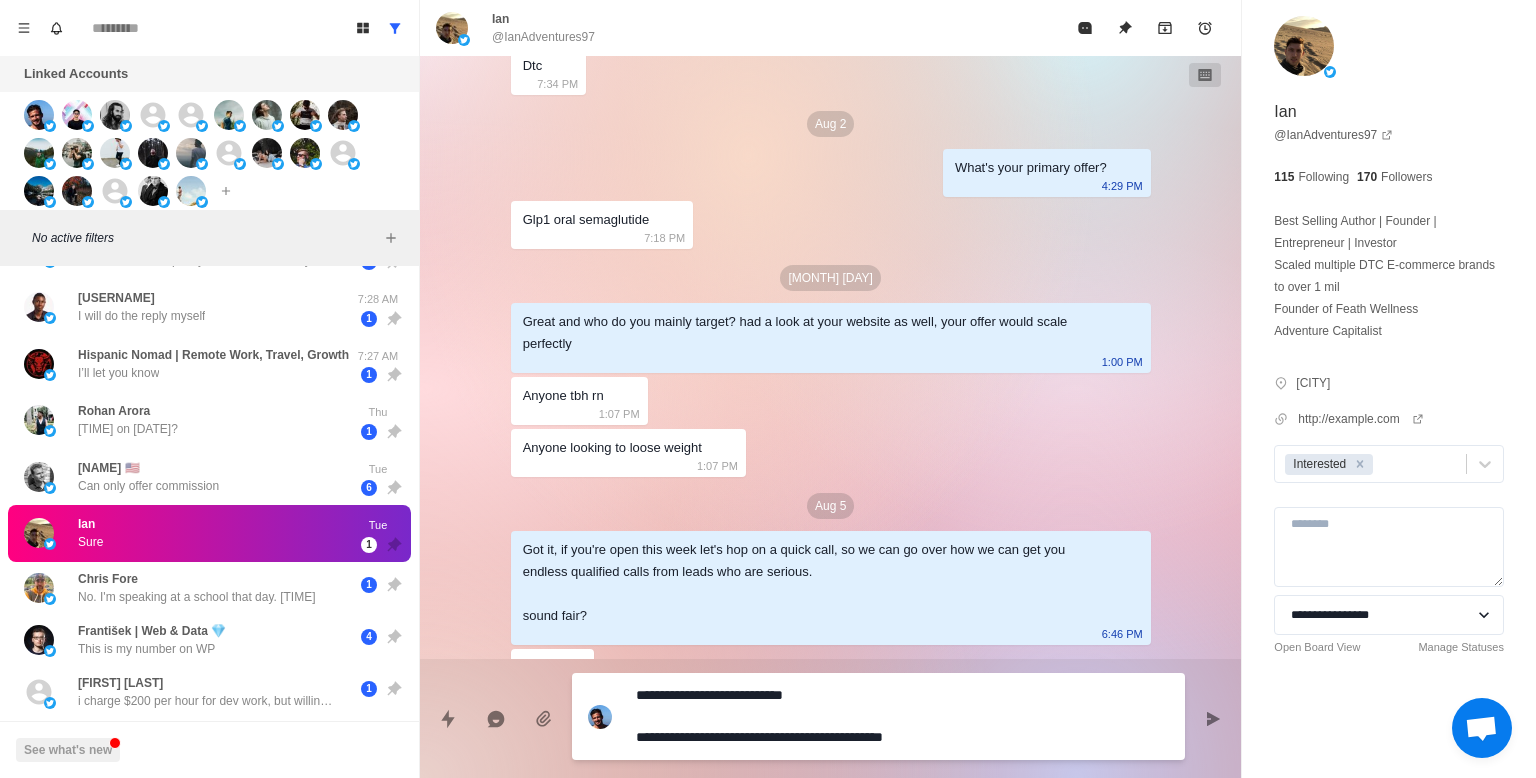 type on "*" 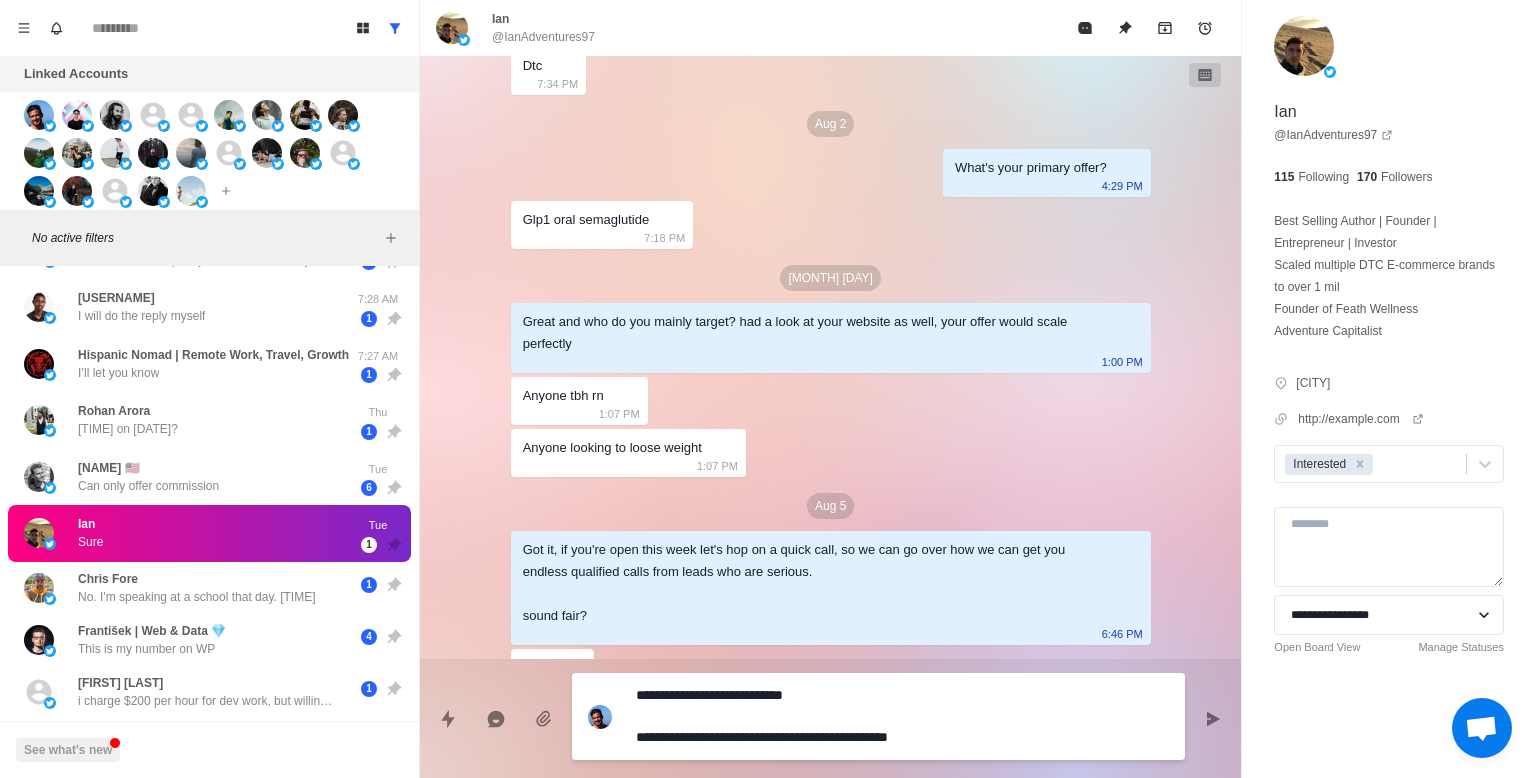 type 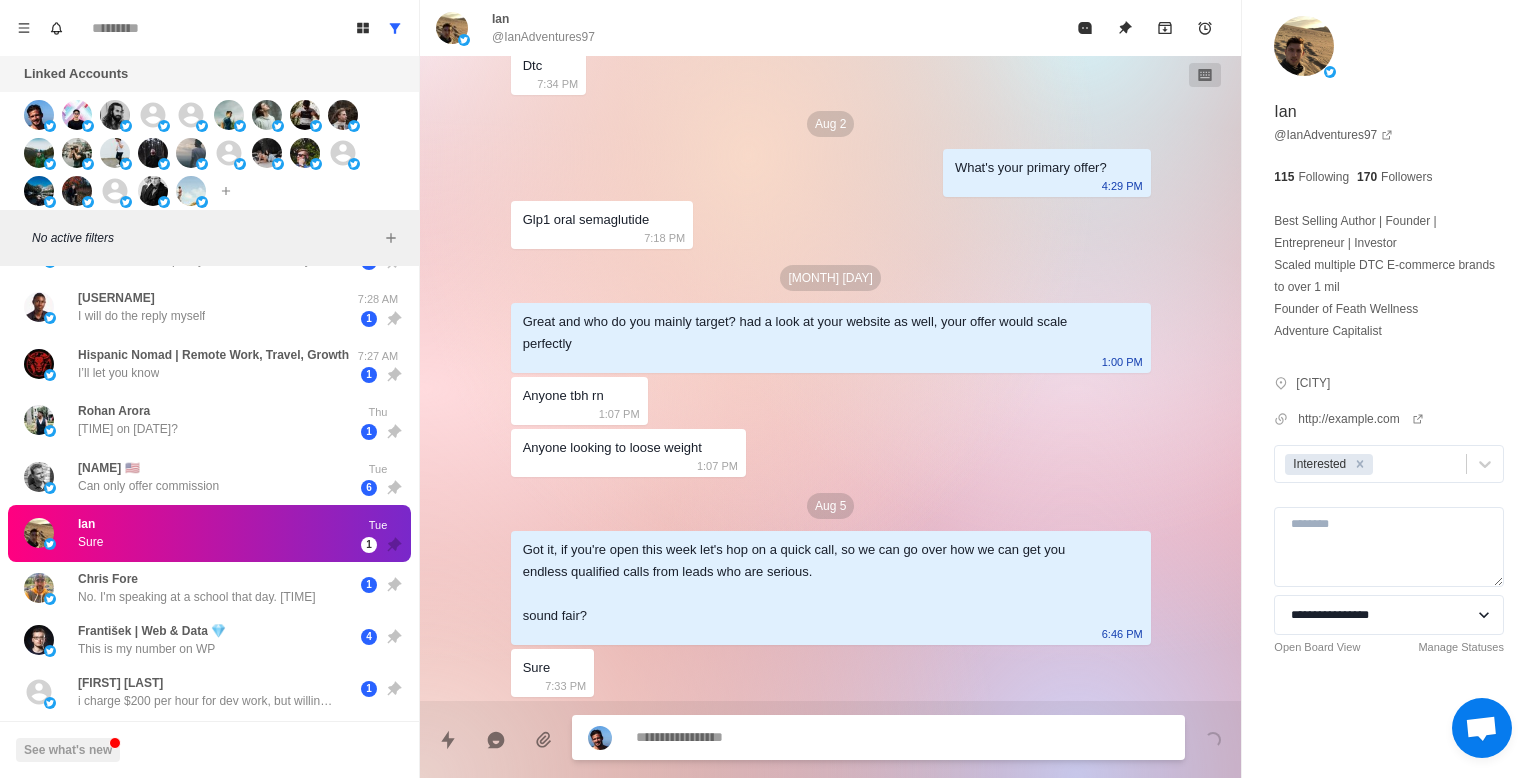 scroll, scrollTop: 1727, scrollLeft: 0, axis: vertical 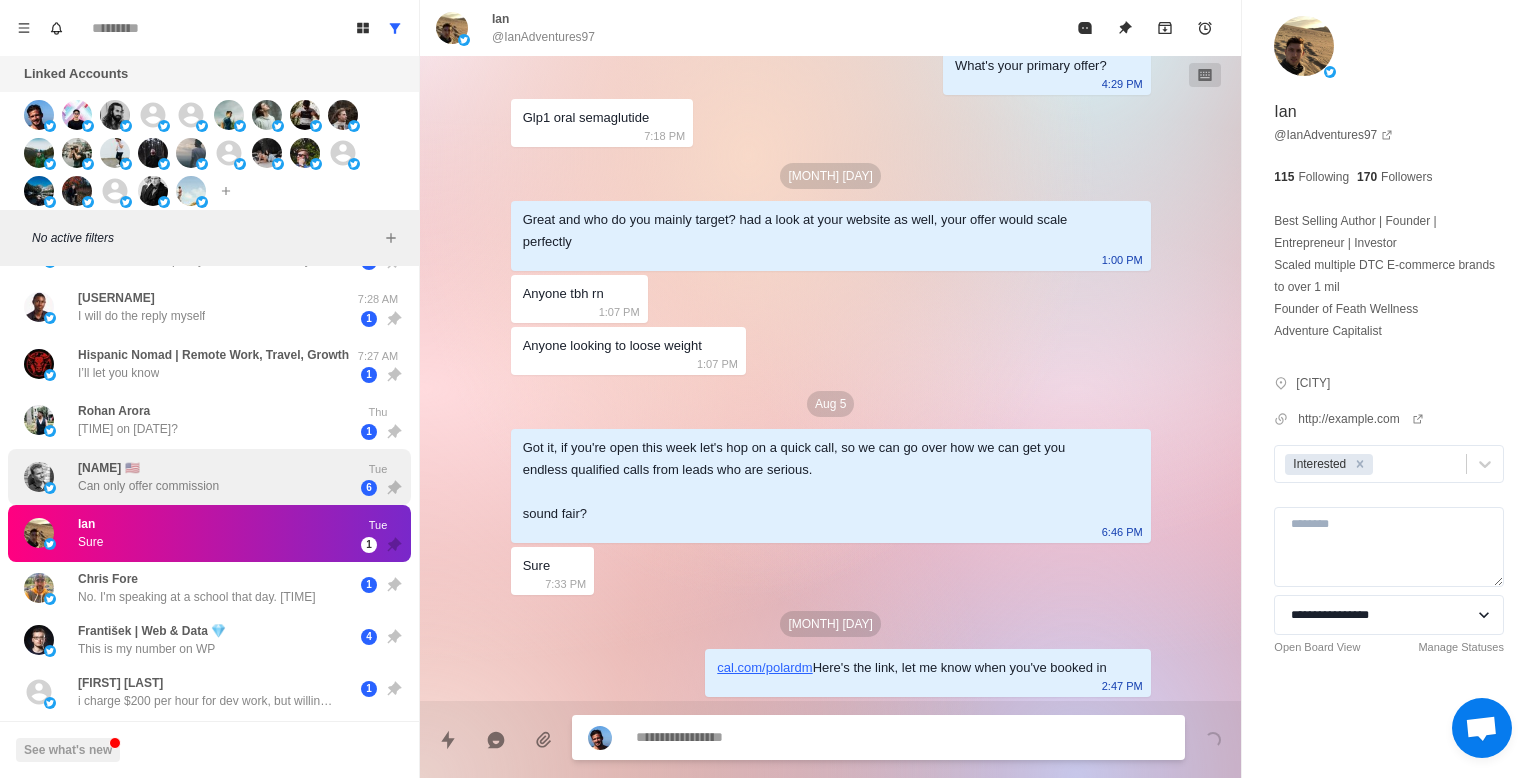 click on "AlphaShark 🇺🇸 Can only offer commission" at bounding box center (188, 477) 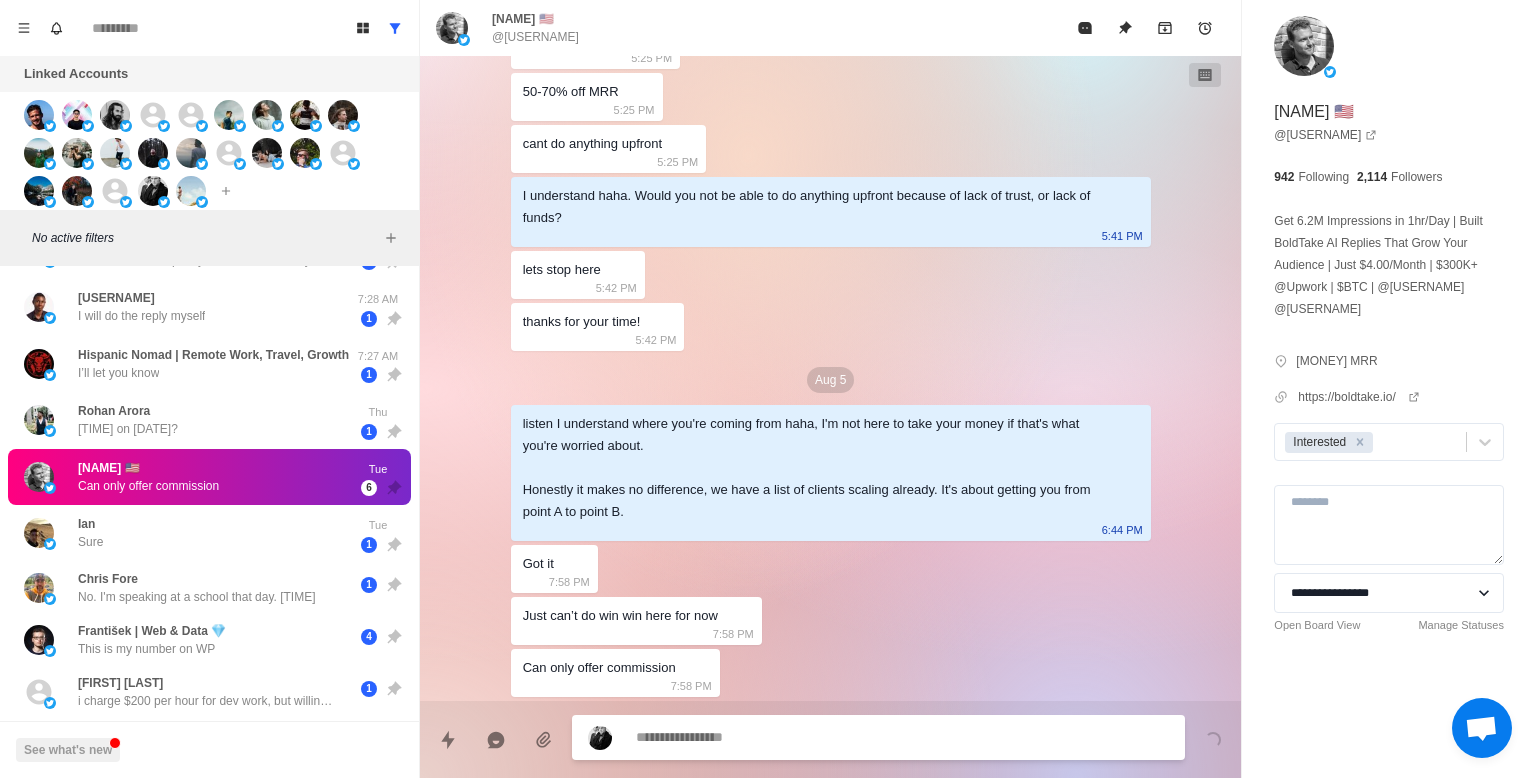 scroll, scrollTop: 1283, scrollLeft: 0, axis: vertical 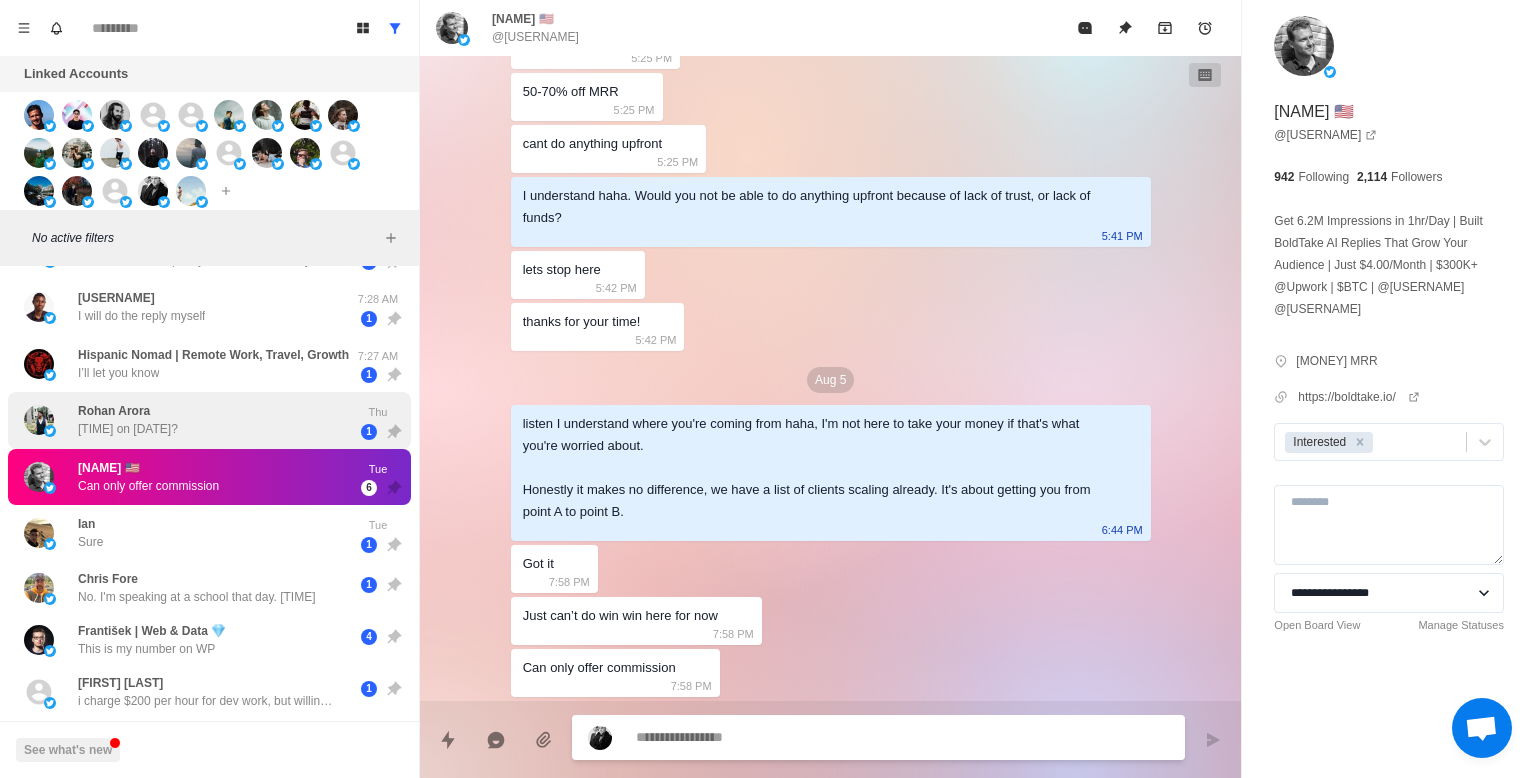 click on "[NAME] [TIME] on [MONTH] [DAY]?" at bounding box center (188, 420) 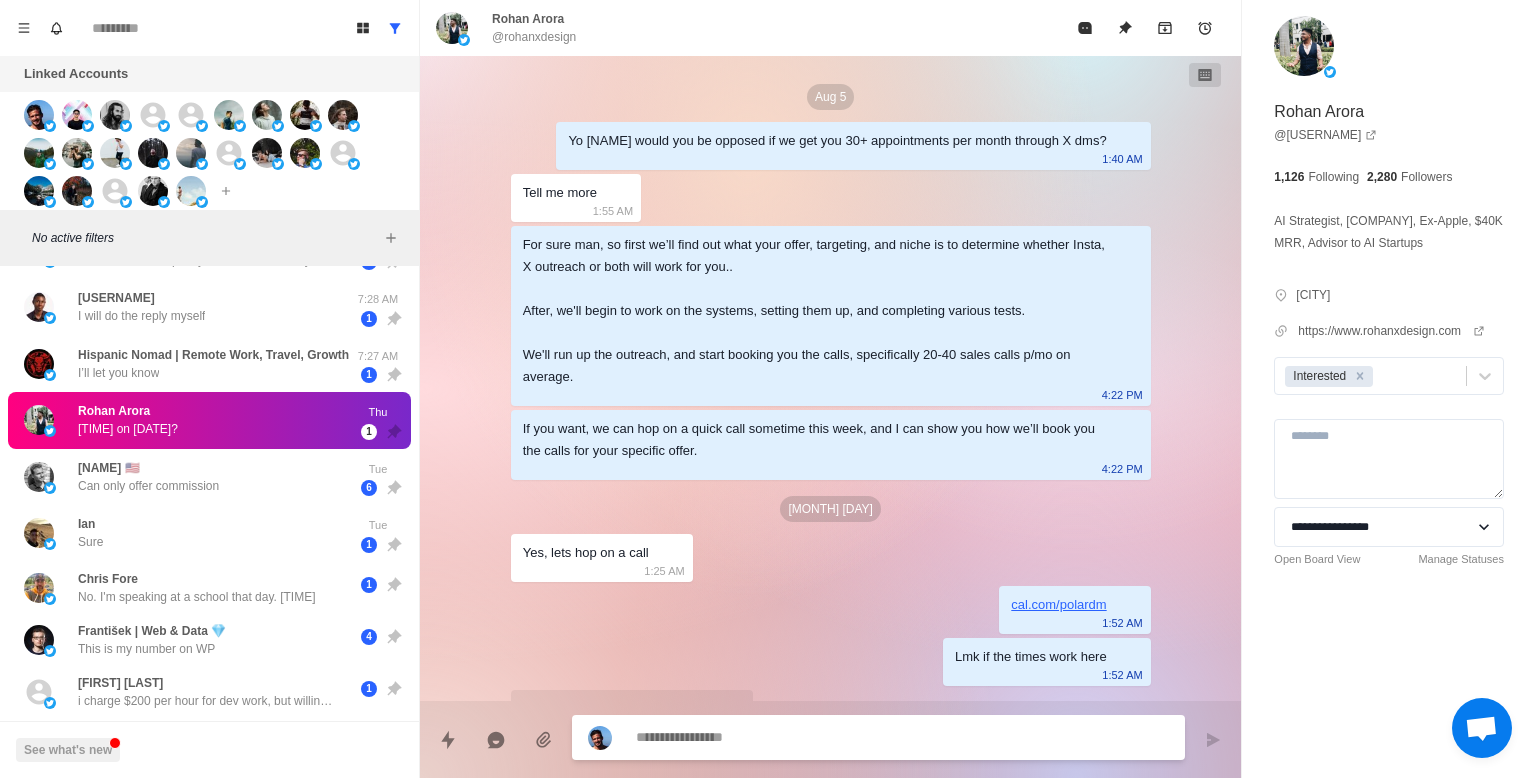 scroll, scrollTop: 539, scrollLeft: 0, axis: vertical 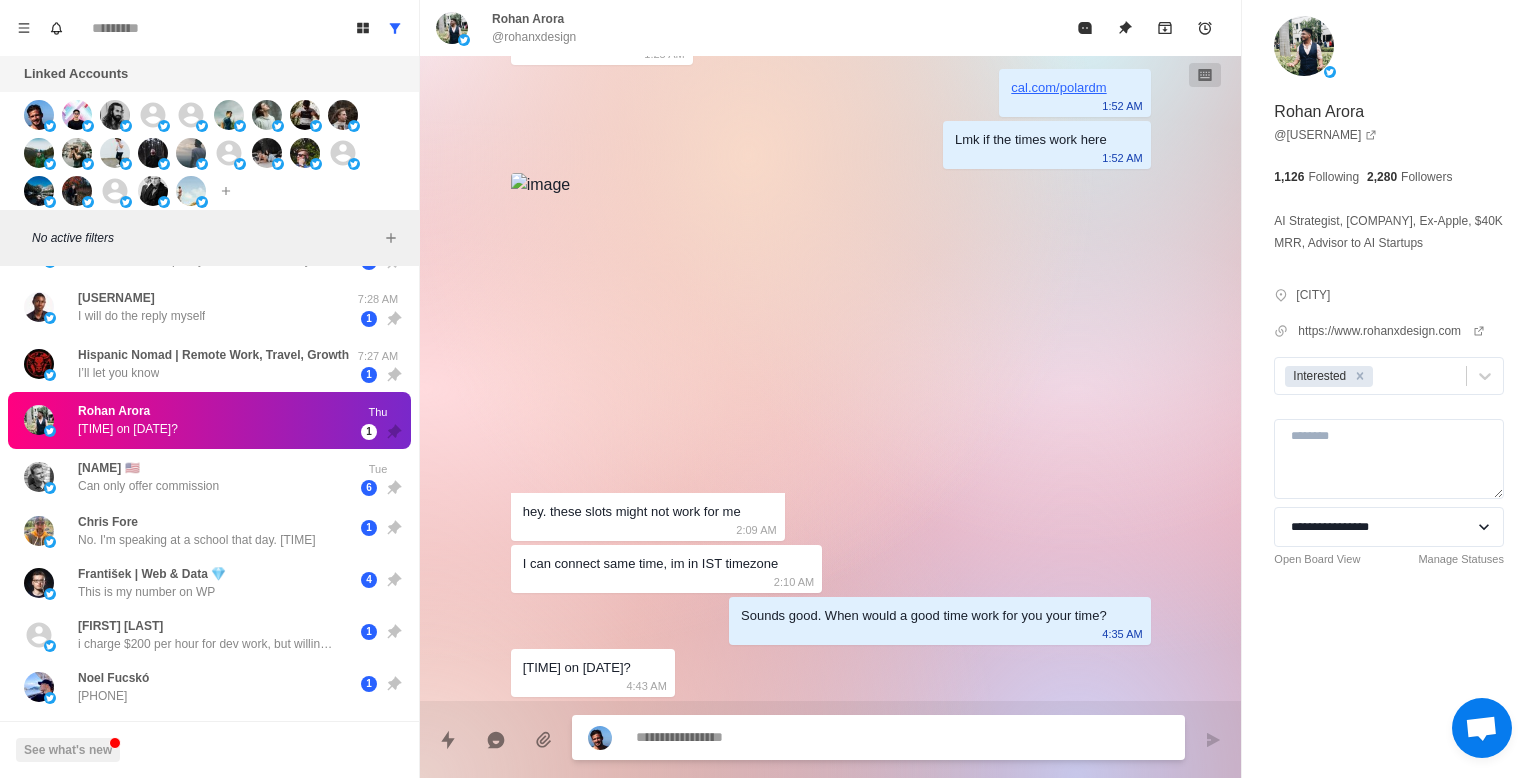 click at bounding box center [902, 737] 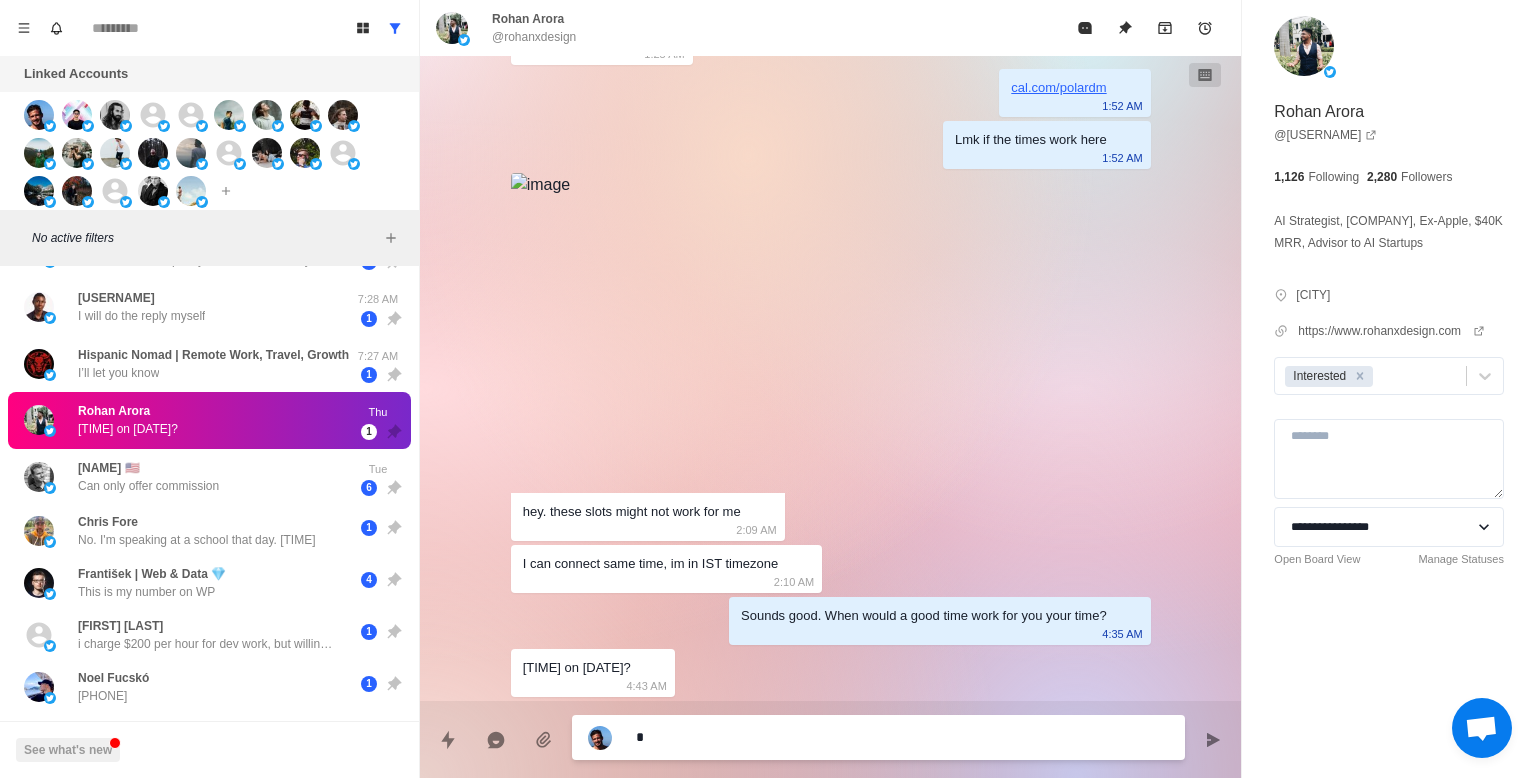 type on "*" 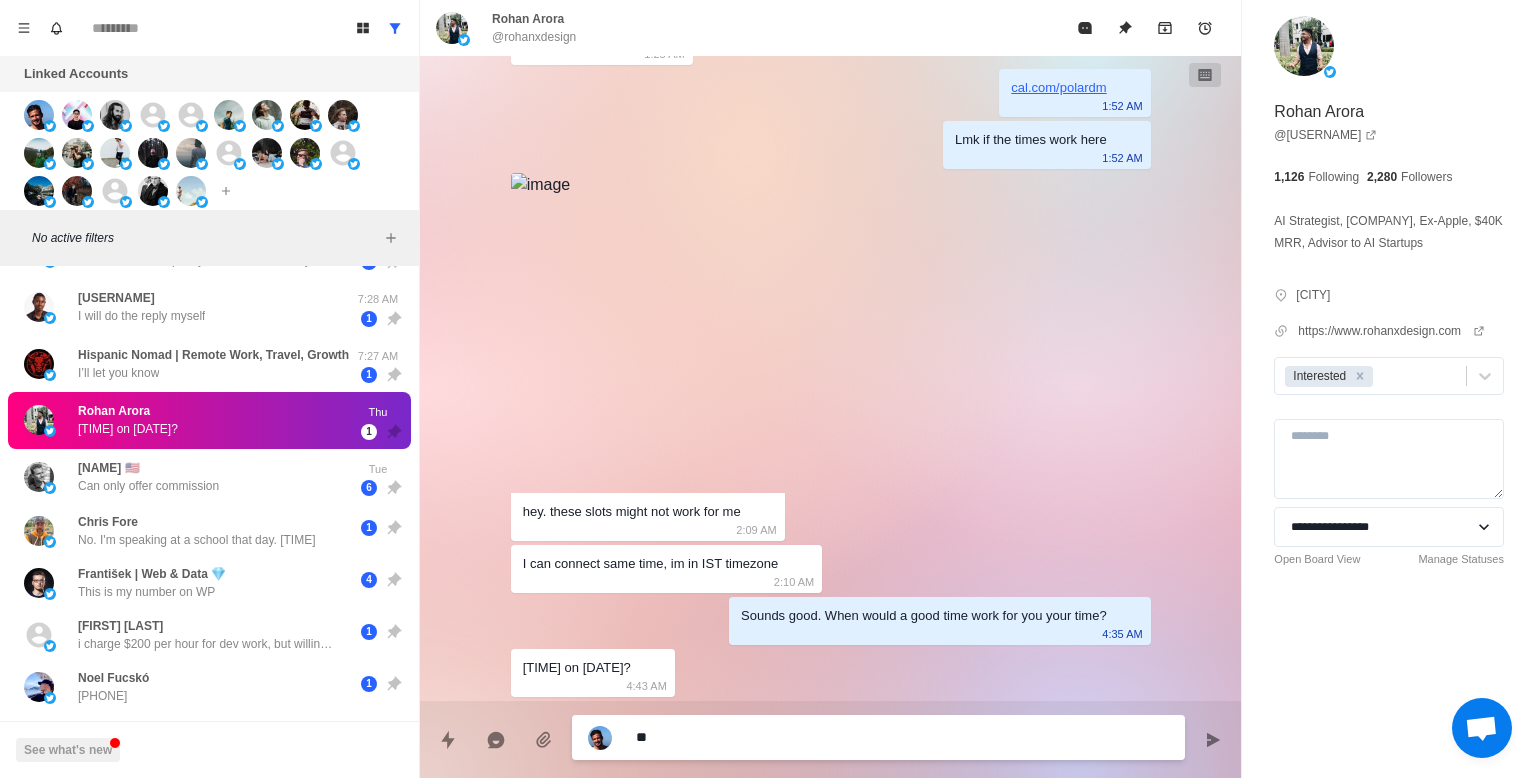 type on "***" 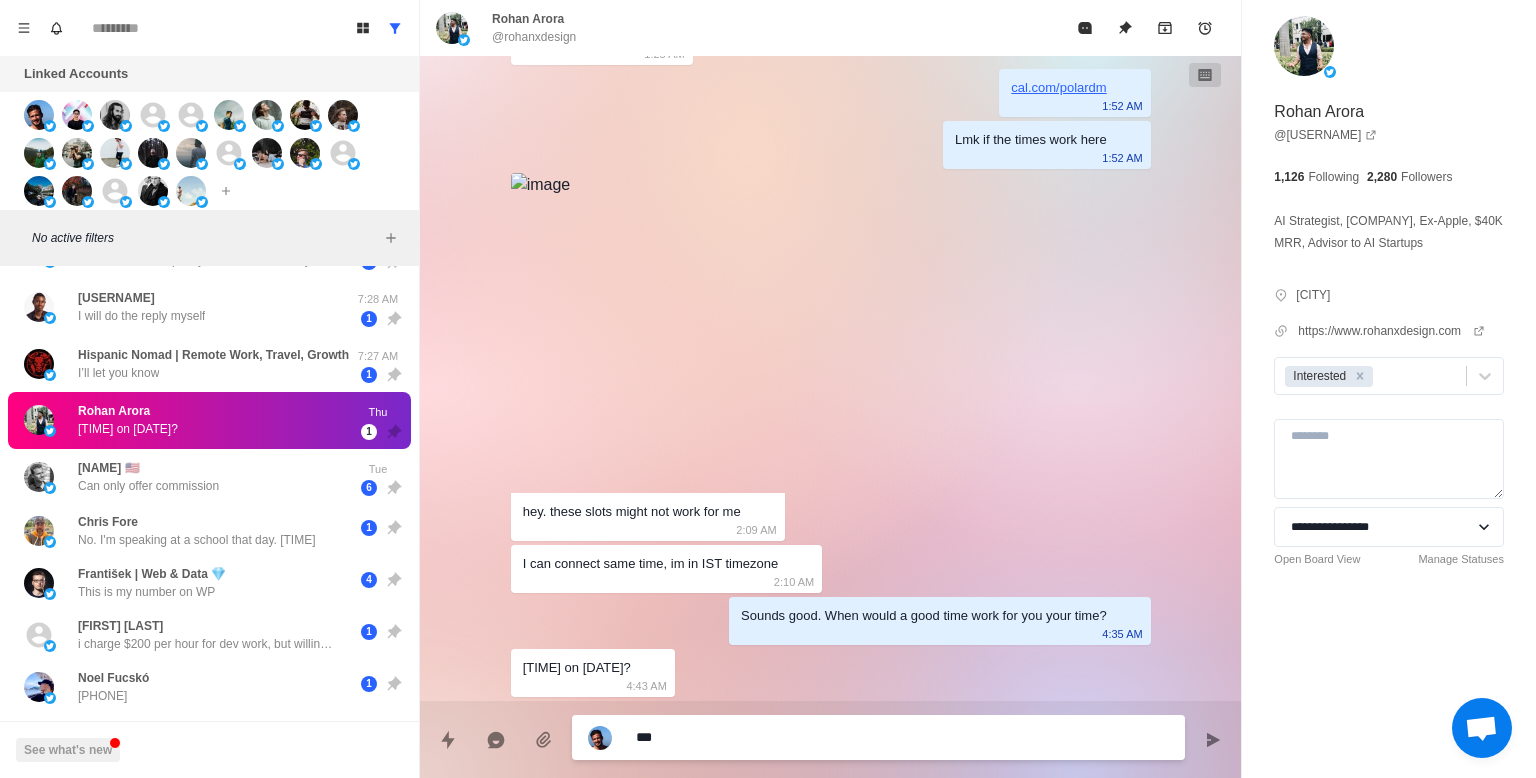 type on "*" 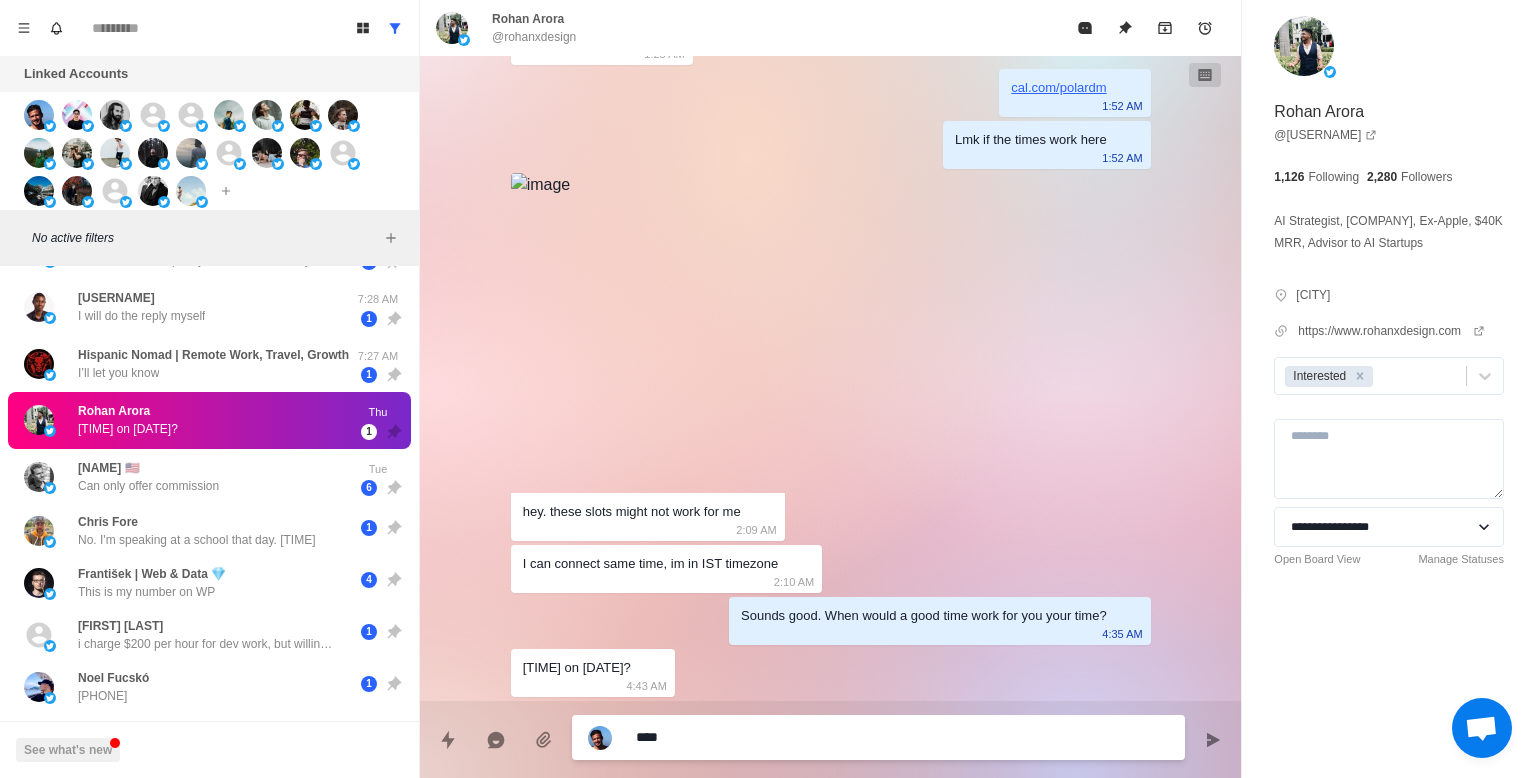 type on "*" 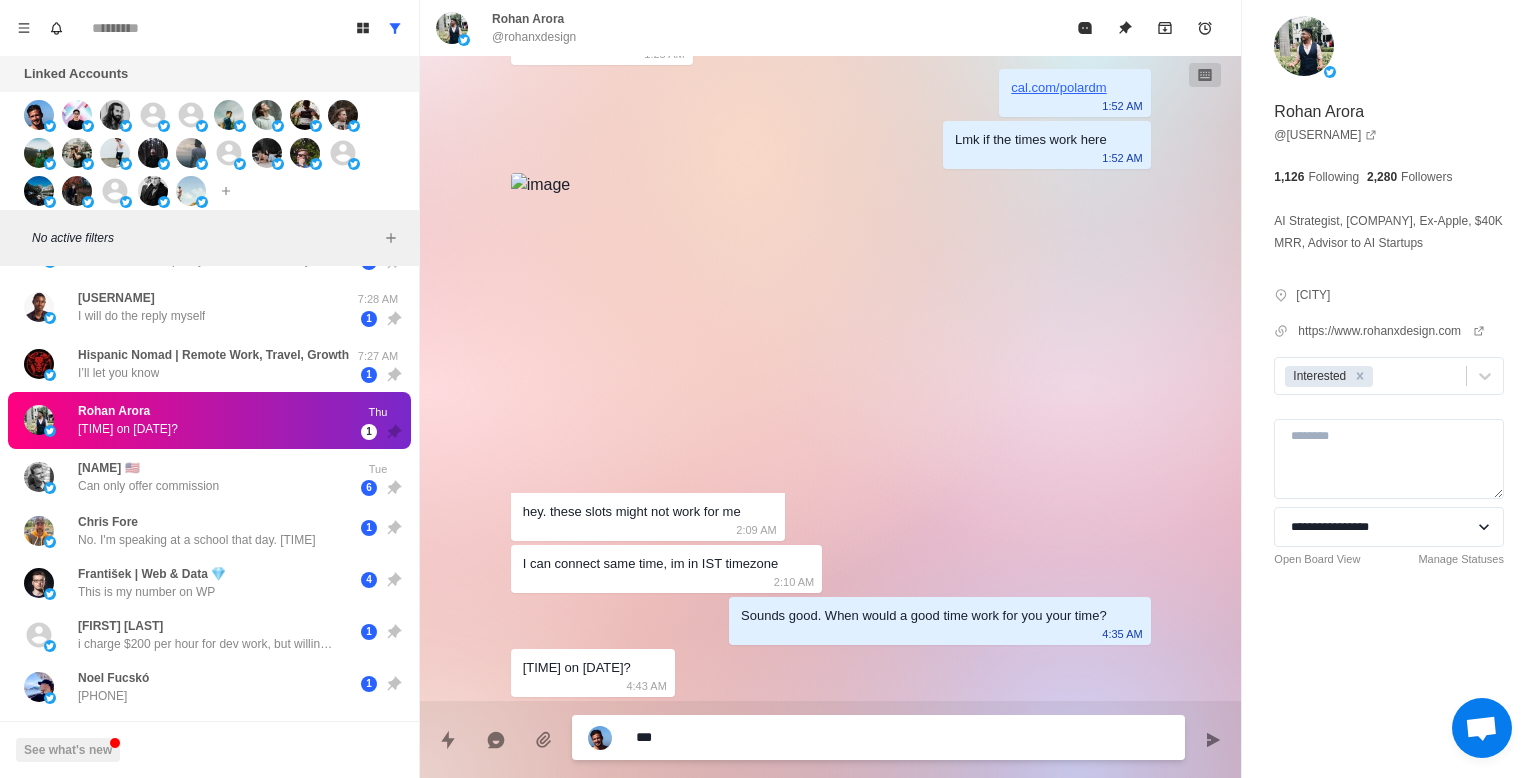 type on "*" 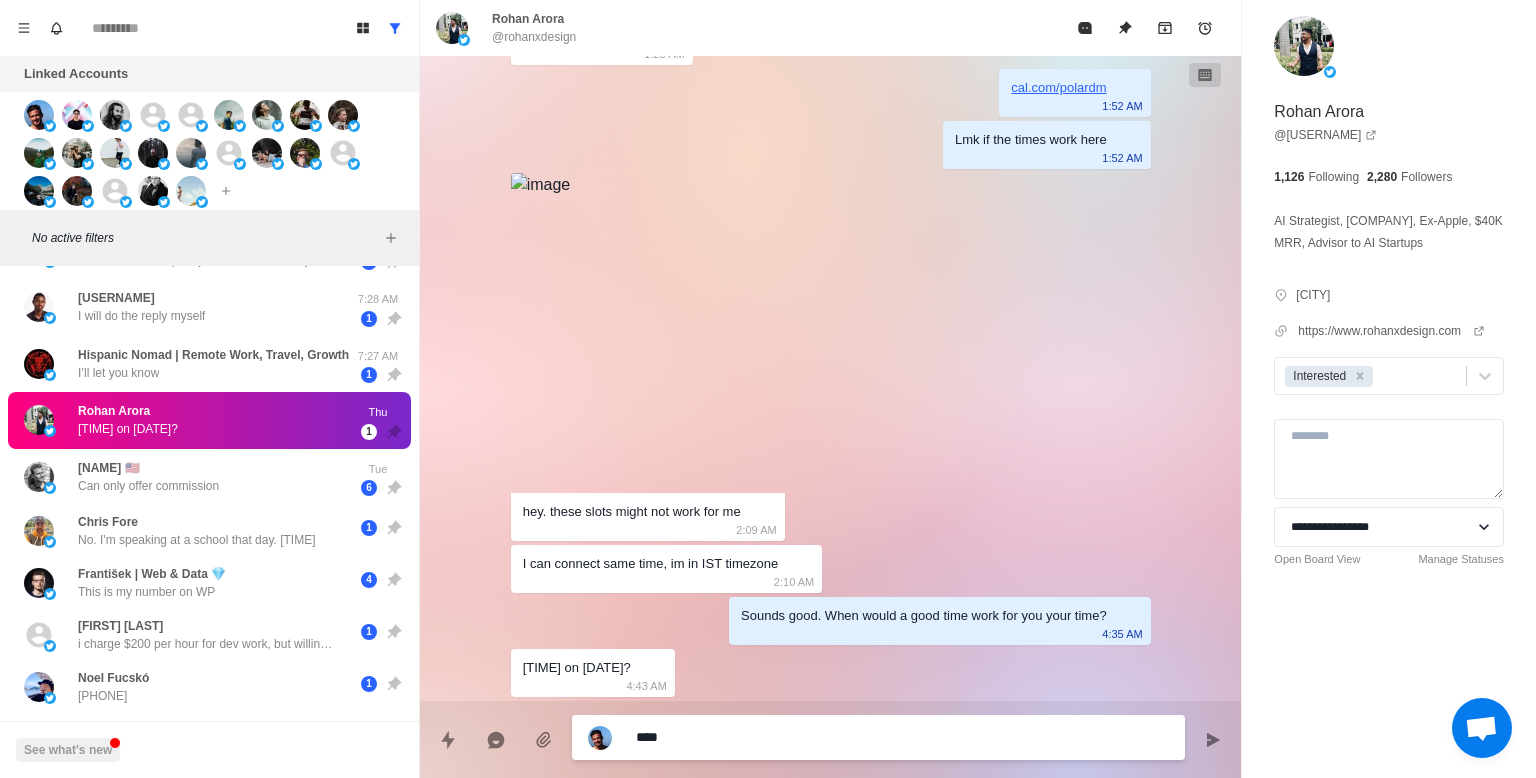type on "*" 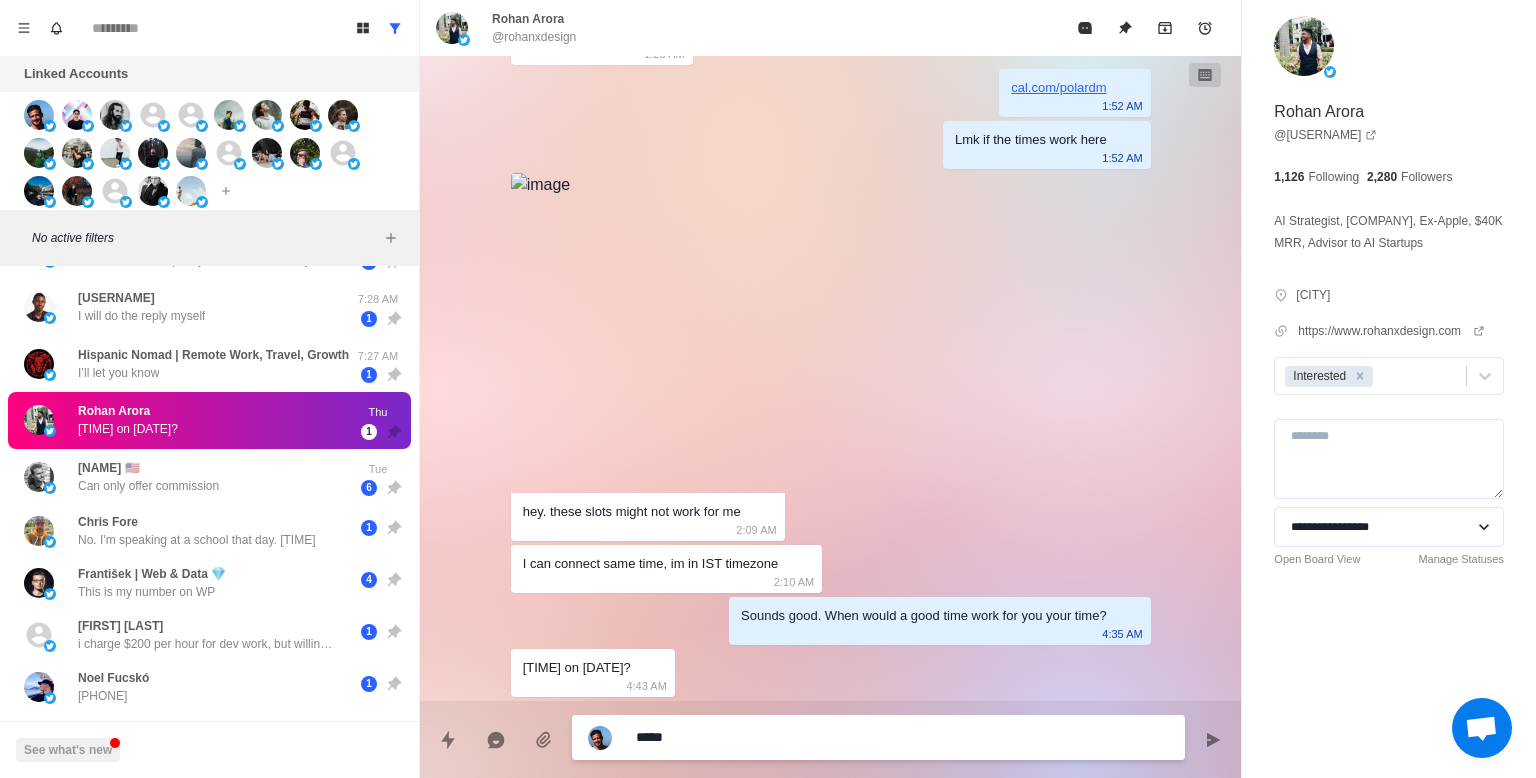 type on "*" 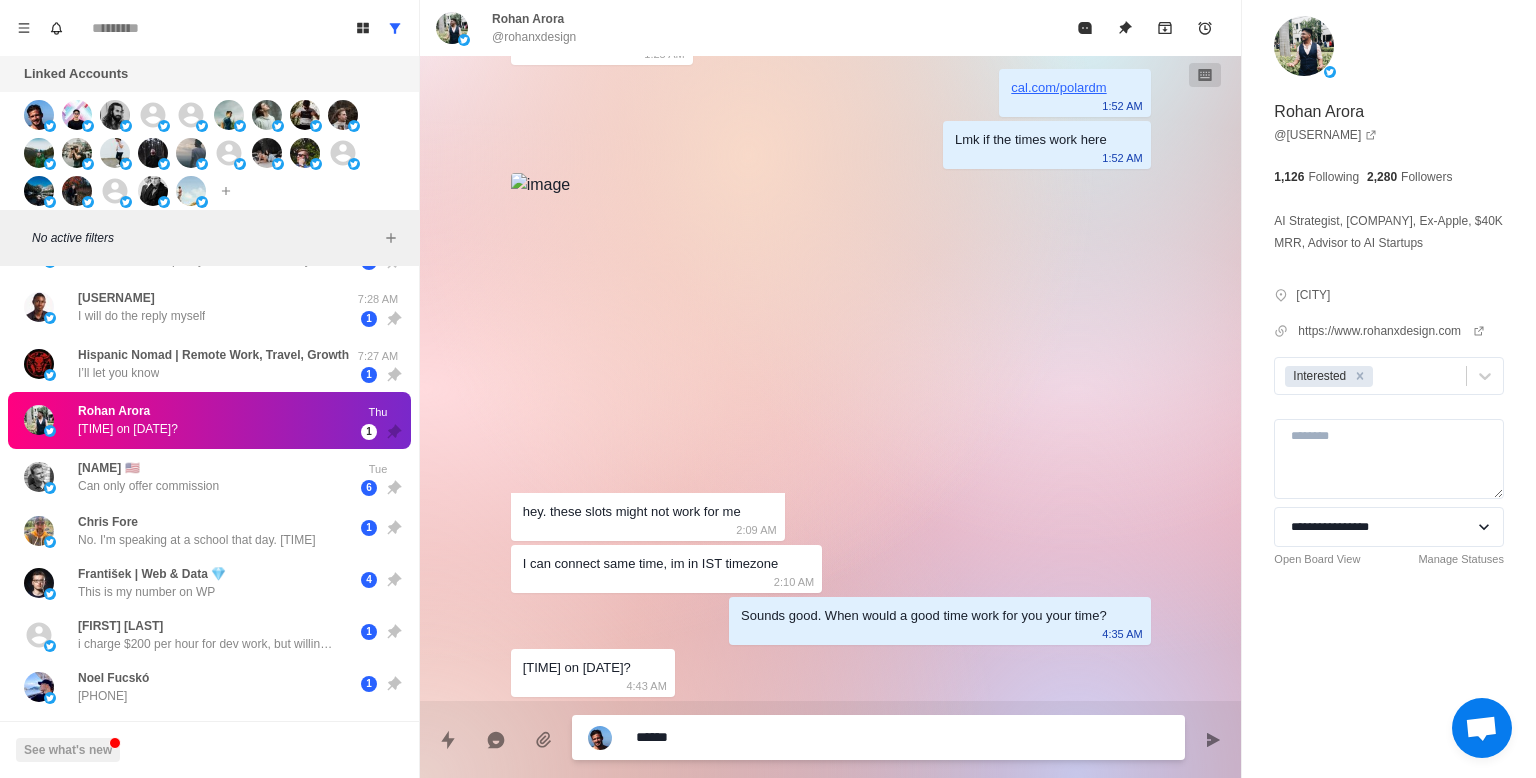 type on "*" 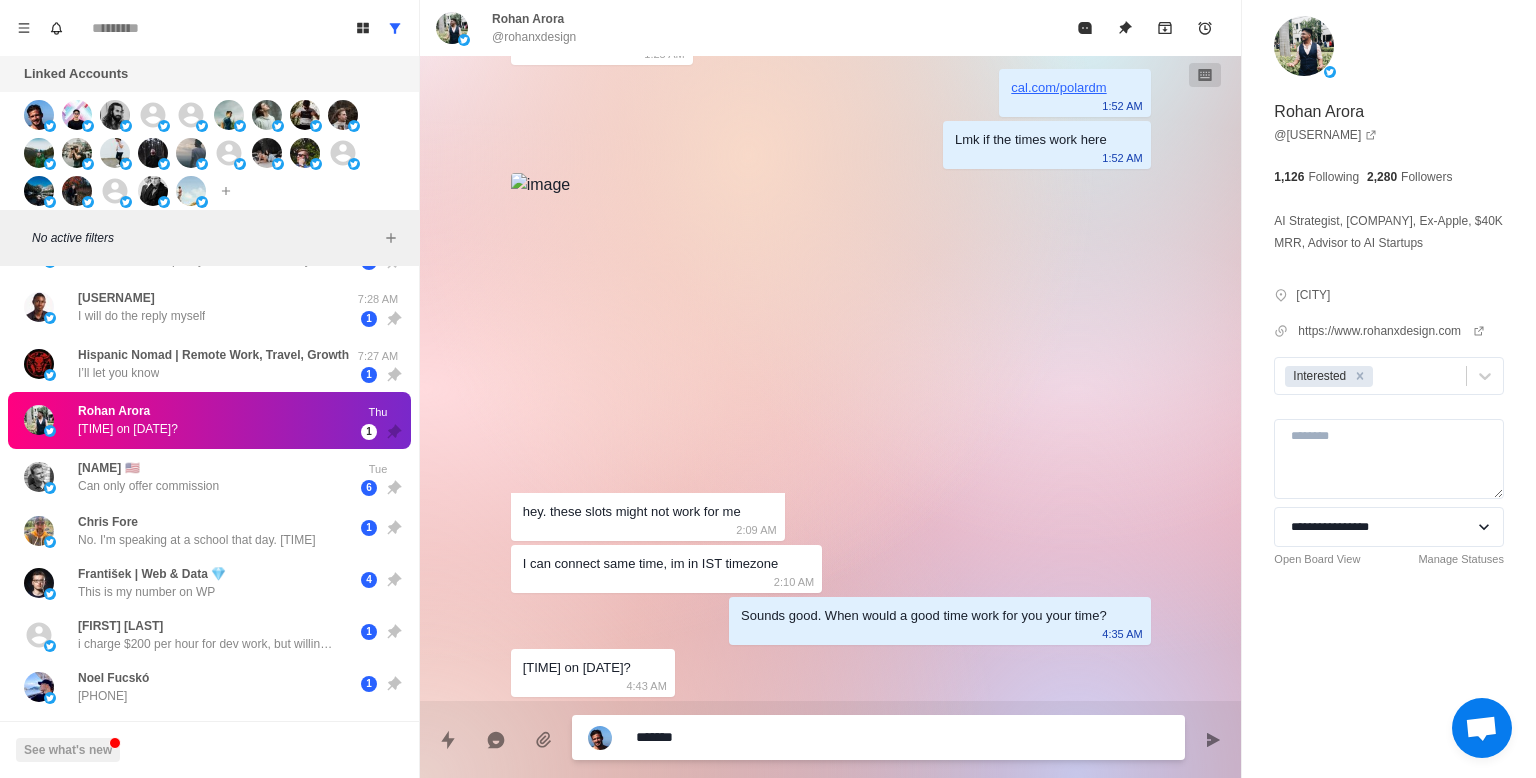 type on "*" 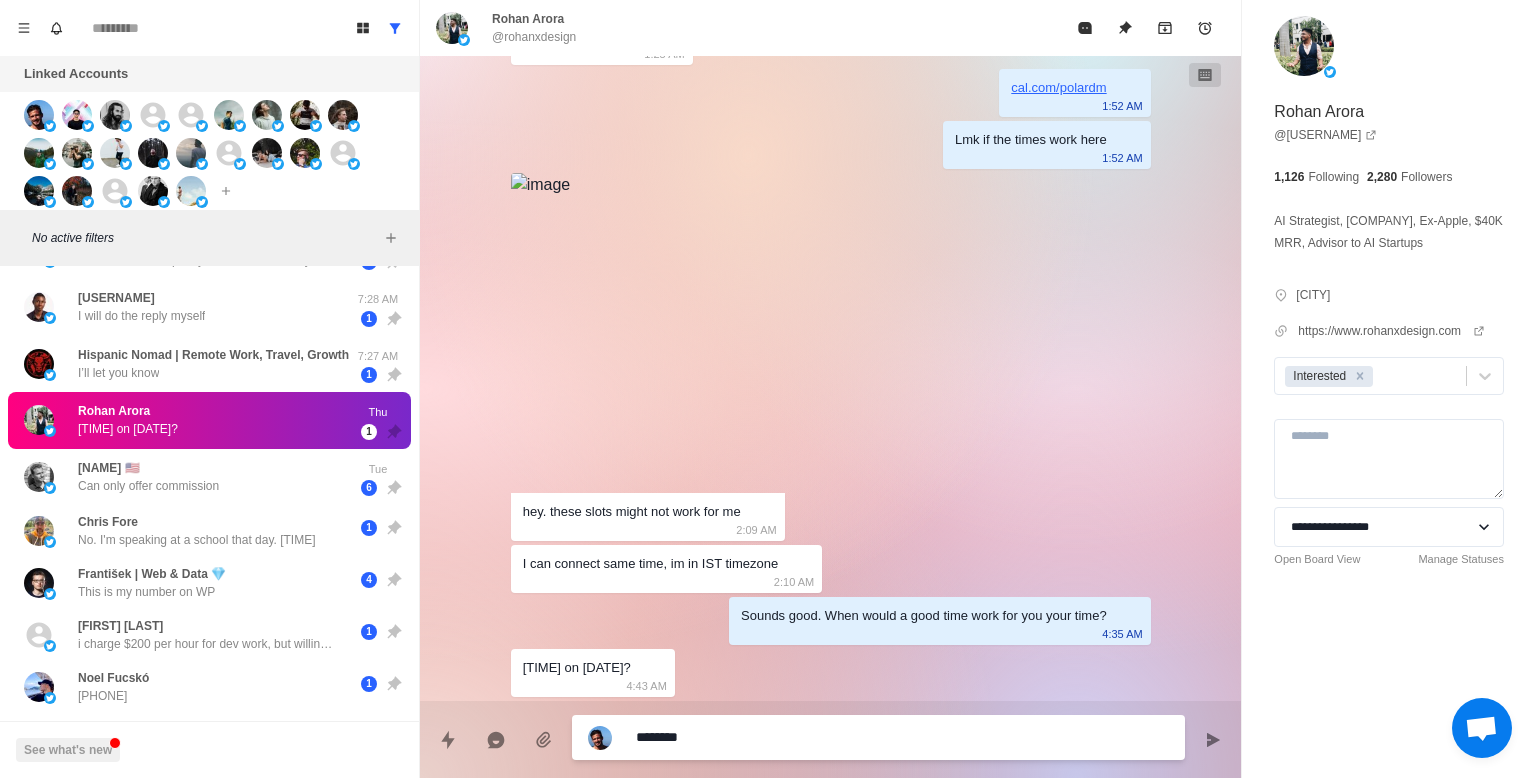type on "*" 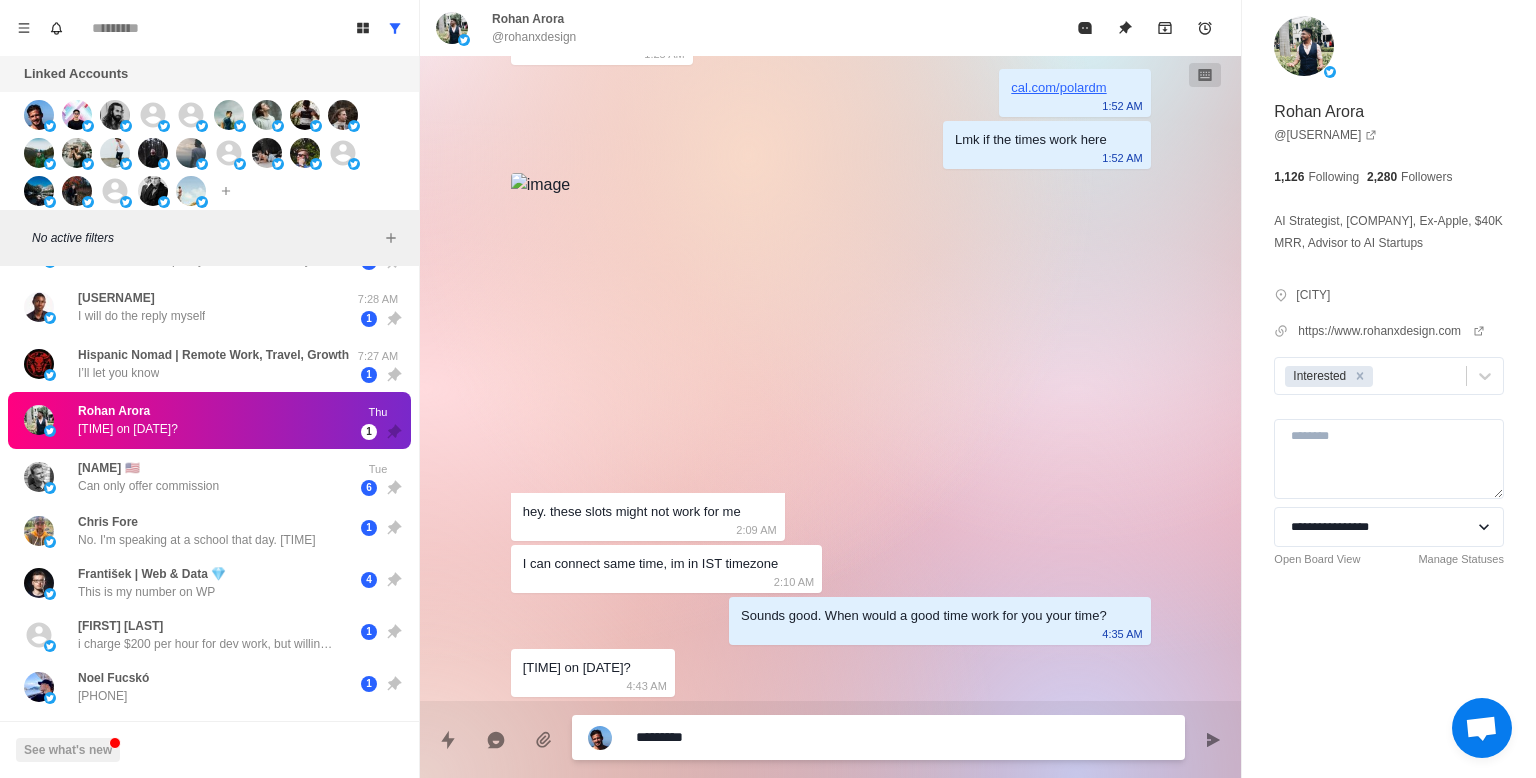 type on "*" 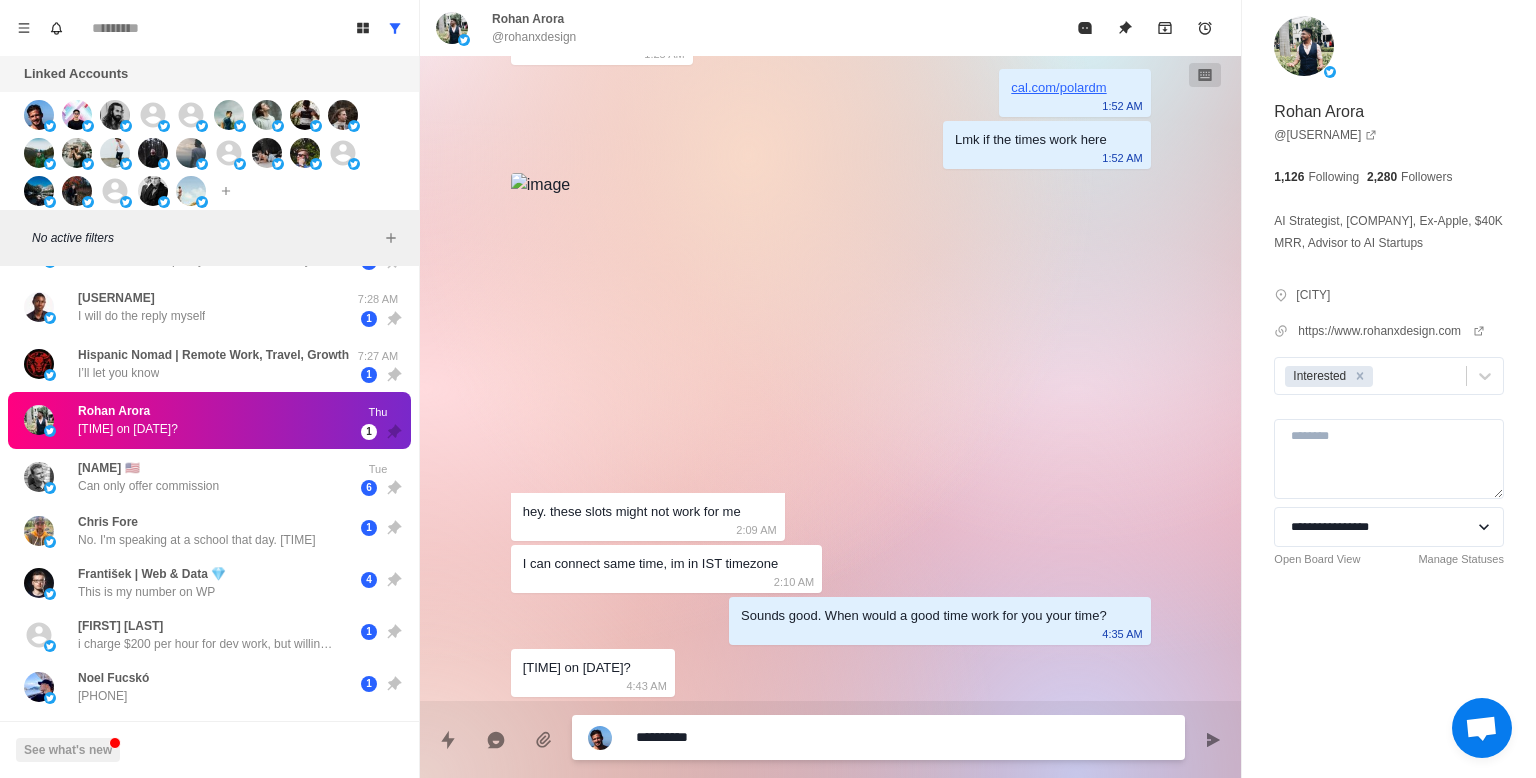 type on "*" 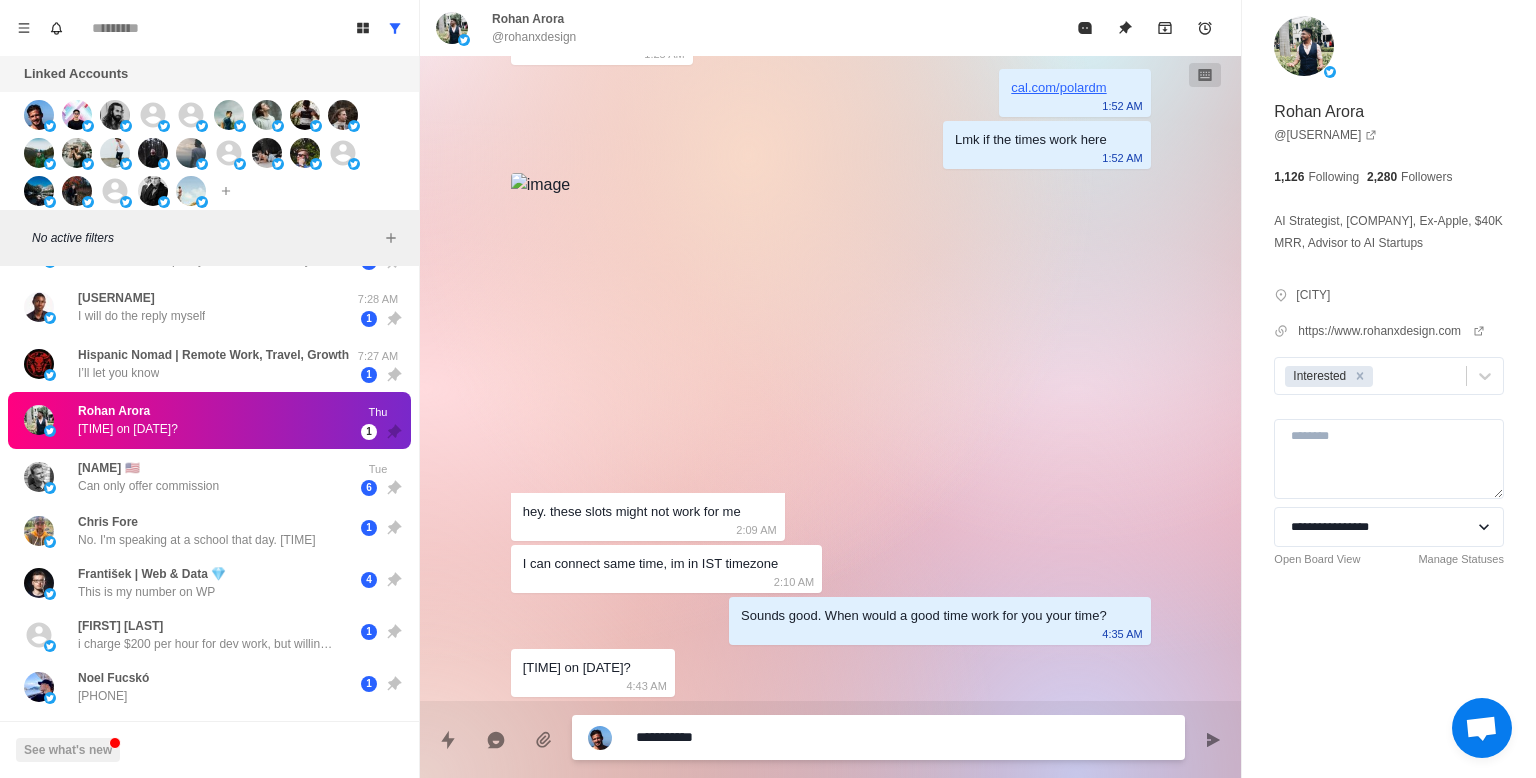 type on "*" 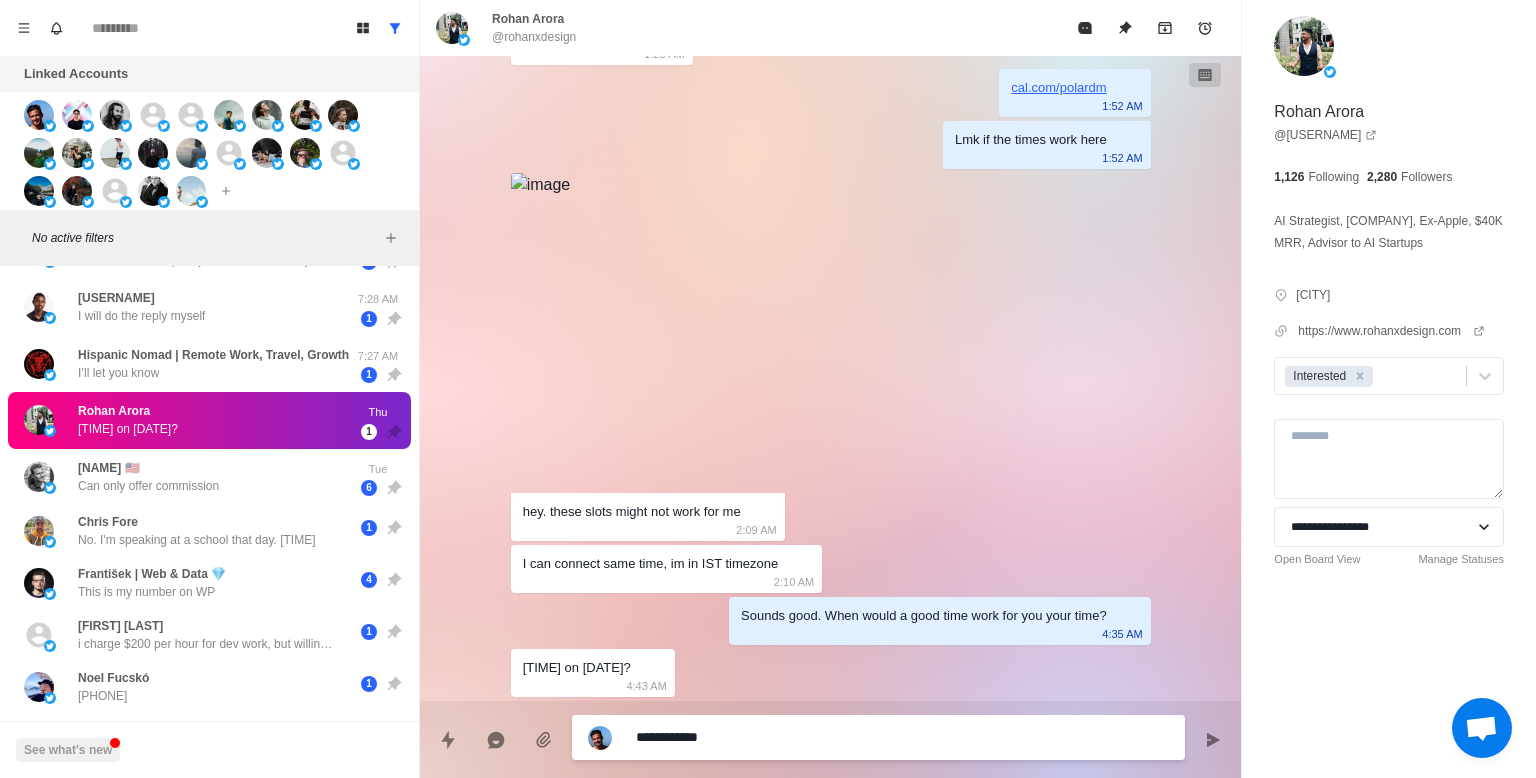 type on "*" 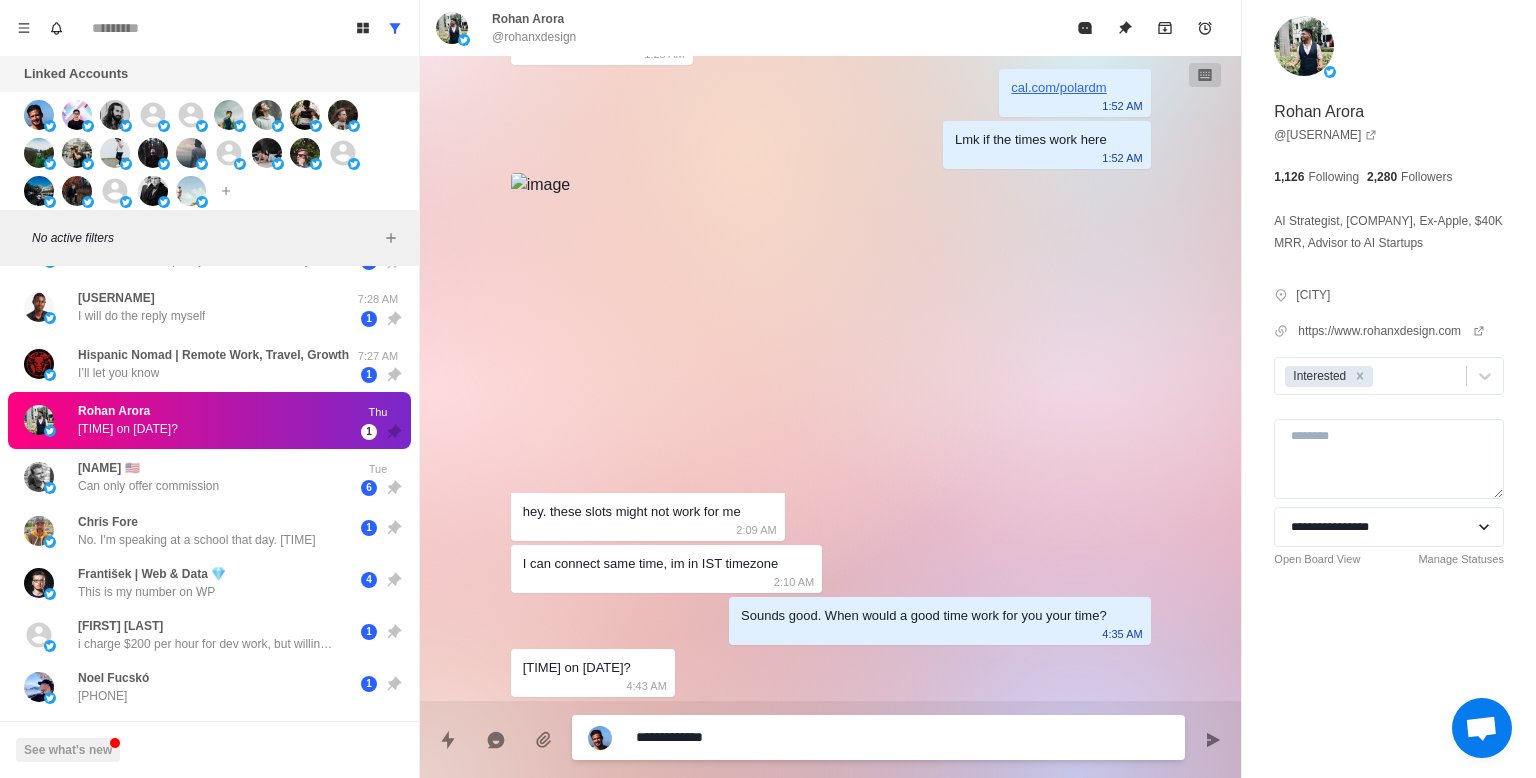 type on "*" 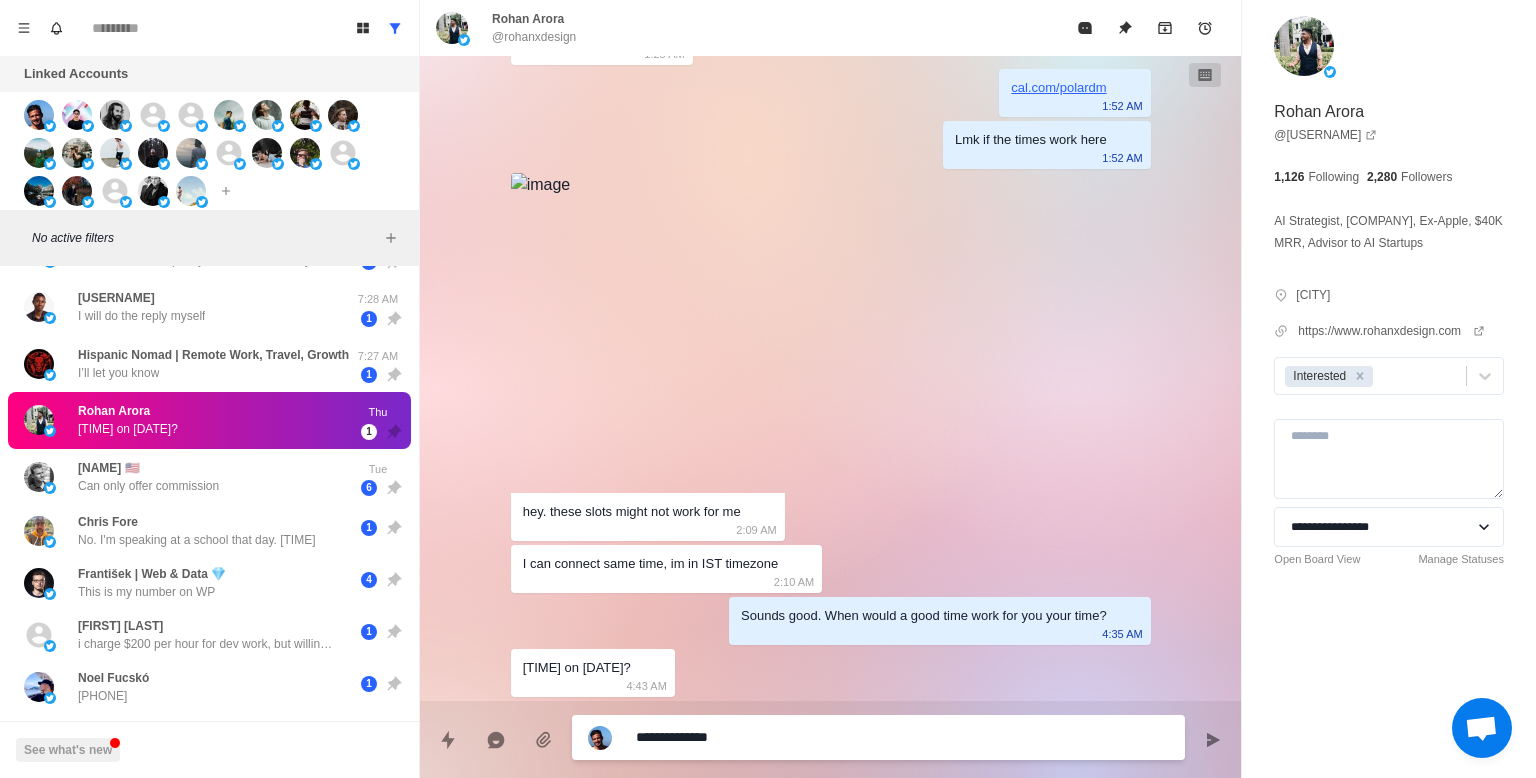 type on "*" 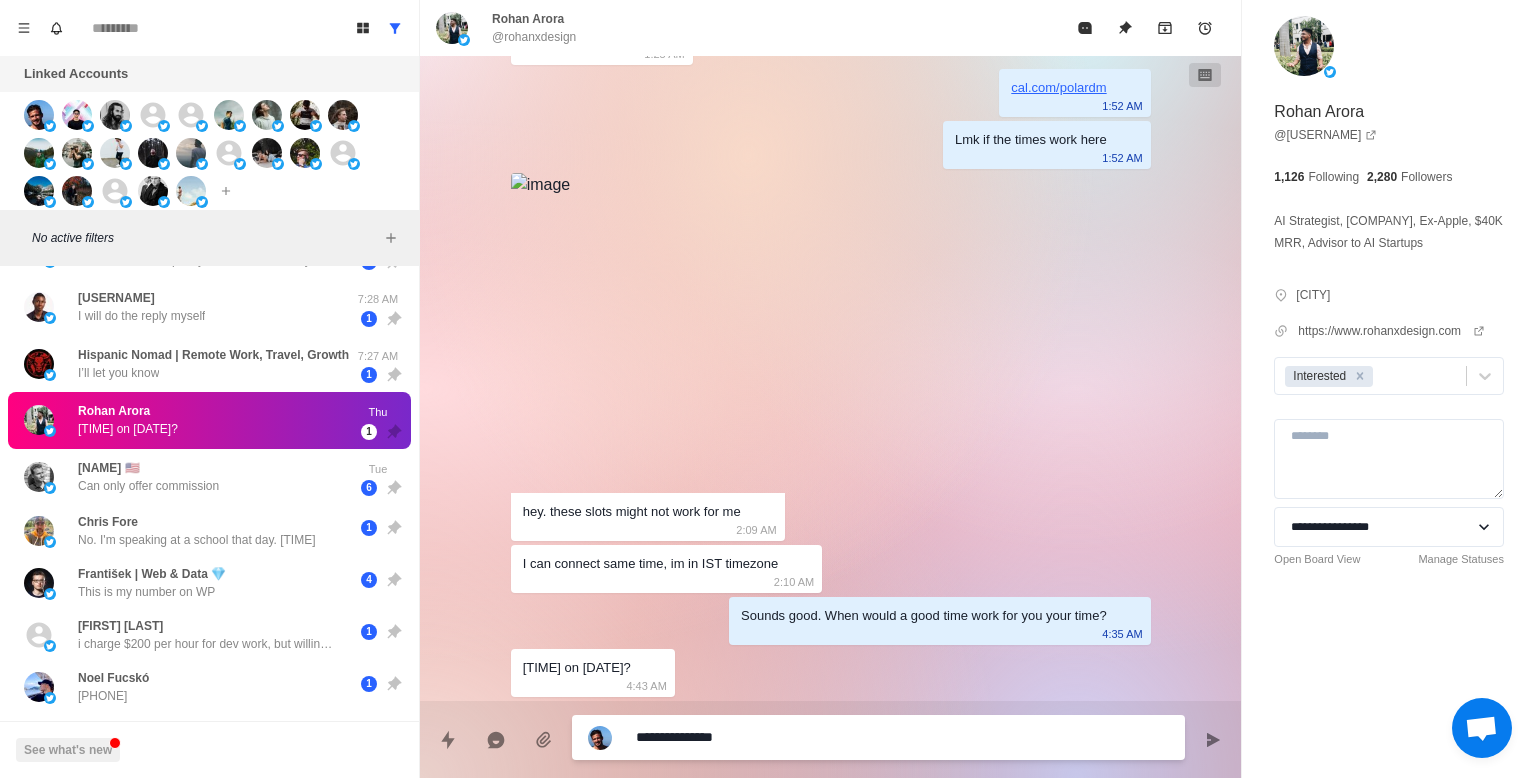 type on "*" 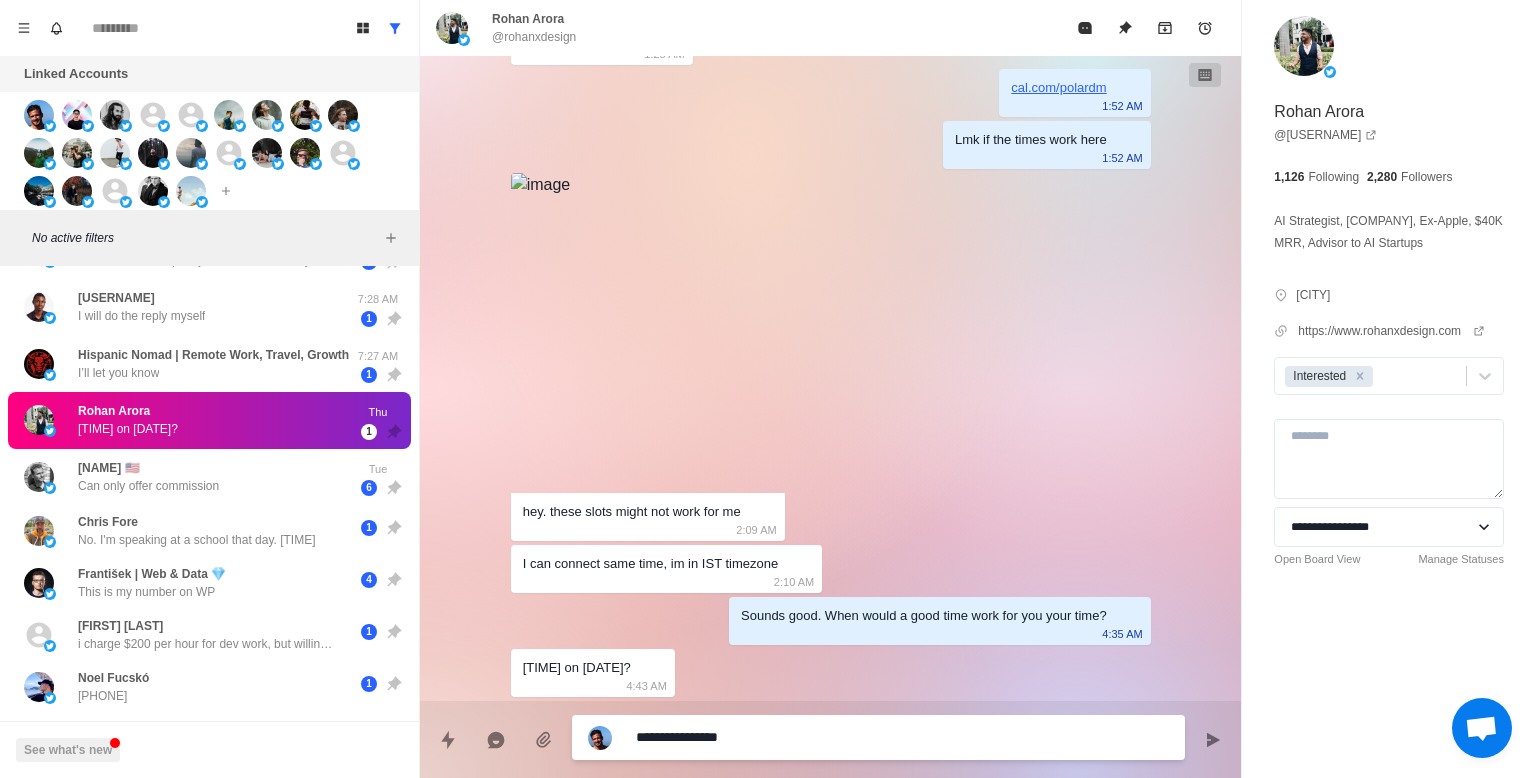 type on "*" 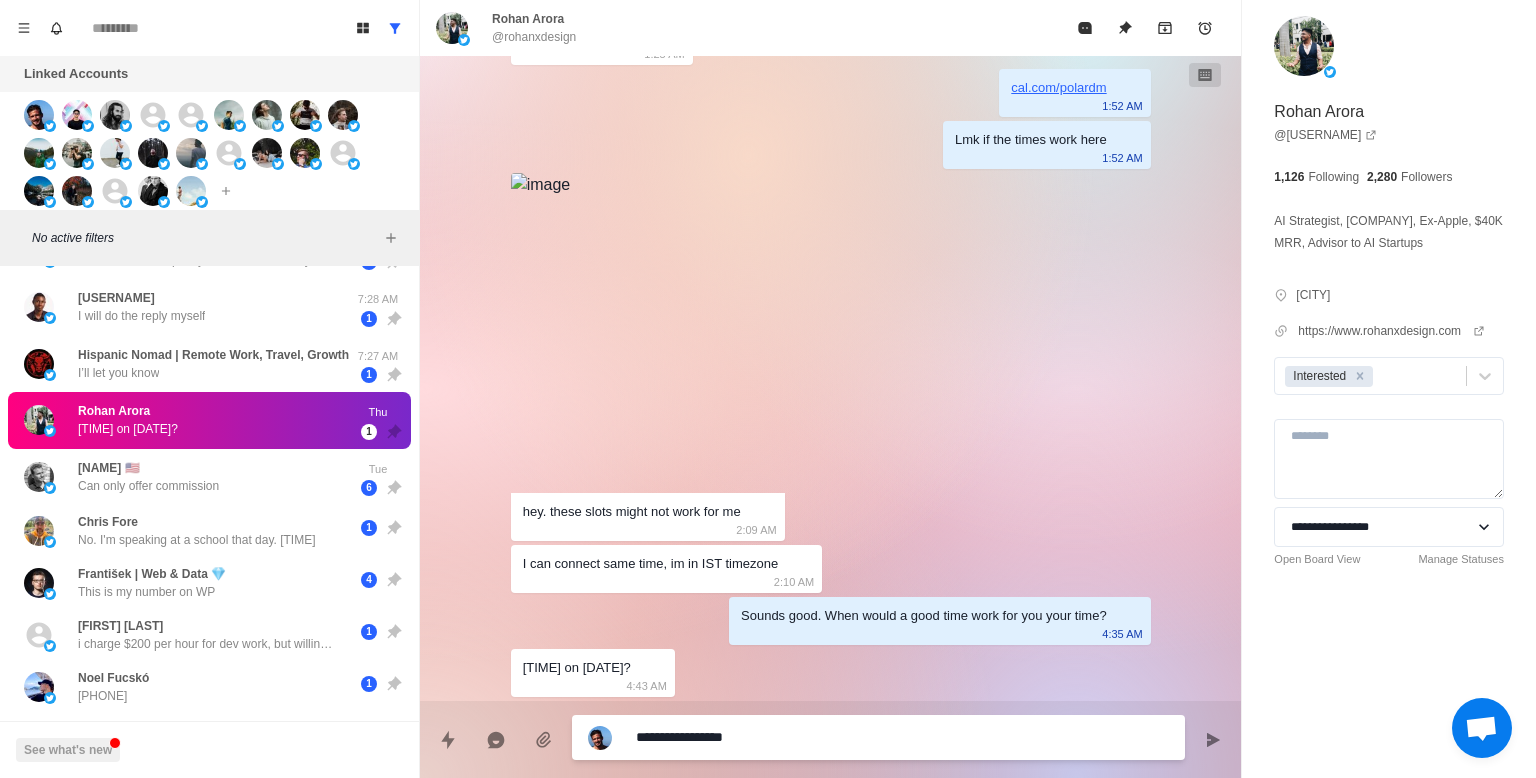 type on "*" 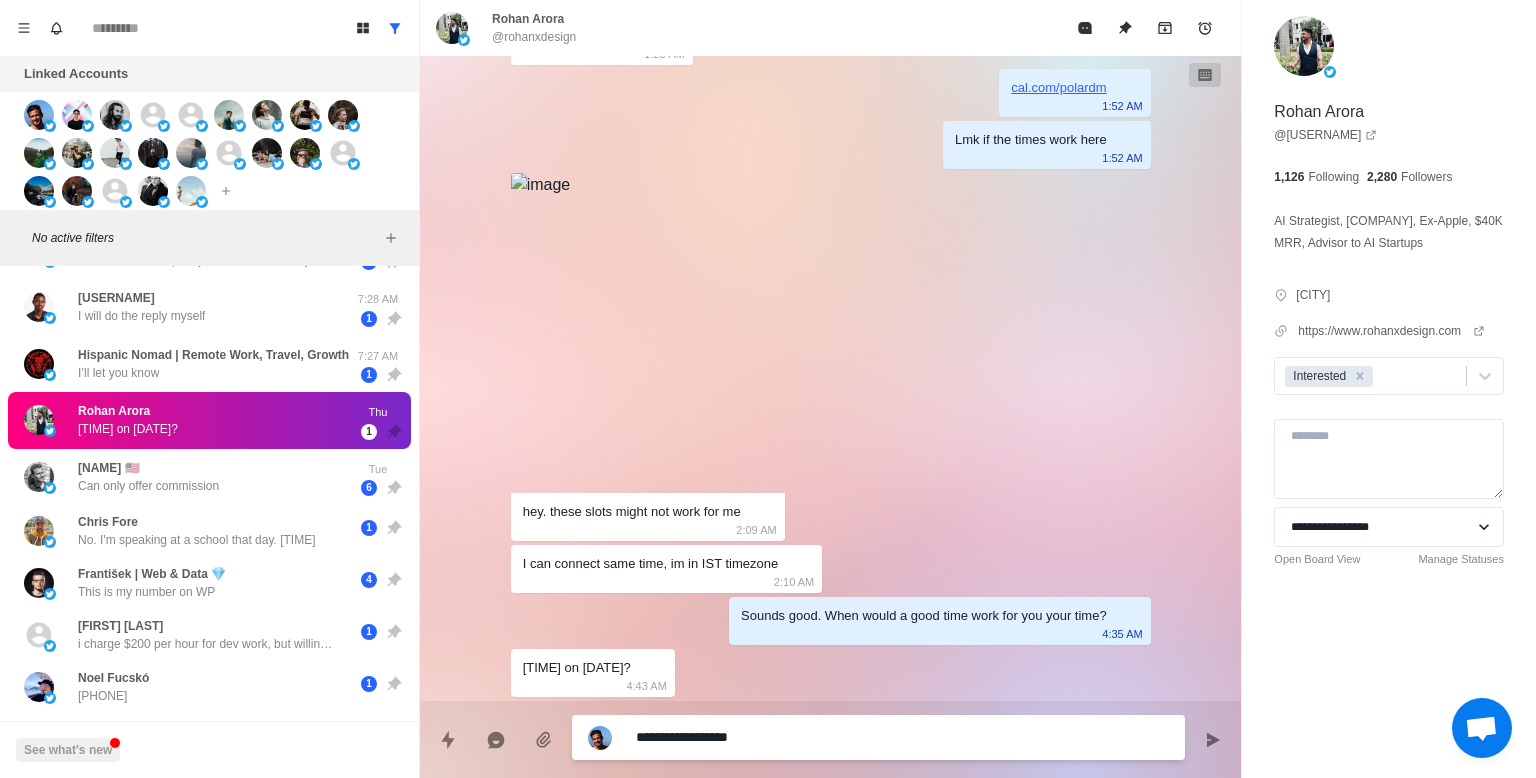 type on "*" 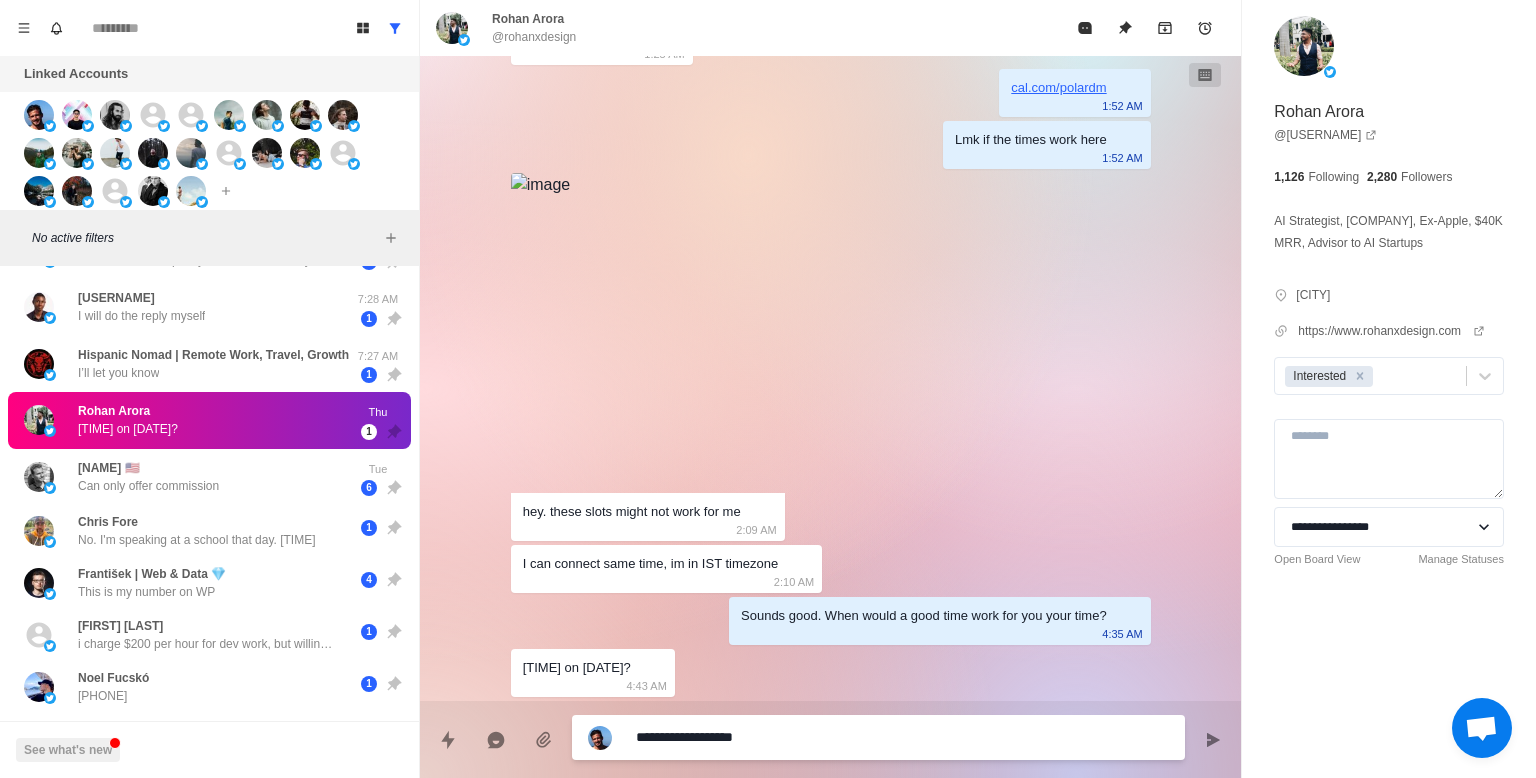 type on "*" 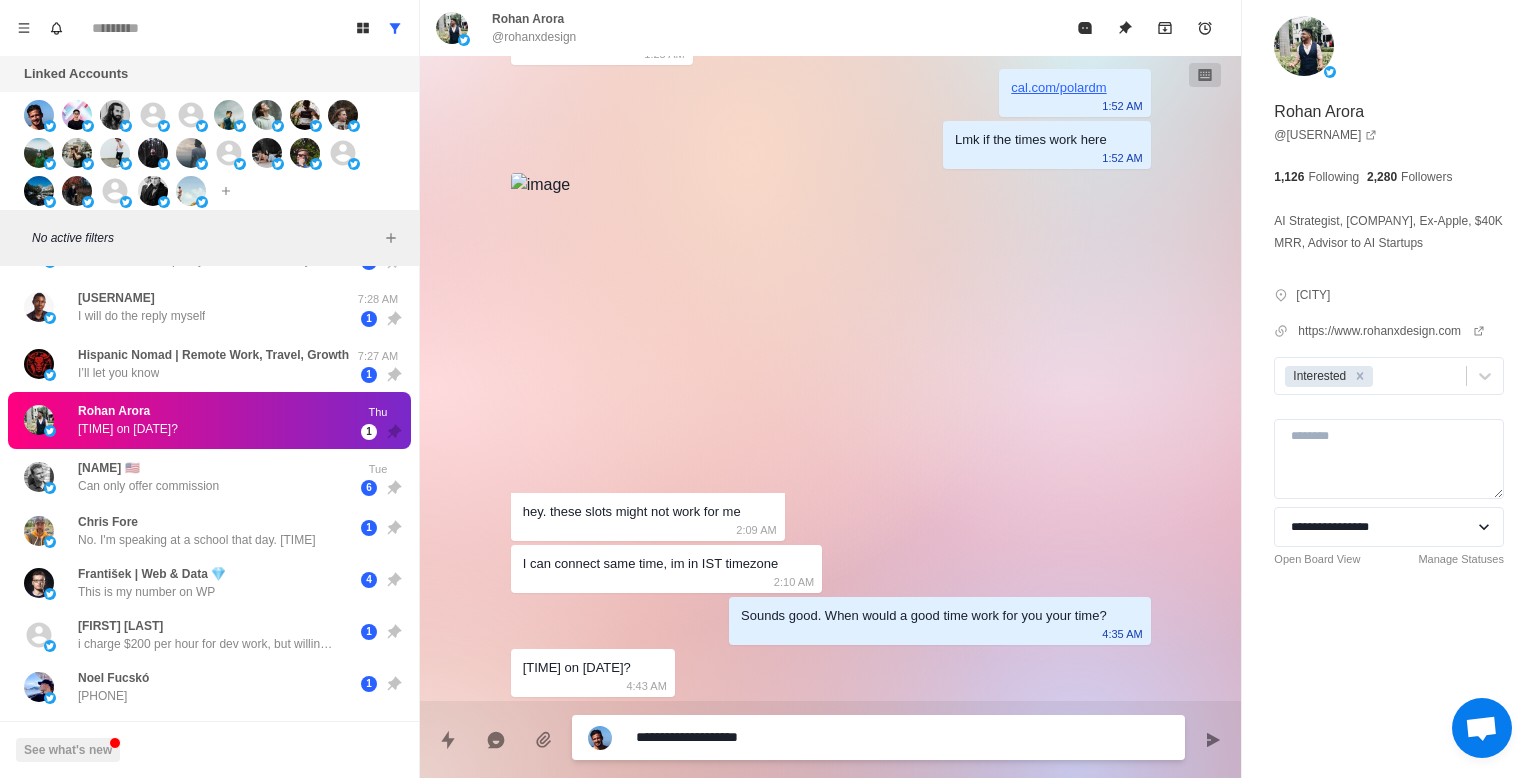 type on "*" 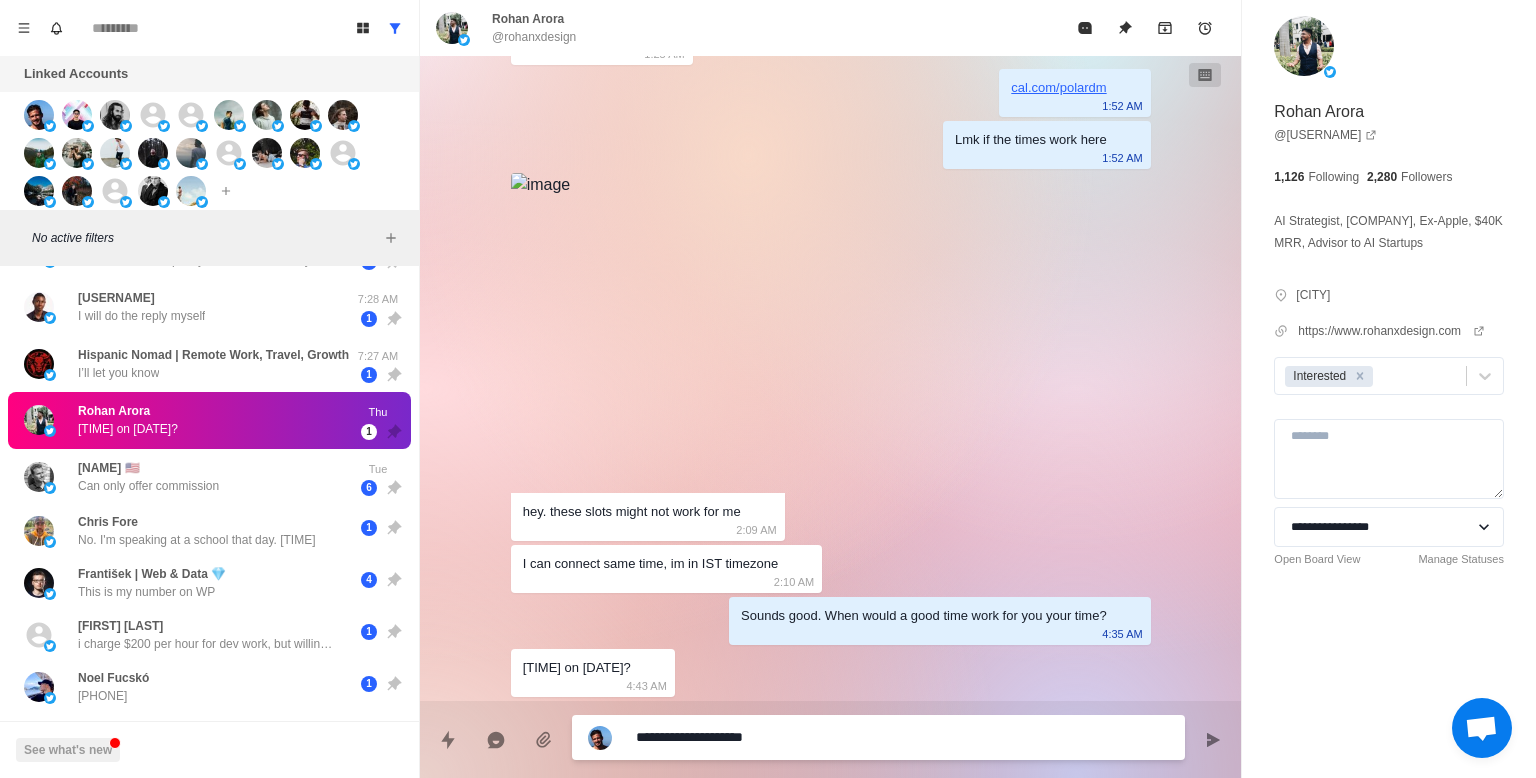 type on "*" 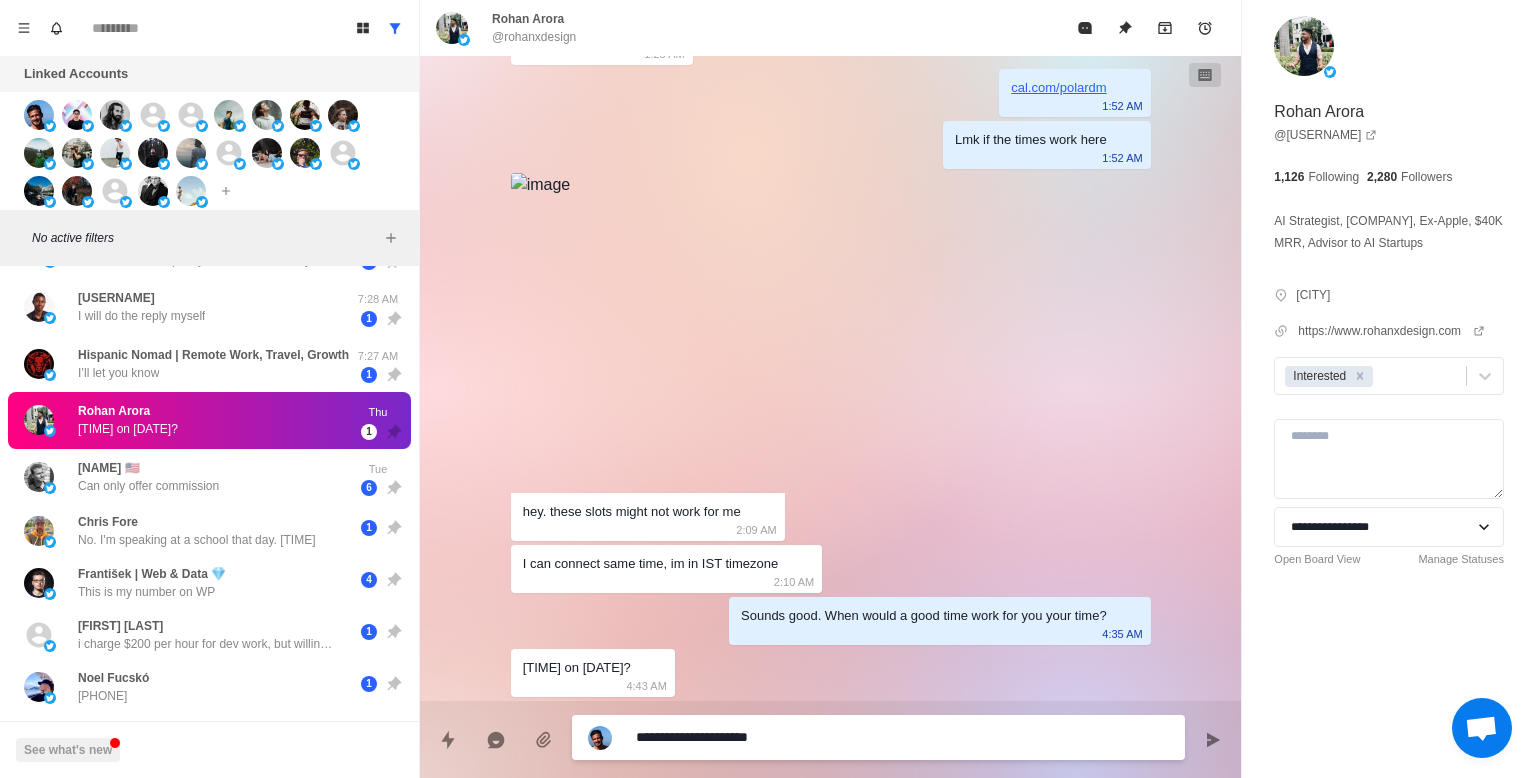 type on "*" 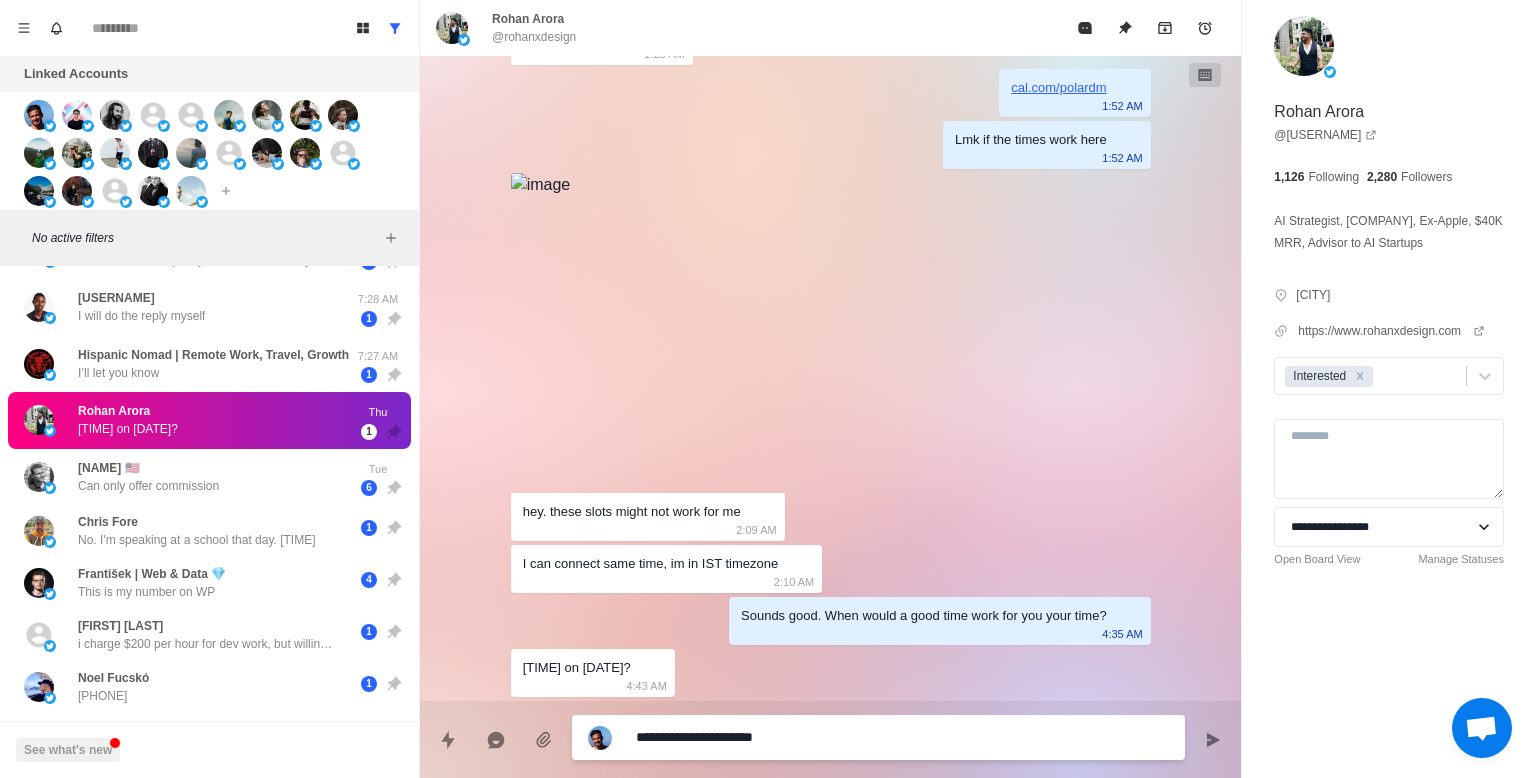 type on "*" 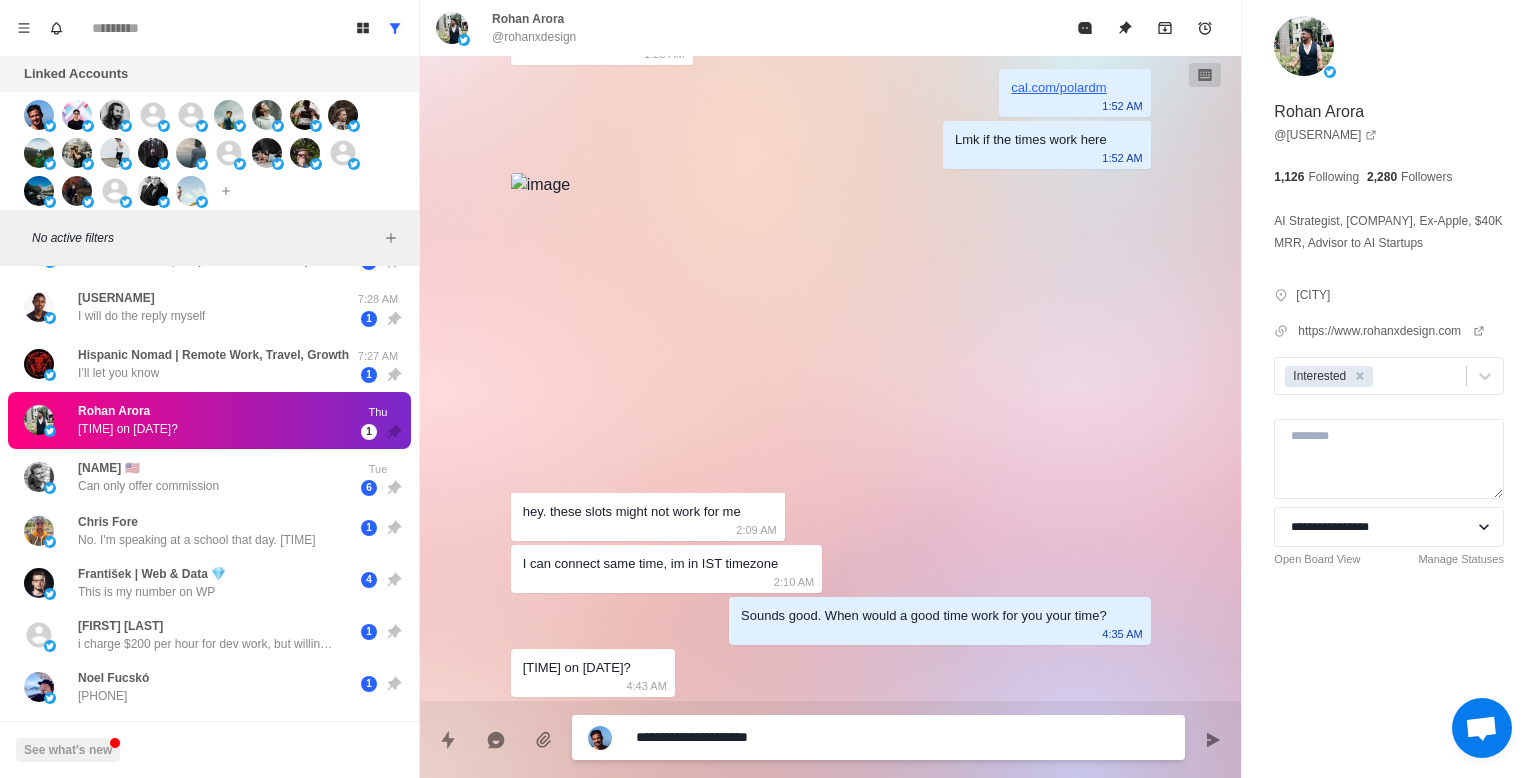 type on "*" 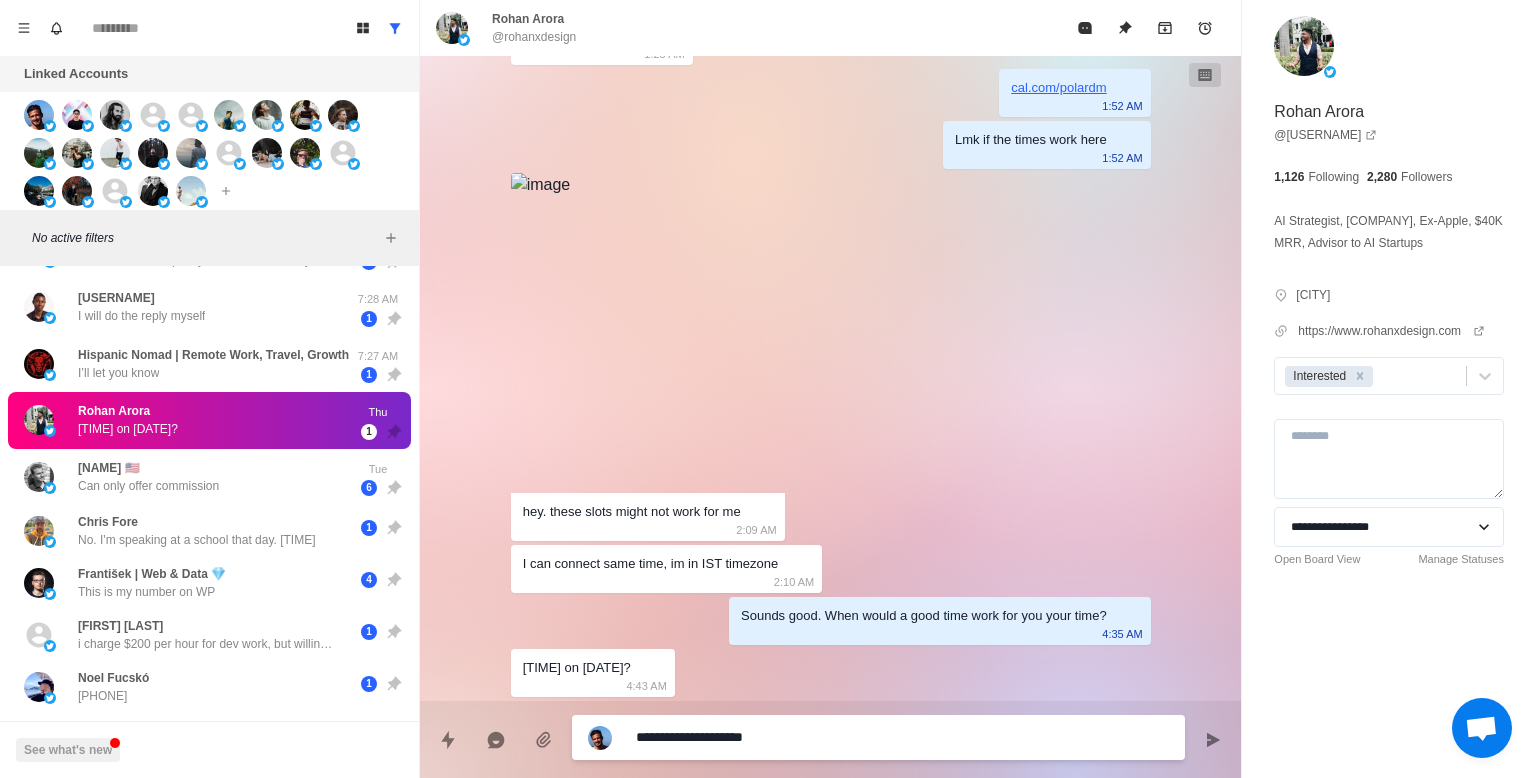type on "*" 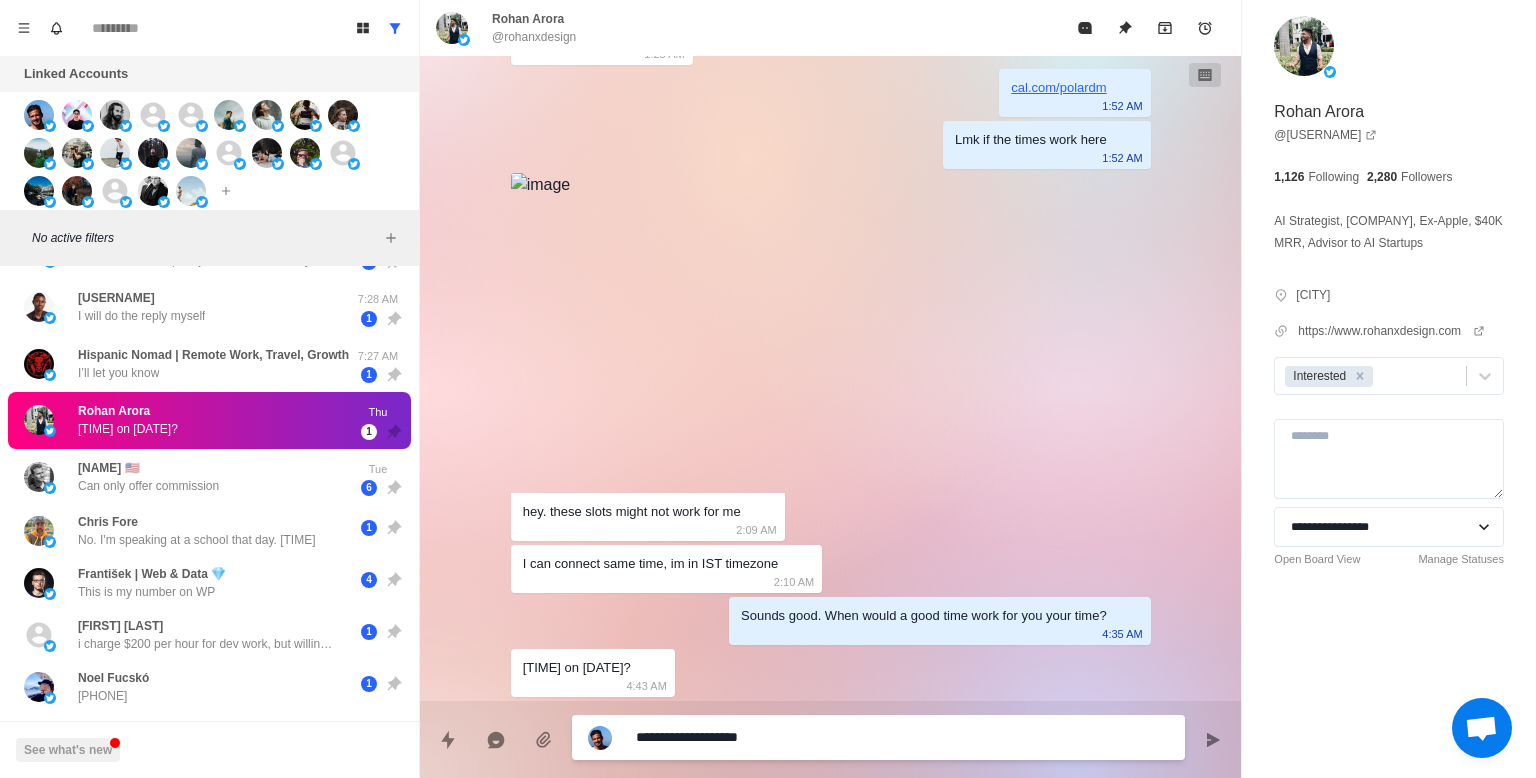 type on "*" 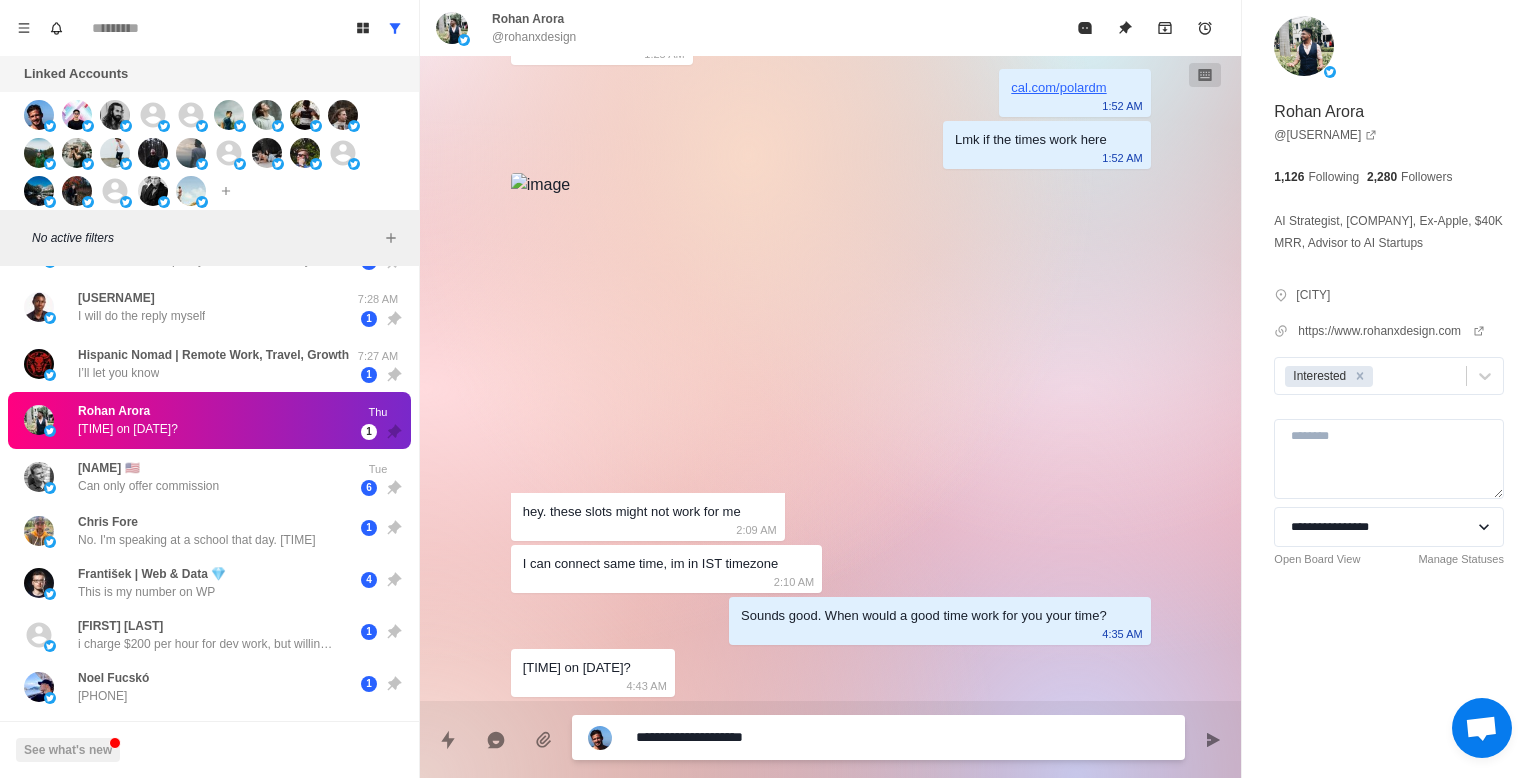 type on "*" 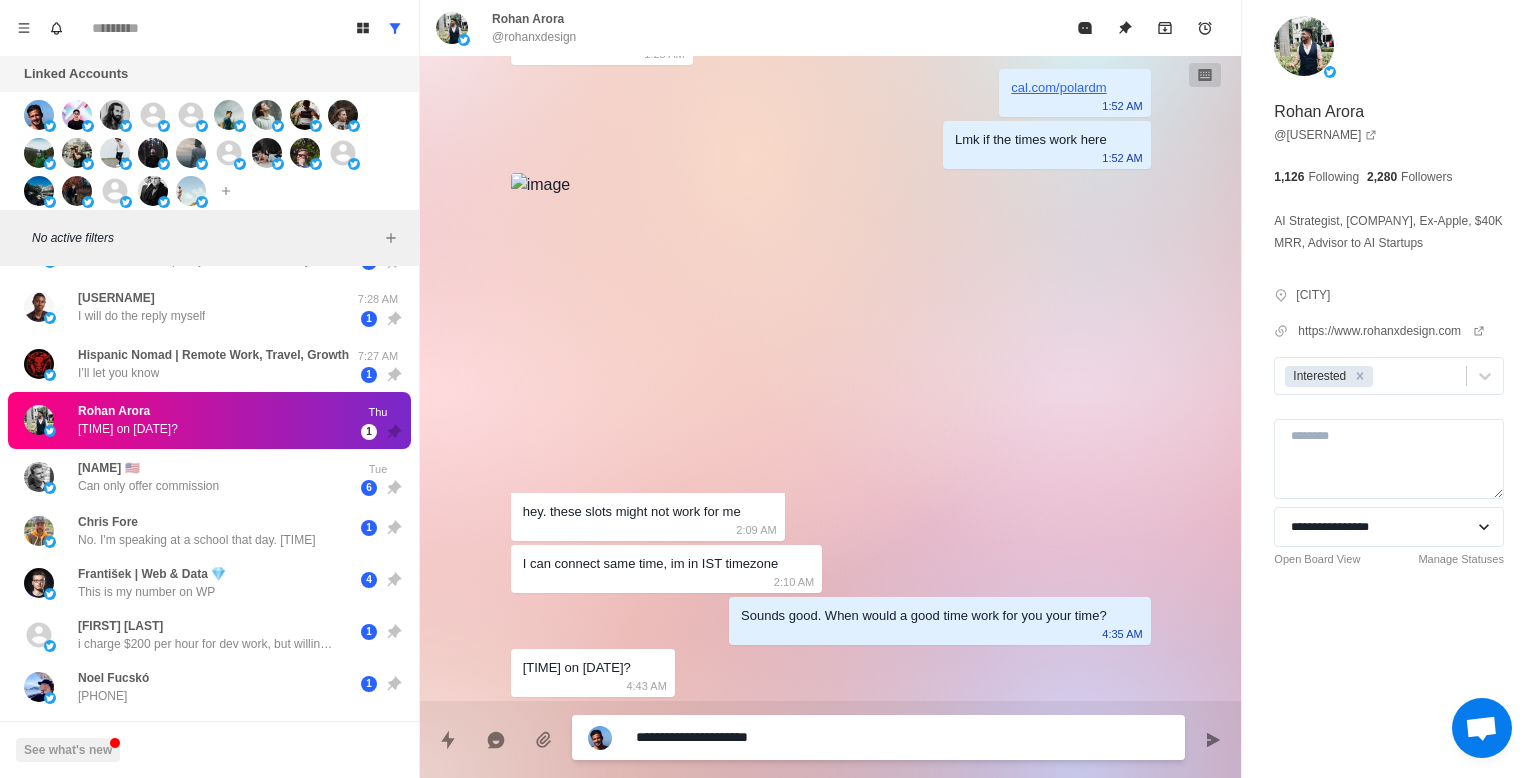 type on "*" 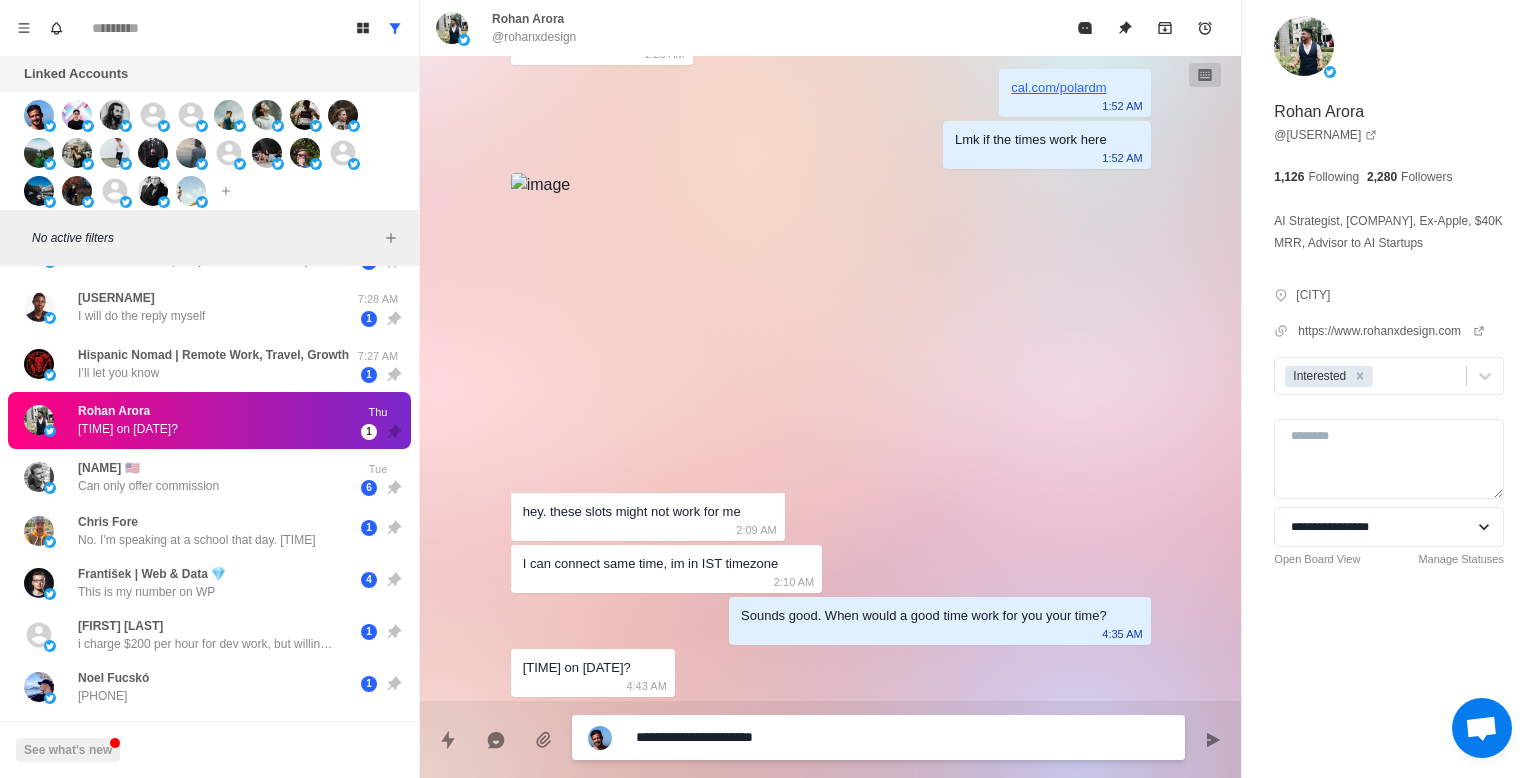 type on "*" 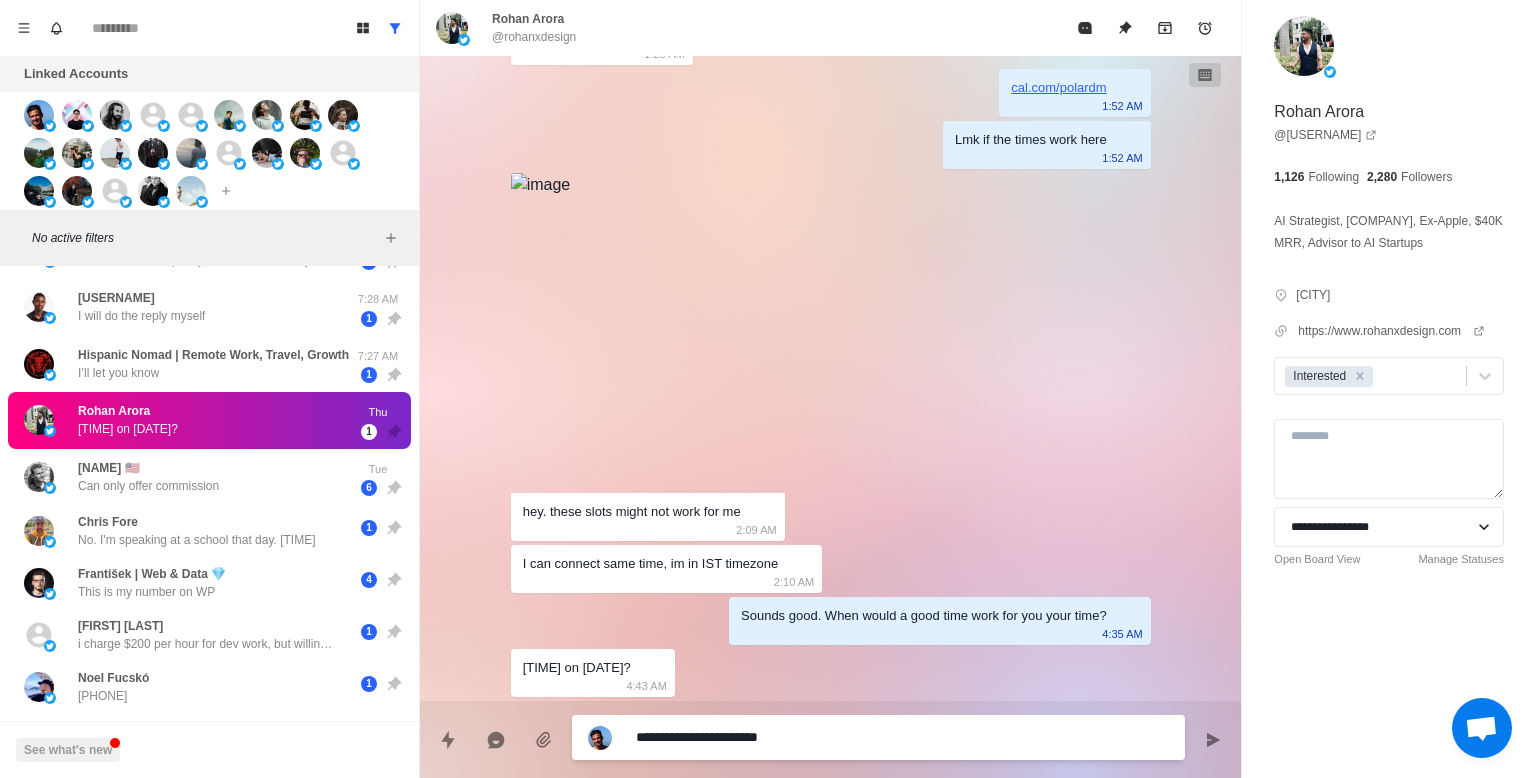 type on "*" 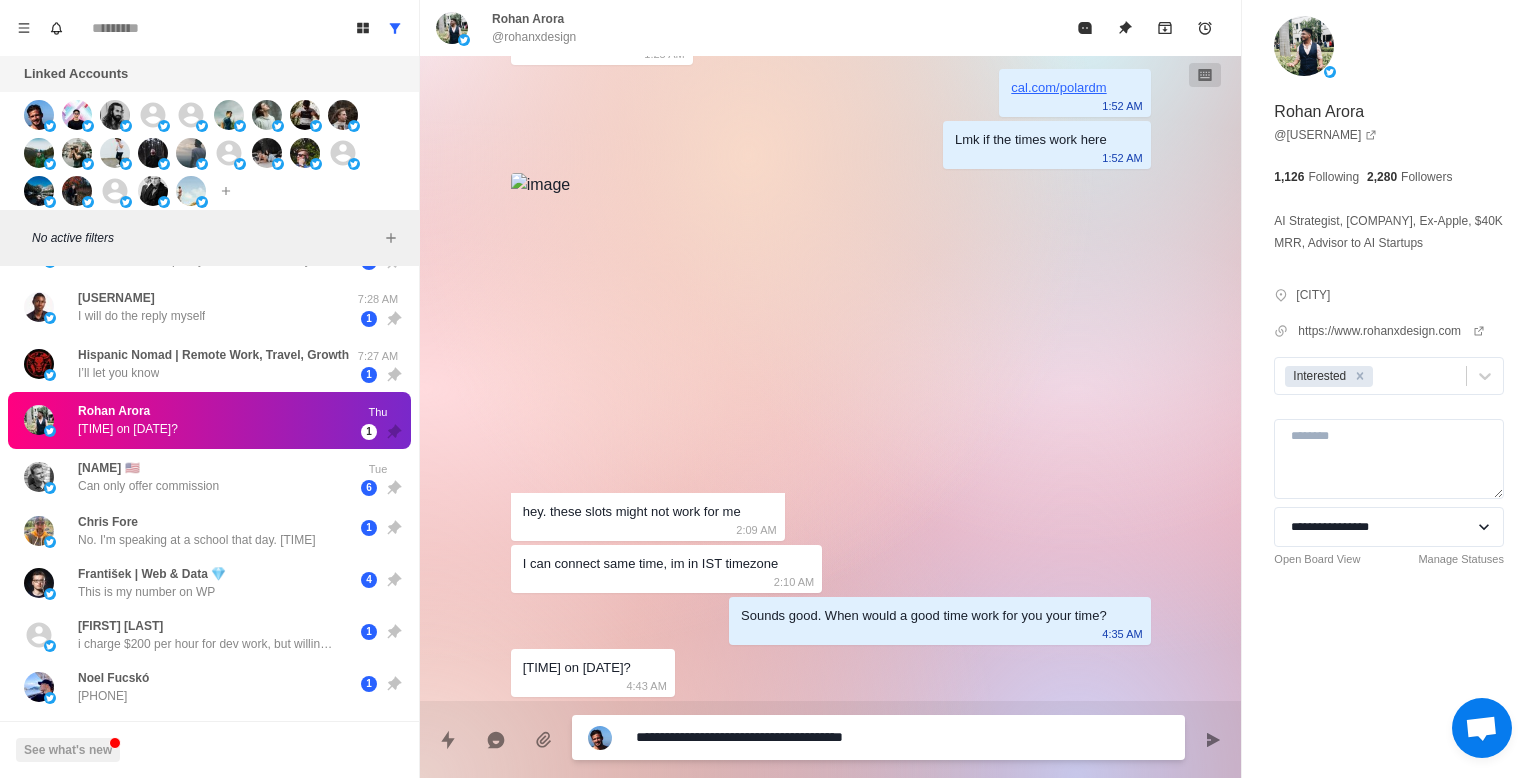 drag, startPoint x: 813, startPoint y: 739, endPoint x: 876, endPoint y: 737, distance: 63.03174 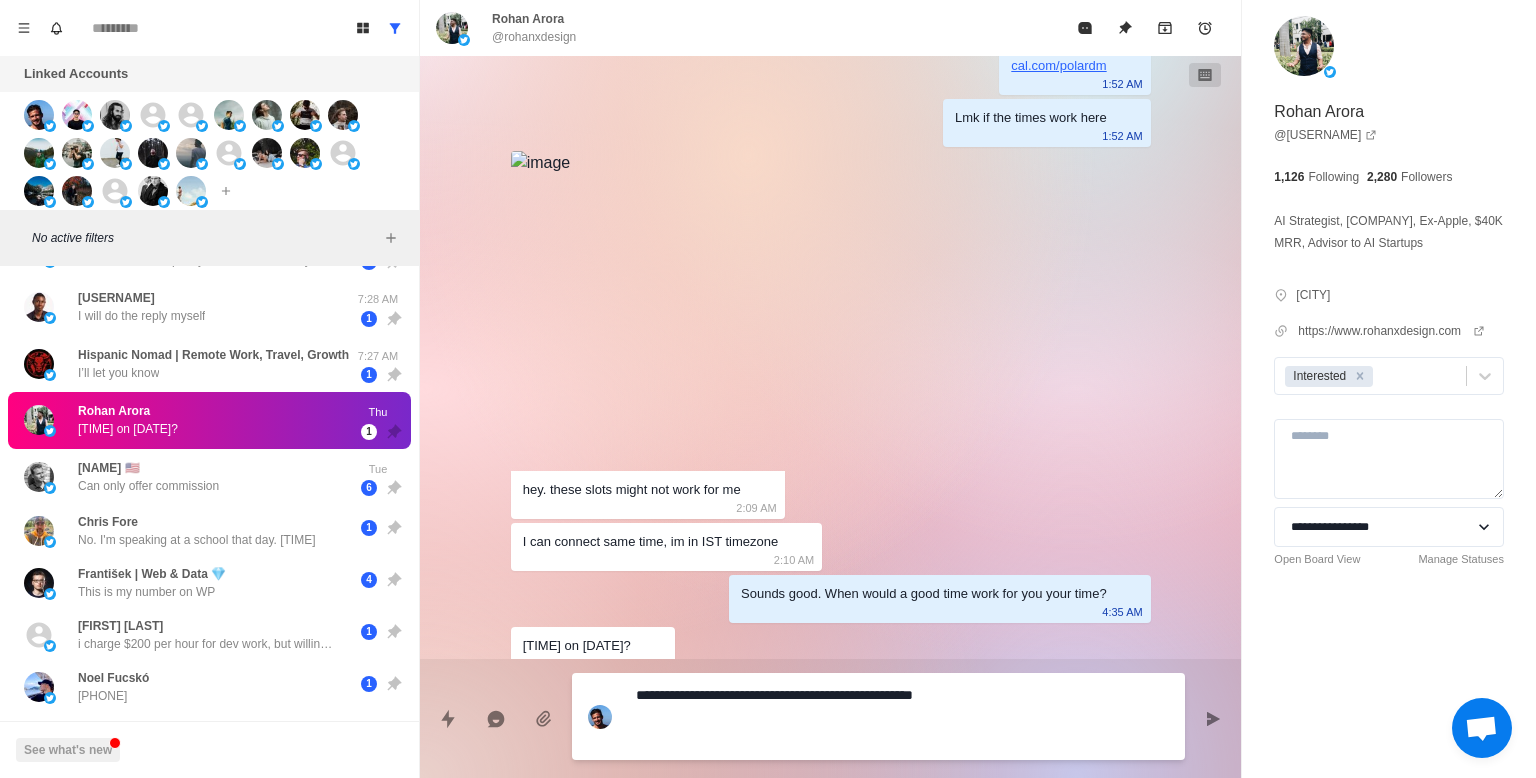 paste on "**********" 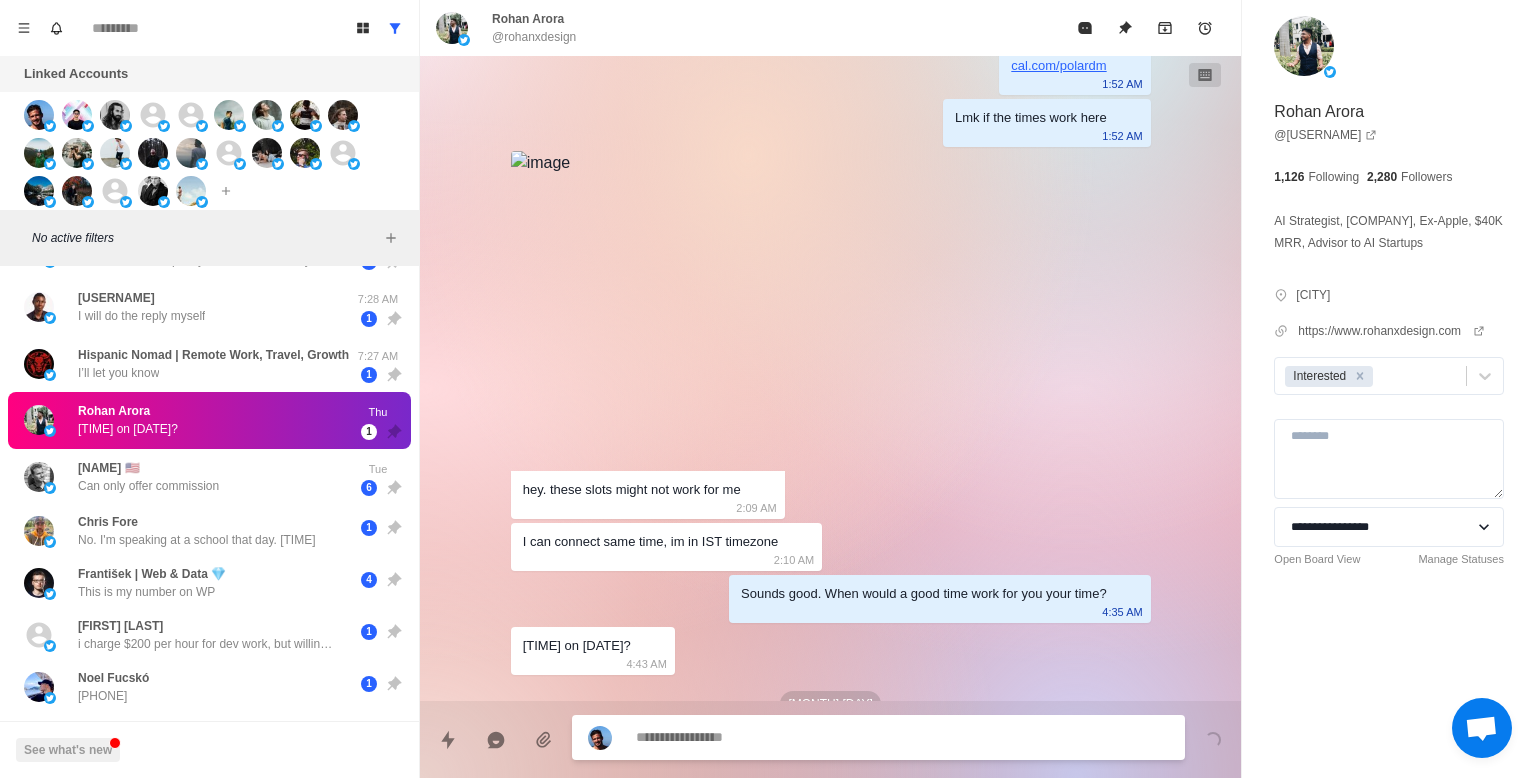 scroll, scrollTop: 685, scrollLeft: 0, axis: vertical 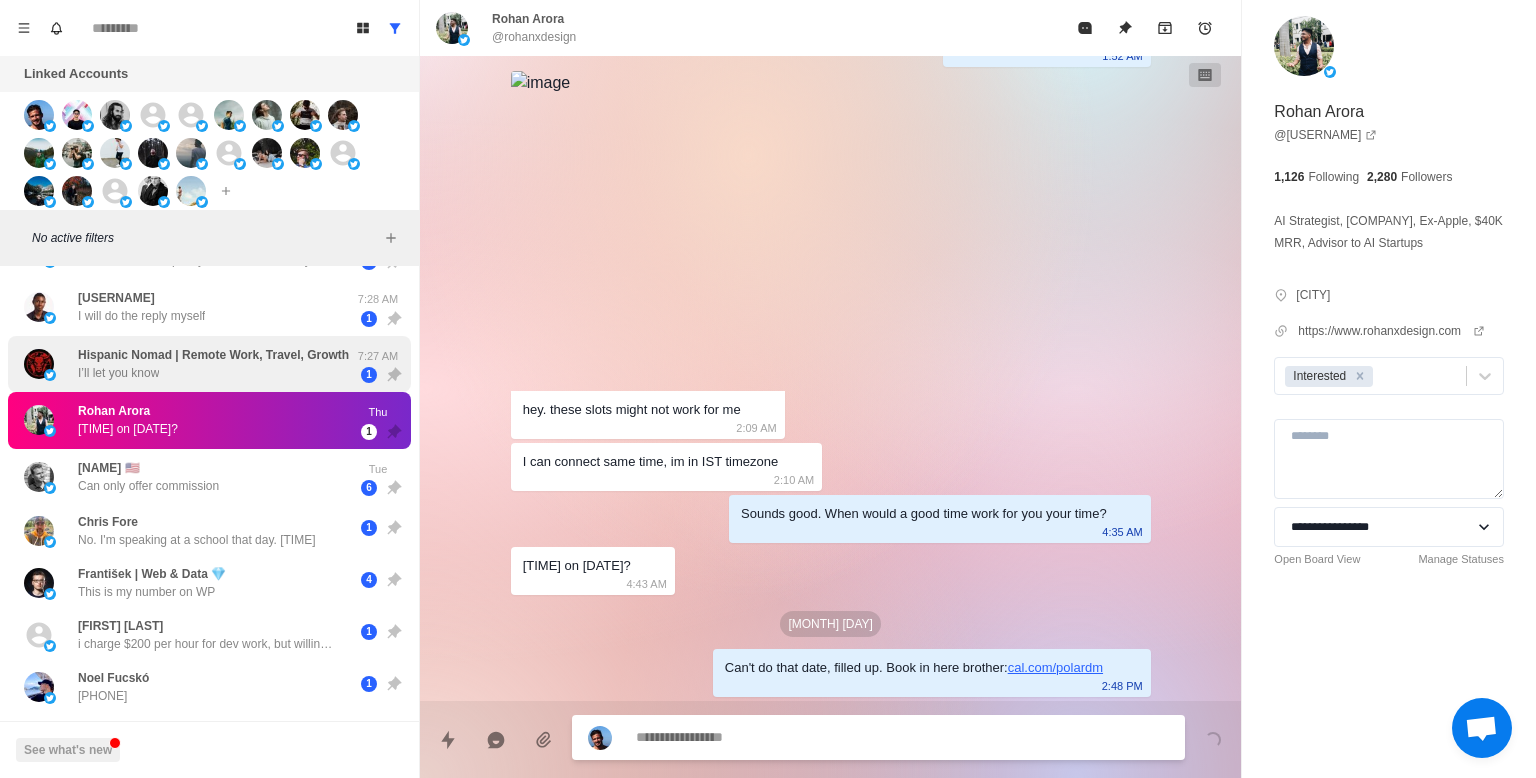 click on "[NAME] | Remote Work, Travel, Growth I’ll let you know" at bounding box center [213, 364] 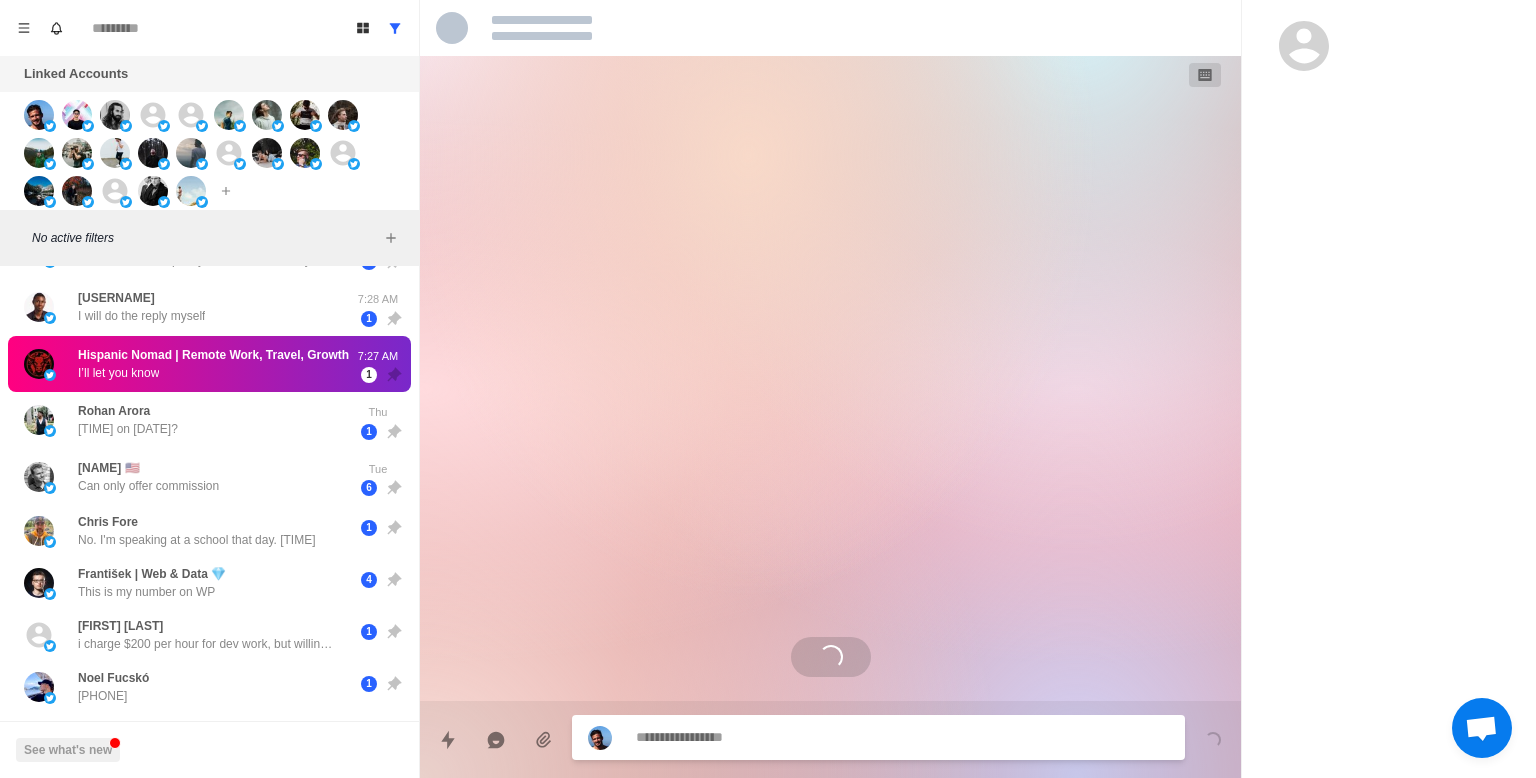 scroll, scrollTop: 761, scrollLeft: 0, axis: vertical 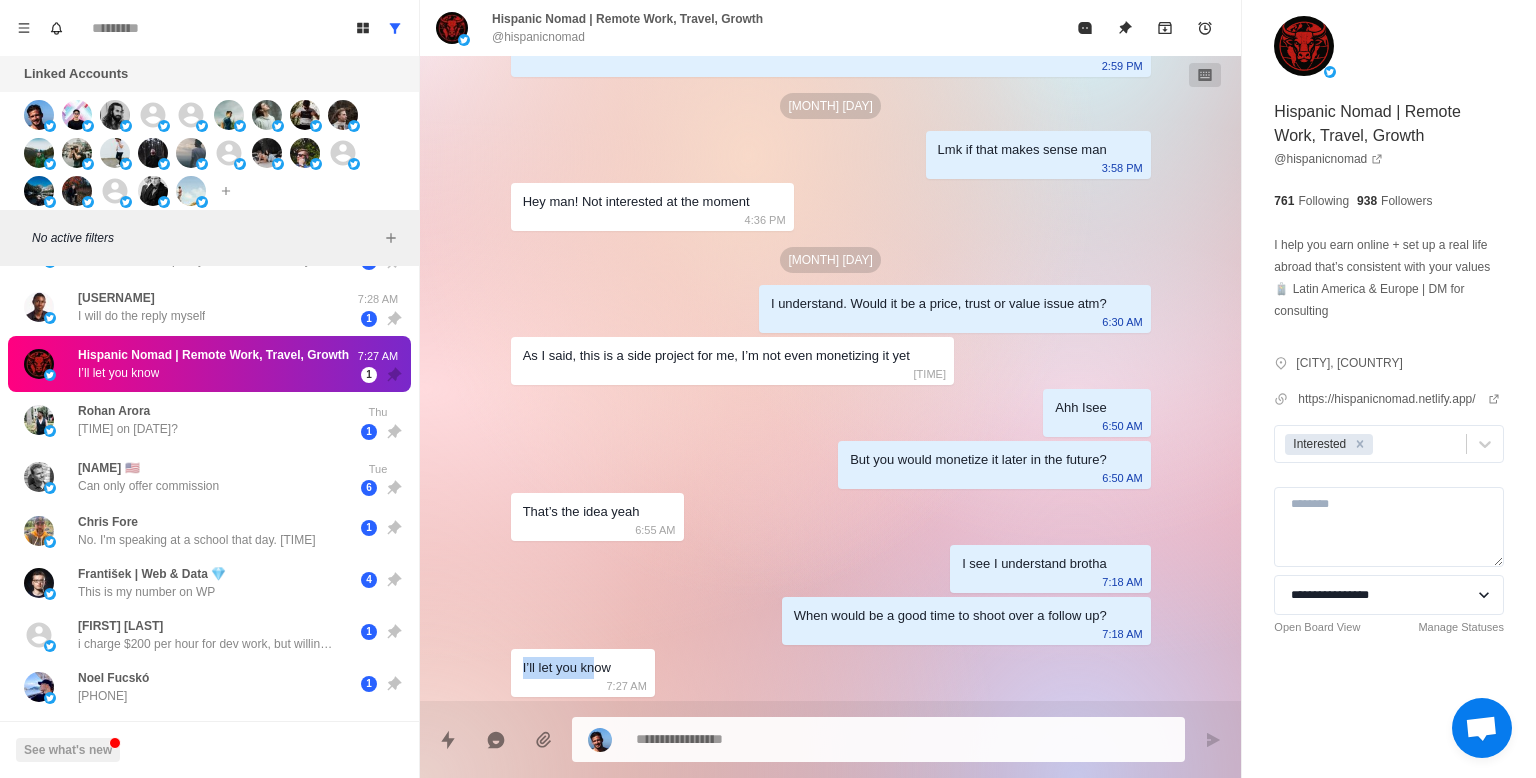 drag, startPoint x: 518, startPoint y: 667, endPoint x: 596, endPoint y: 664, distance: 78.05767 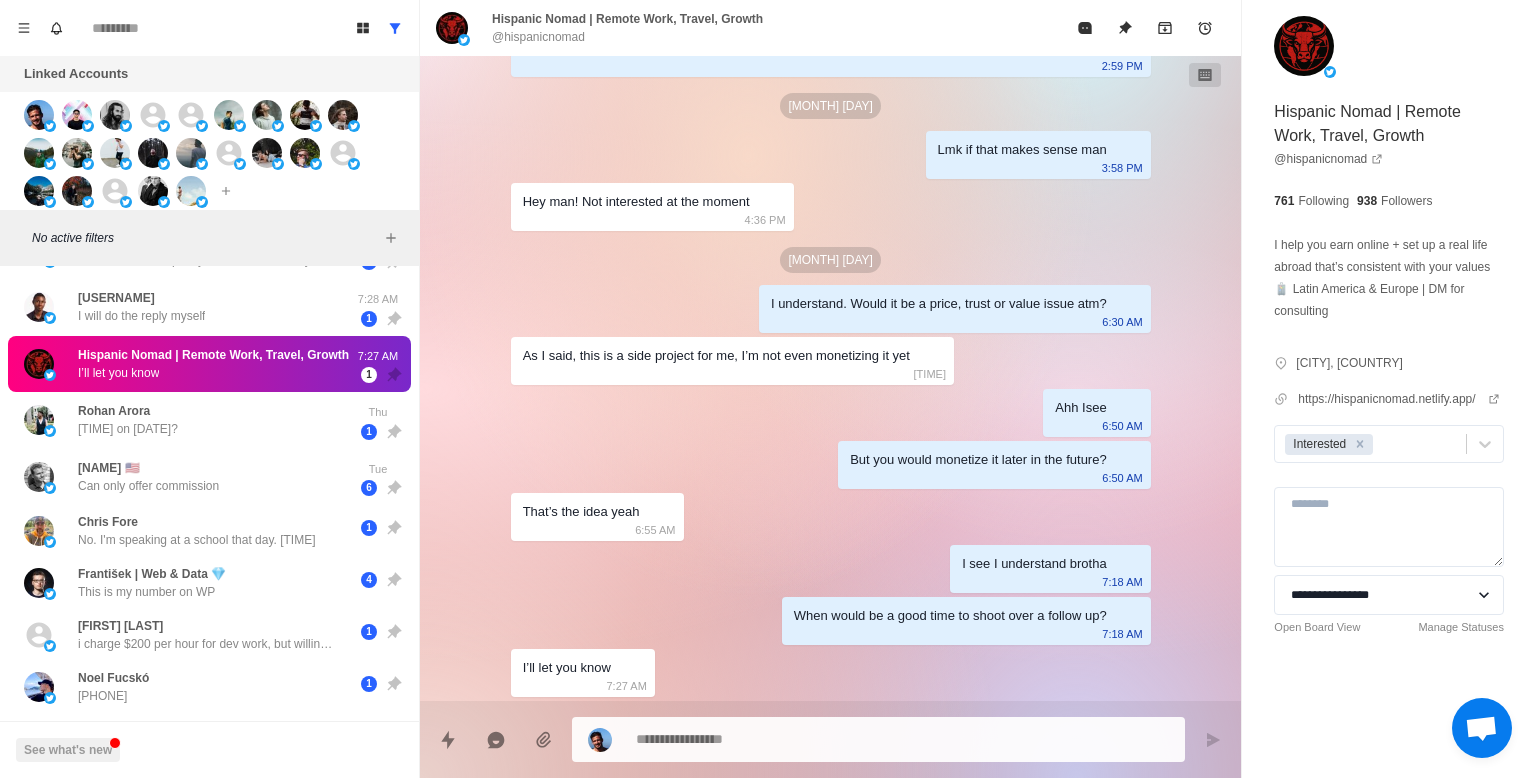 click on "I’ll let you know" at bounding box center (567, 668) 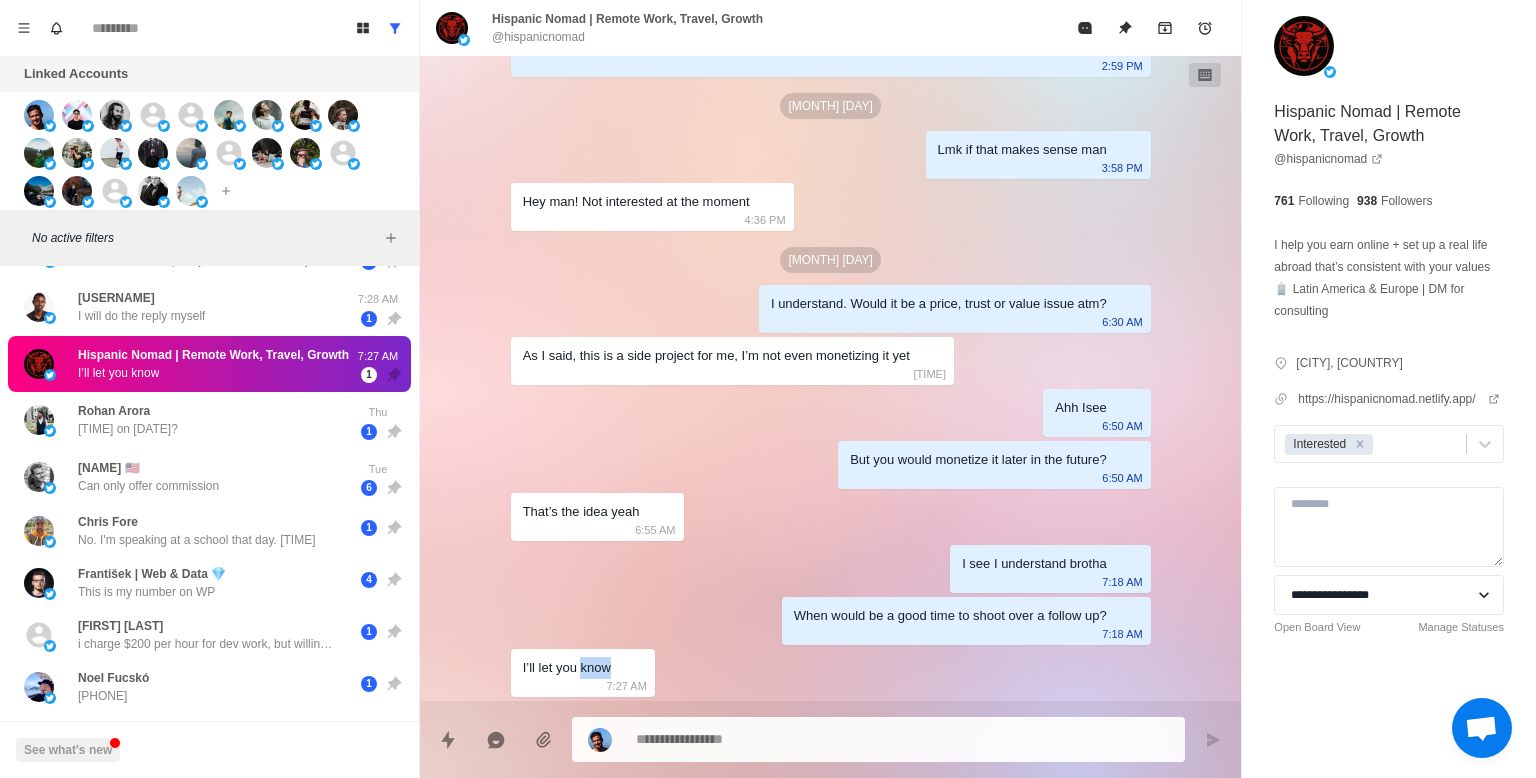 click on "I’ll let you know" at bounding box center [567, 668] 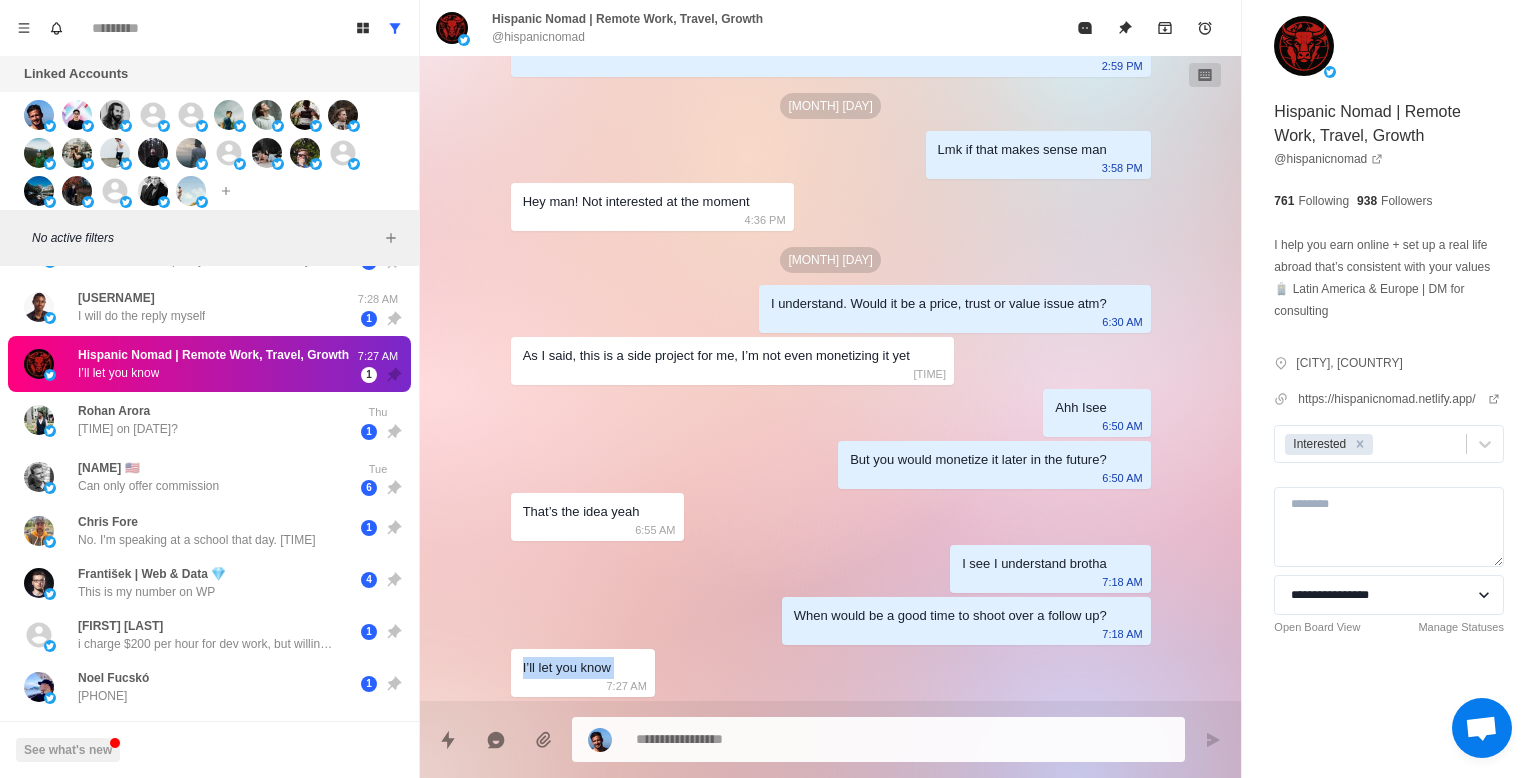 click on "I’ll let you know" at bounding box center [567, 668] 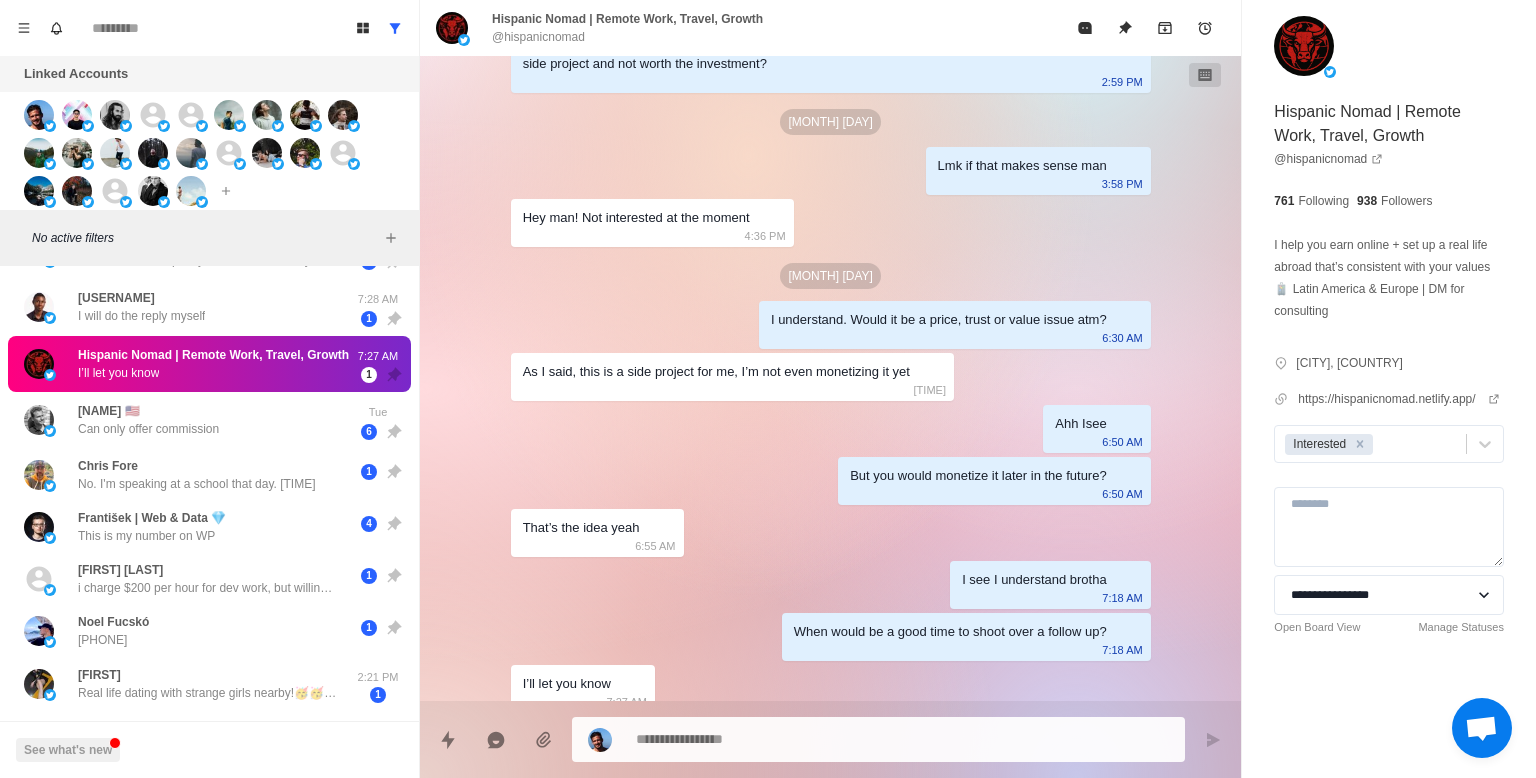 scroll, scrollTop: 761, scrollLeft: 0, axis: vertical 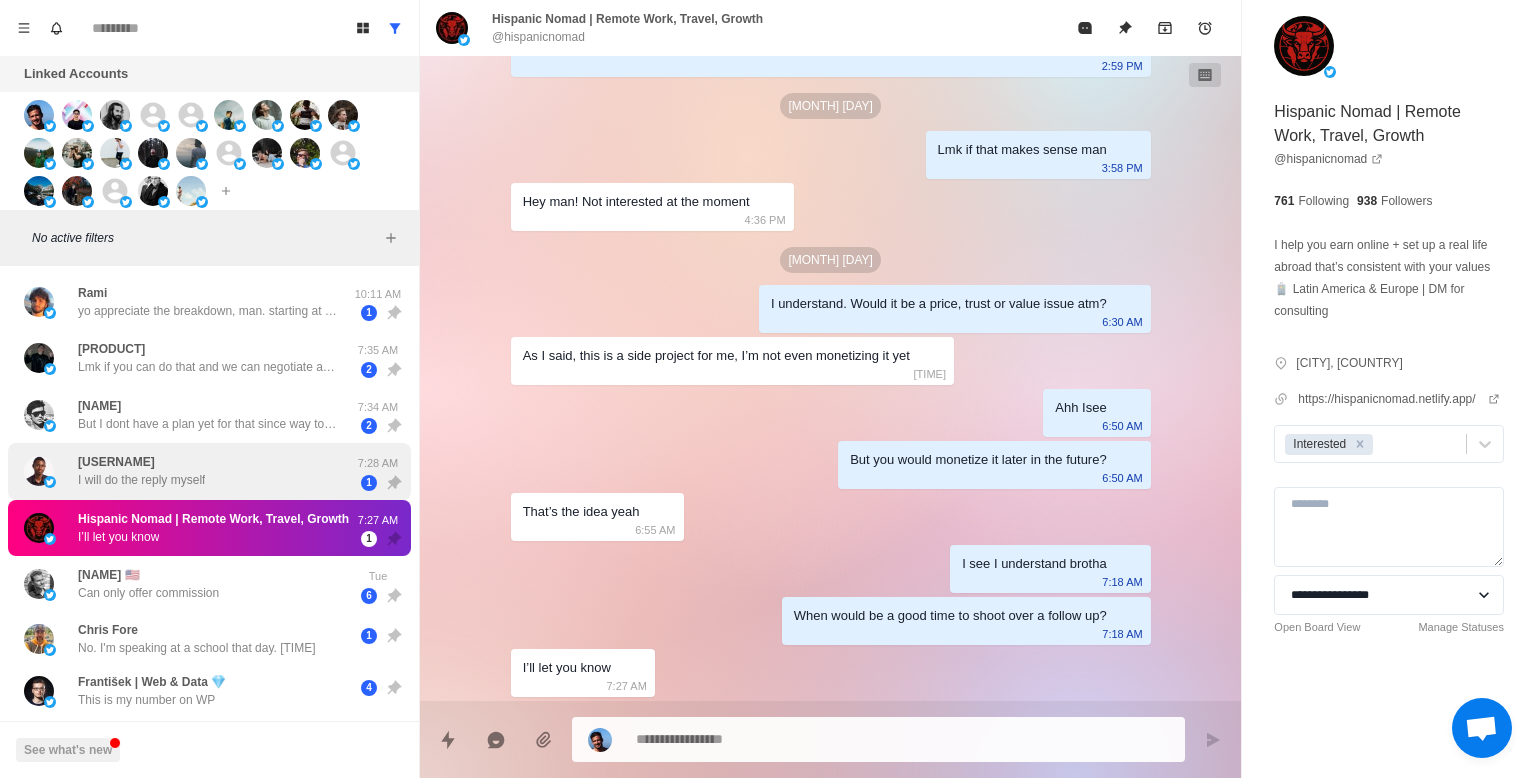 click on "[USERNAME] I will do the reply myself" at bounding box center [188, 471] 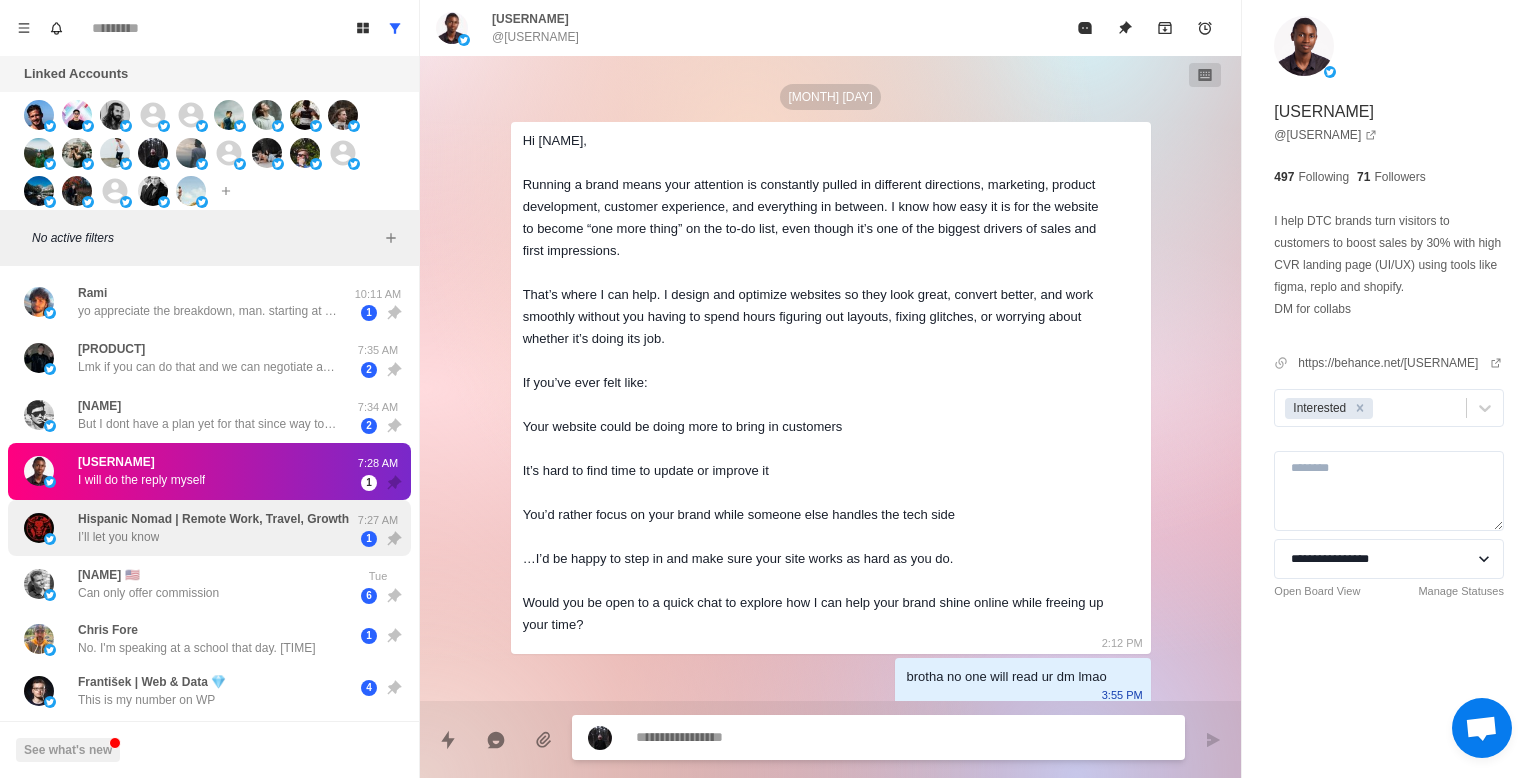 scroll, scrollTop: 733, scrollLeft: 0, axis: vertical 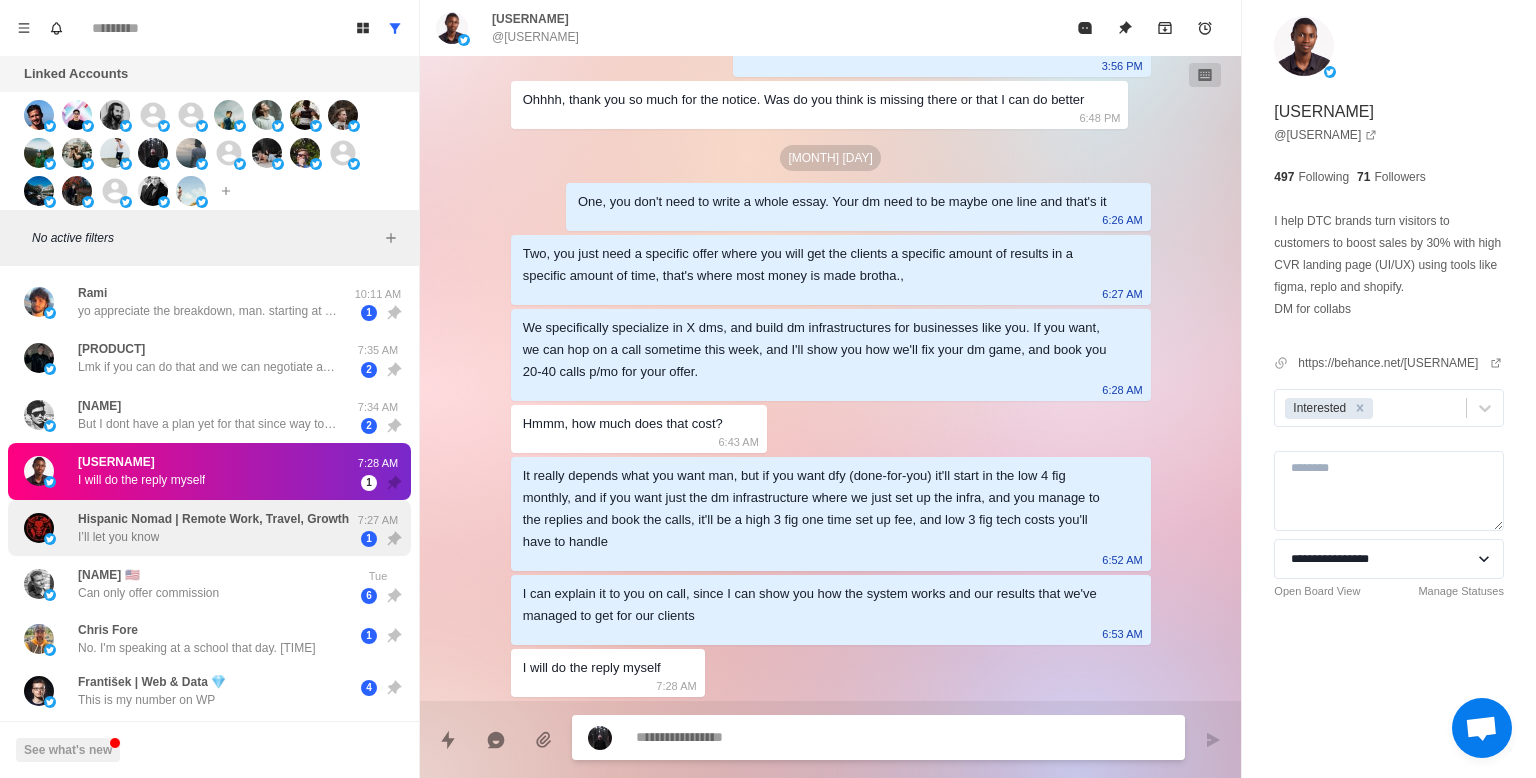 click on "[NAME] | Remote Work, Travel, Growth I’ll let you know" at bounding box center (213, 528) 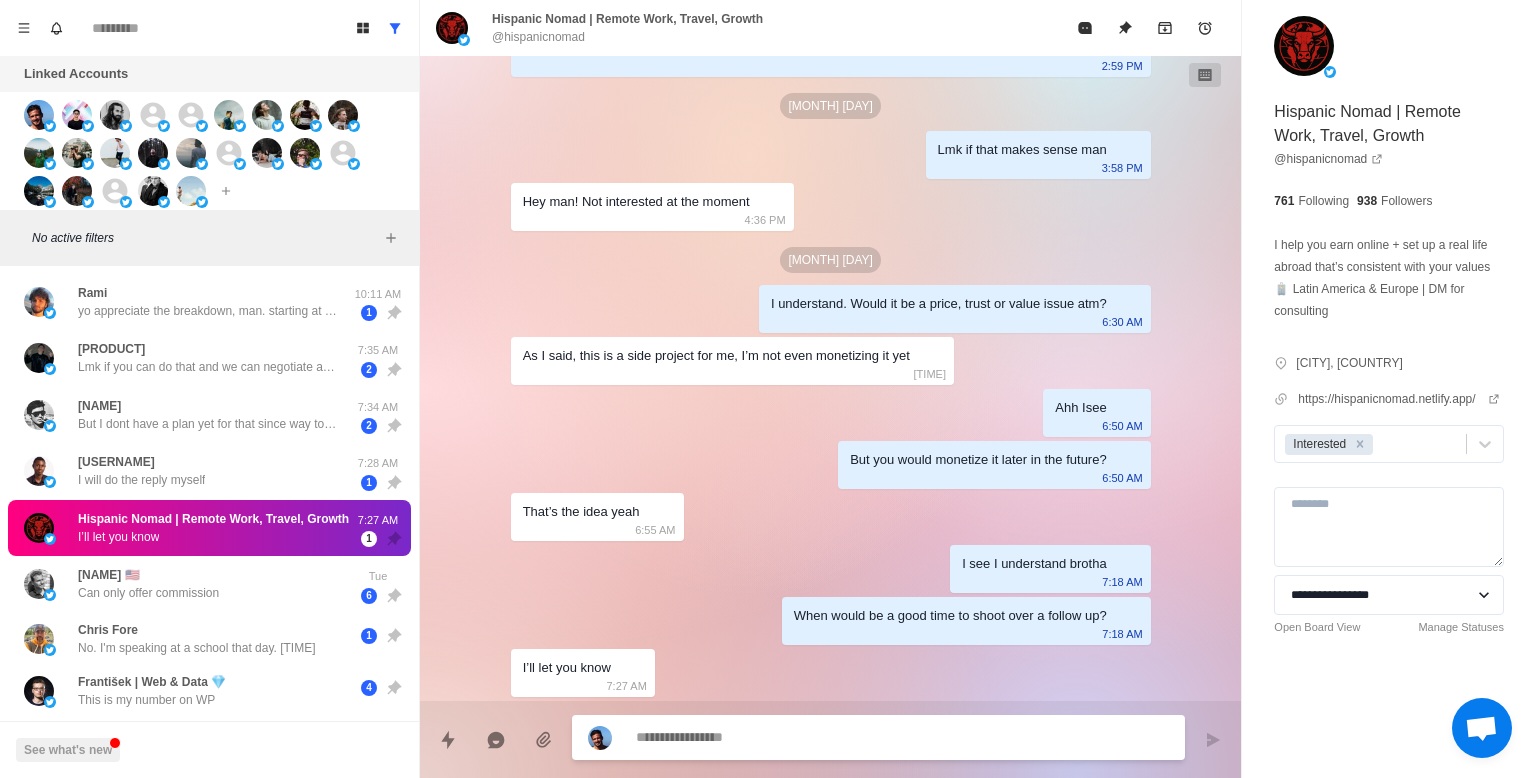 scroll, scrollTop: 761, scrollLeft: 0, axis: vertical 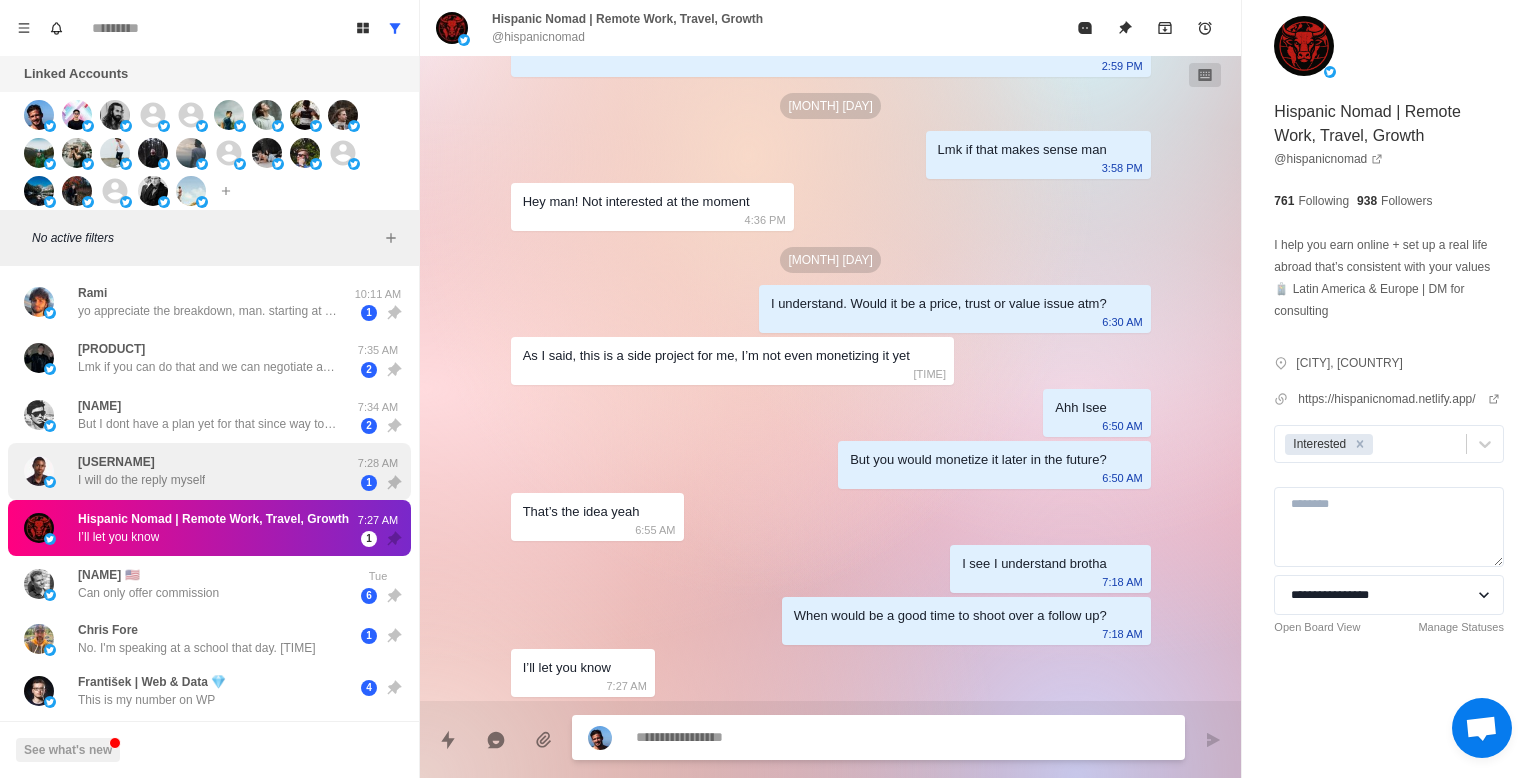 click on "[USERNAME] I will do the reply myself" at bounding box center [188, 471] 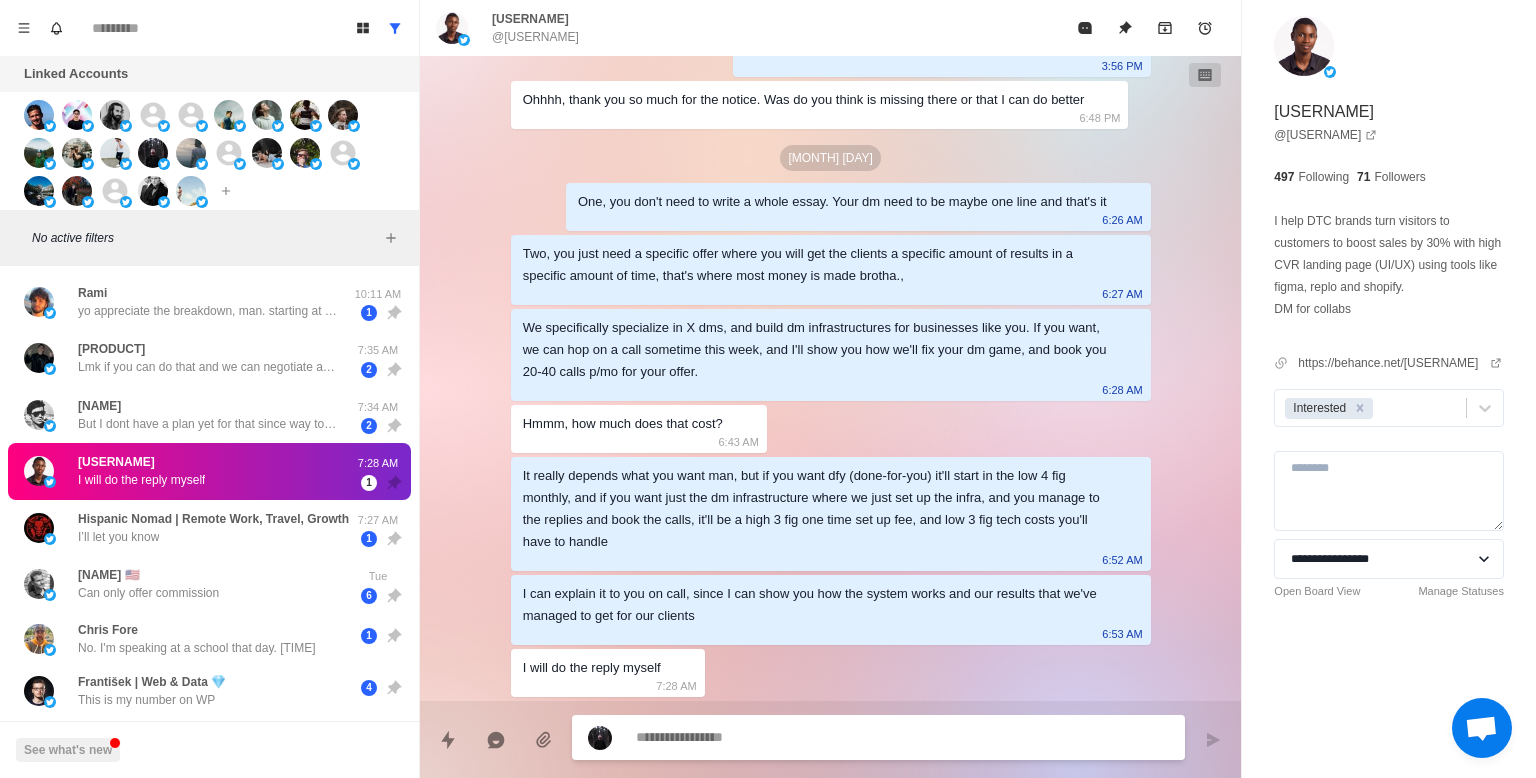 scroll, scrollTop: 733, scrollLeft: 0, axis: vertical 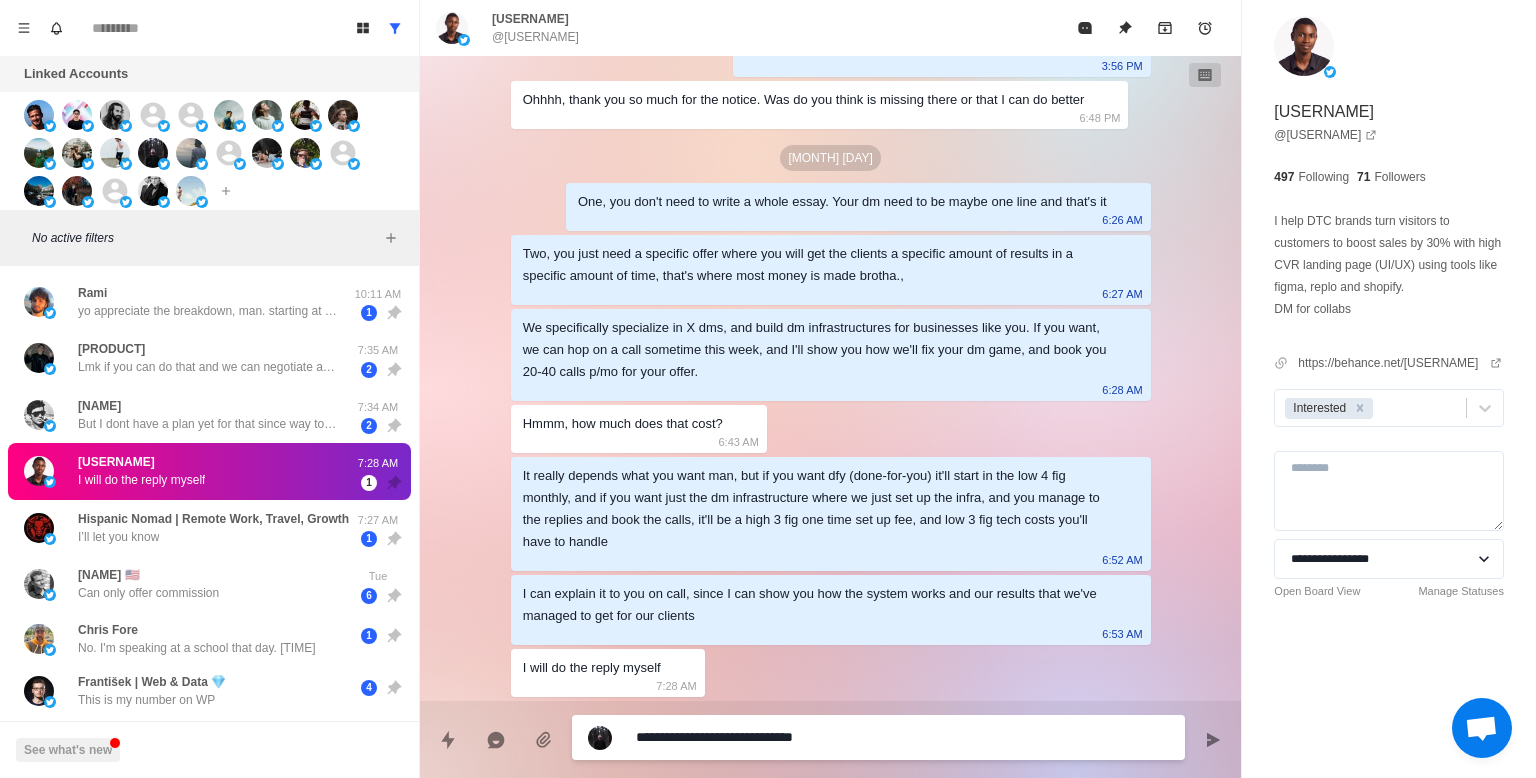 click on "**********" at bounding box center [902, 737] 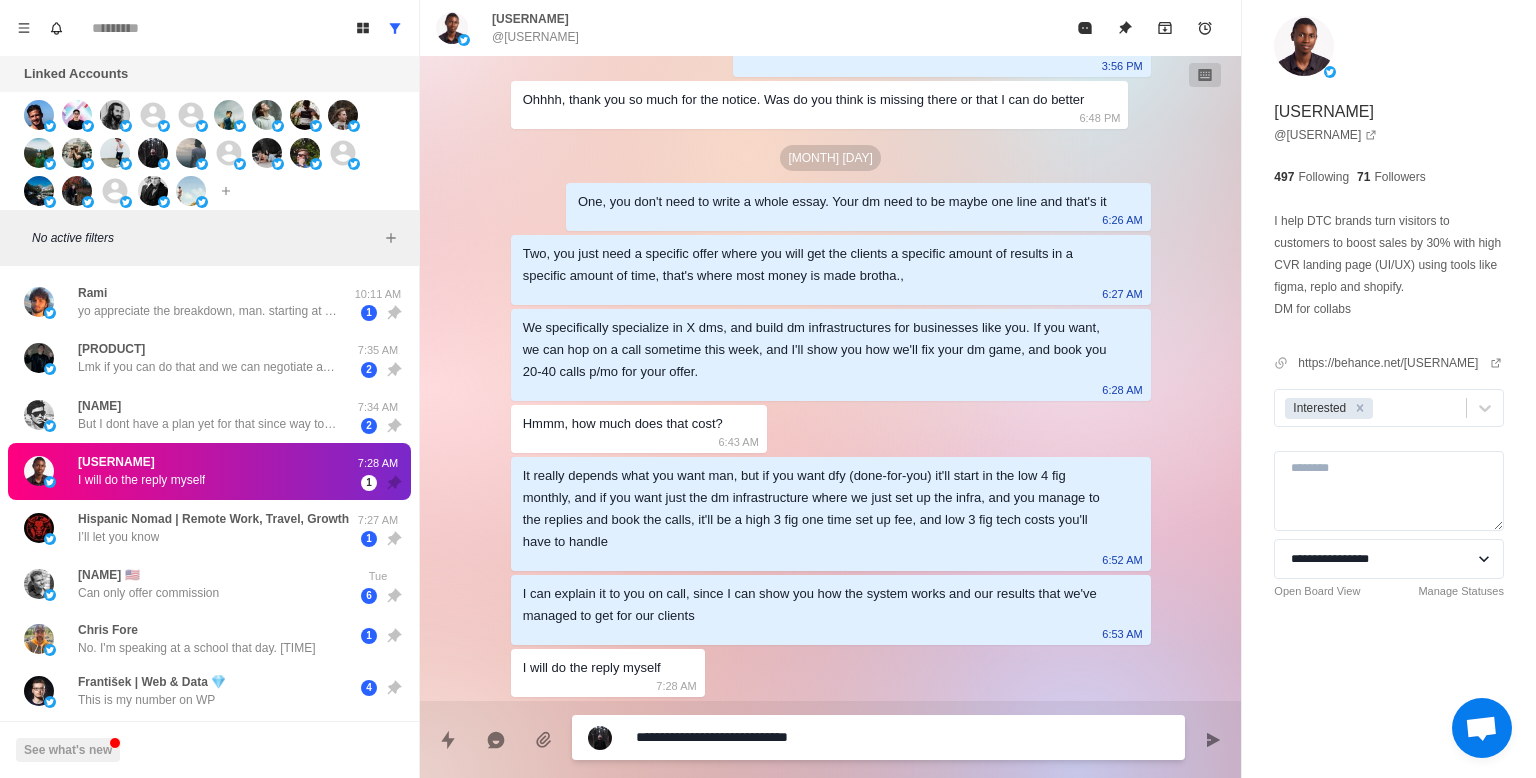 click on "**********" at bounding box center (902, 737) 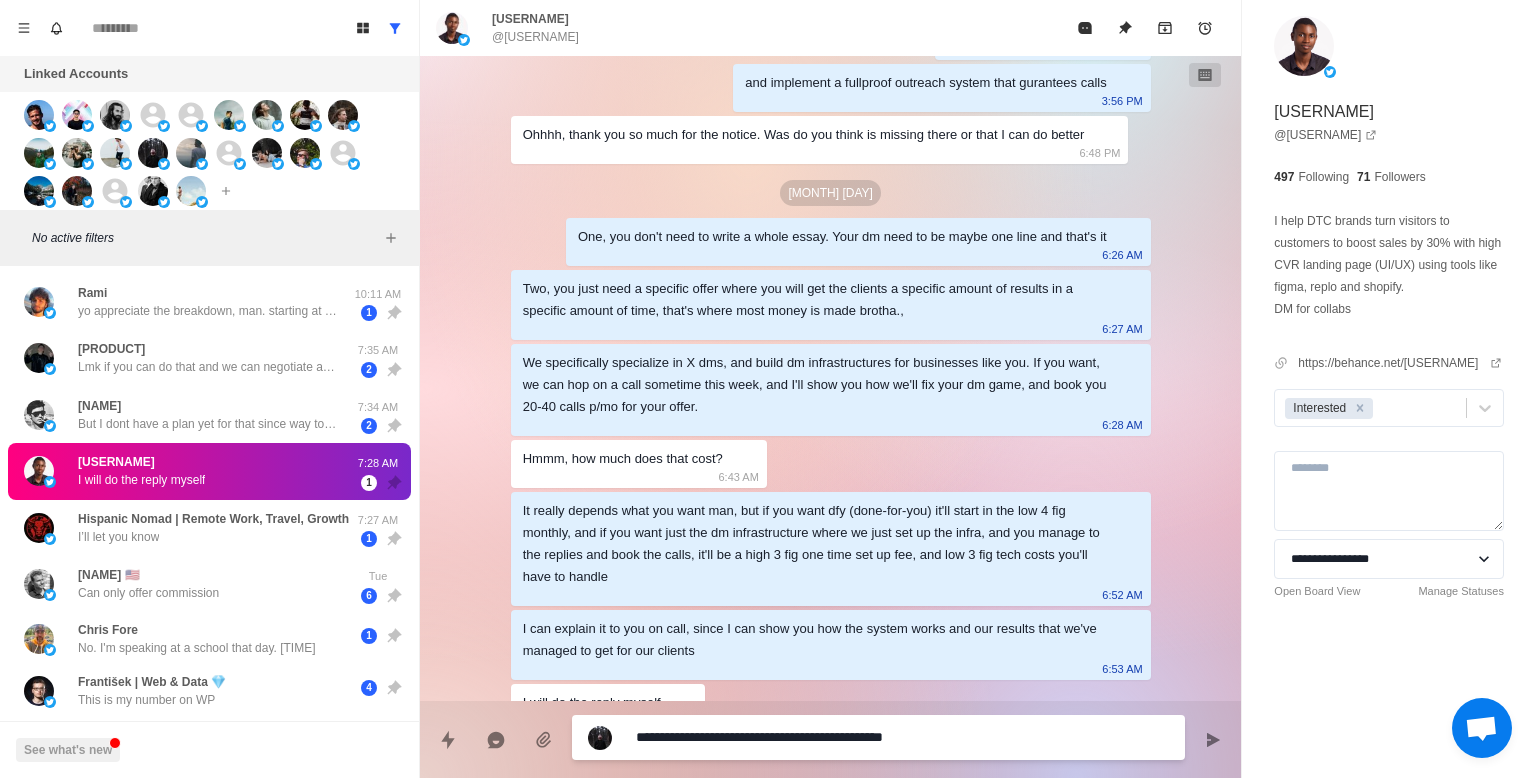 scroll, scrollTop: 733, scrollLeft: 0, axis: vertical 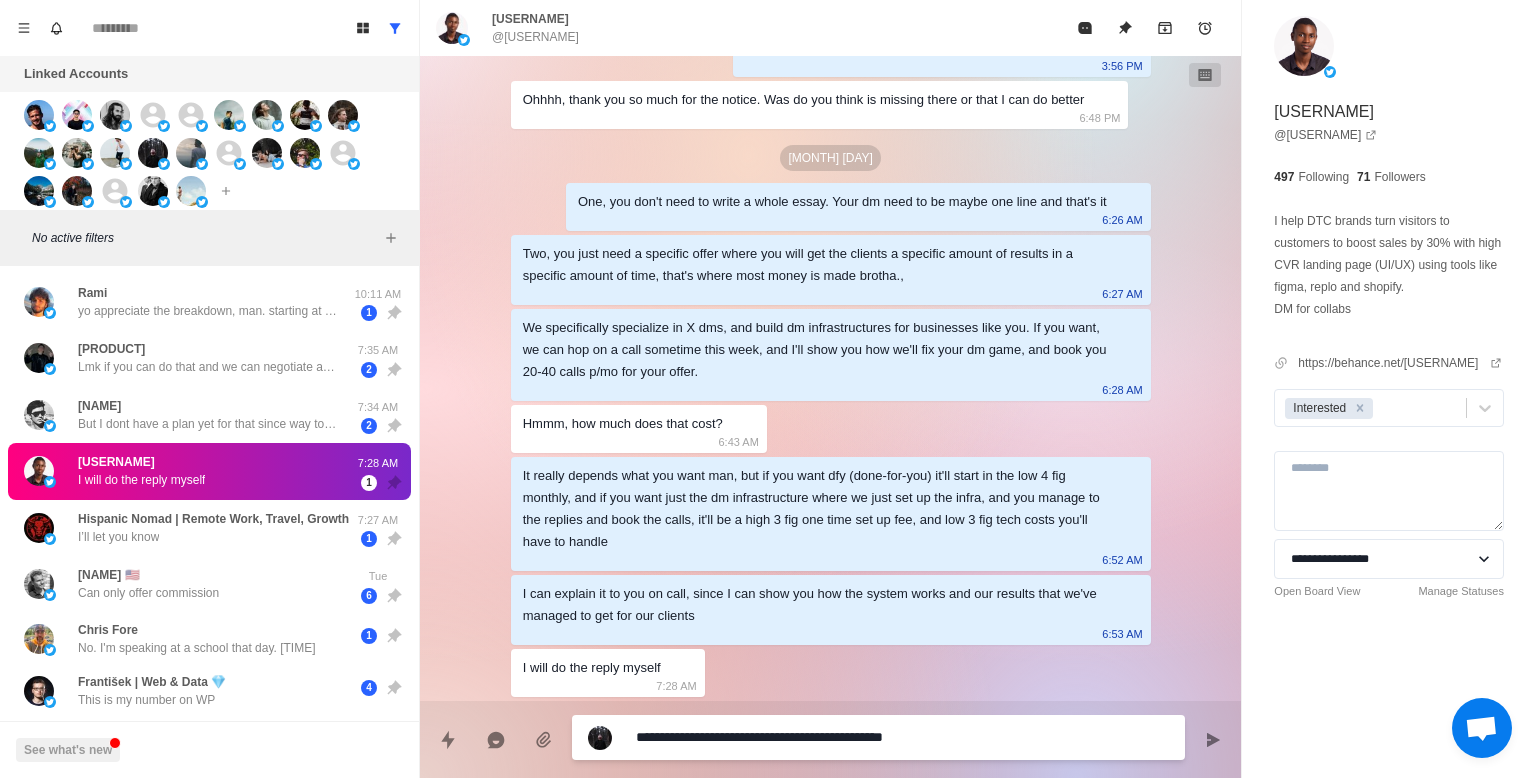 click on "**********" at bounding box center [902, 737] 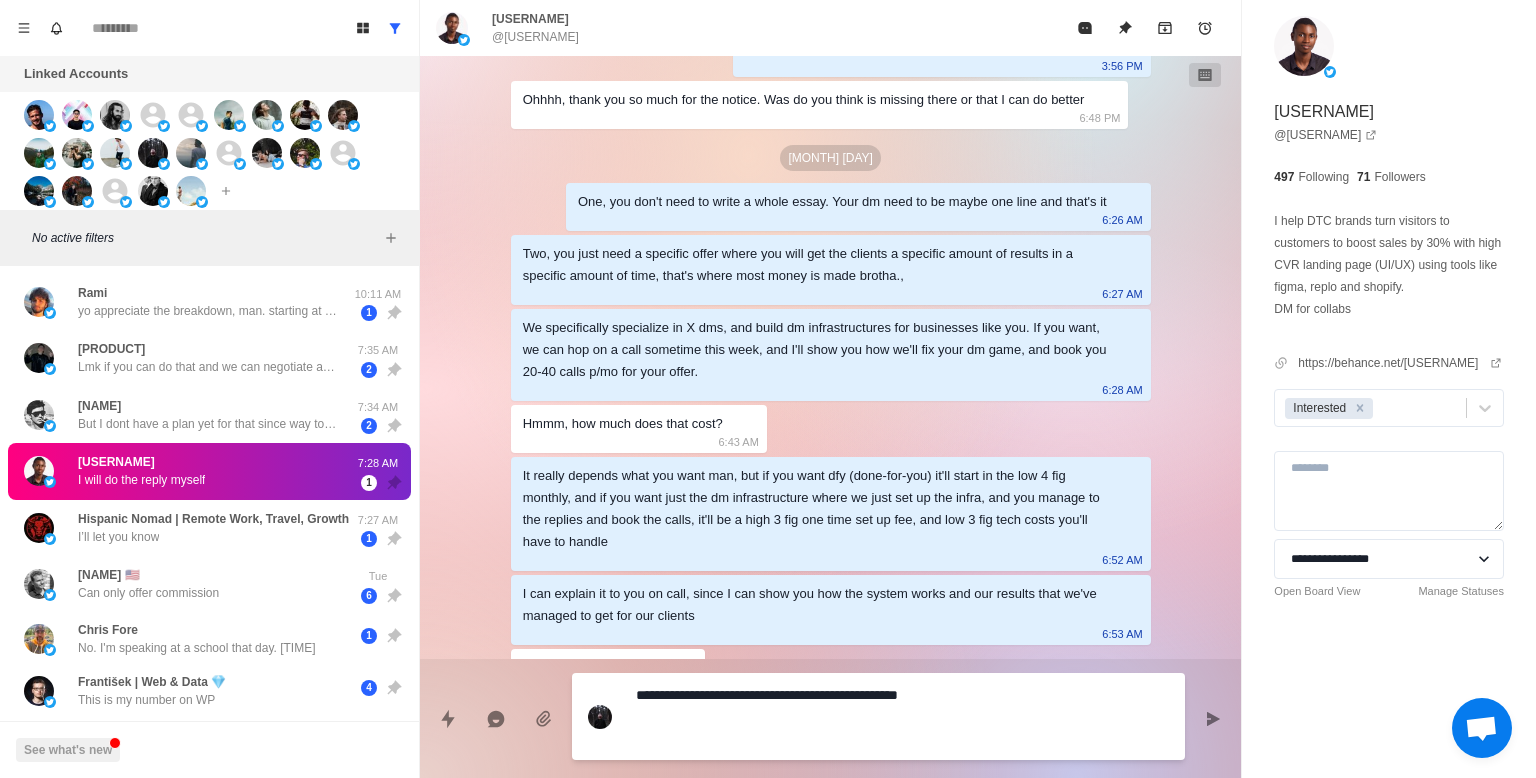 paste on "**********" 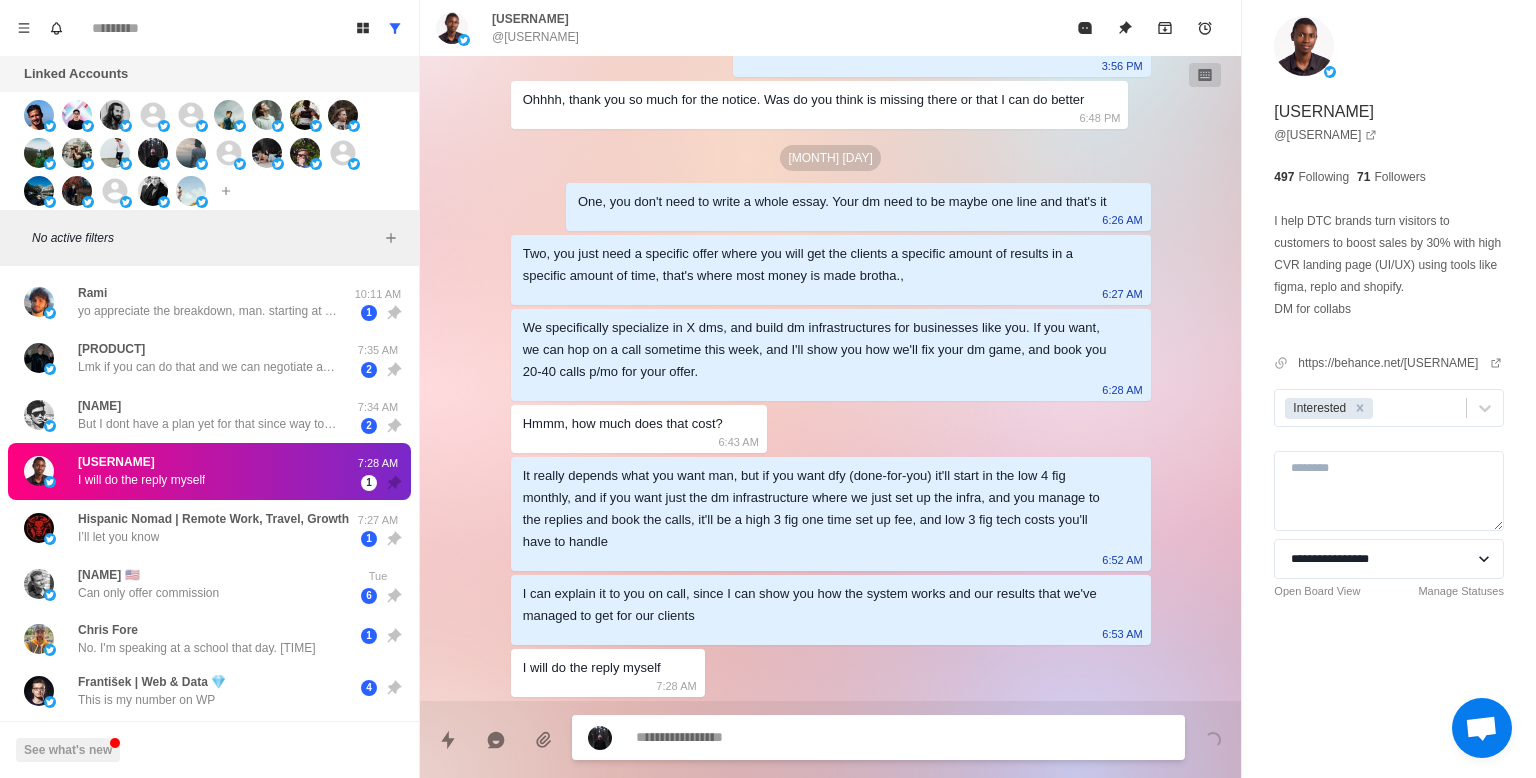 scroll, scrollTop: 829, scrollLeft: 0, axis: vertical 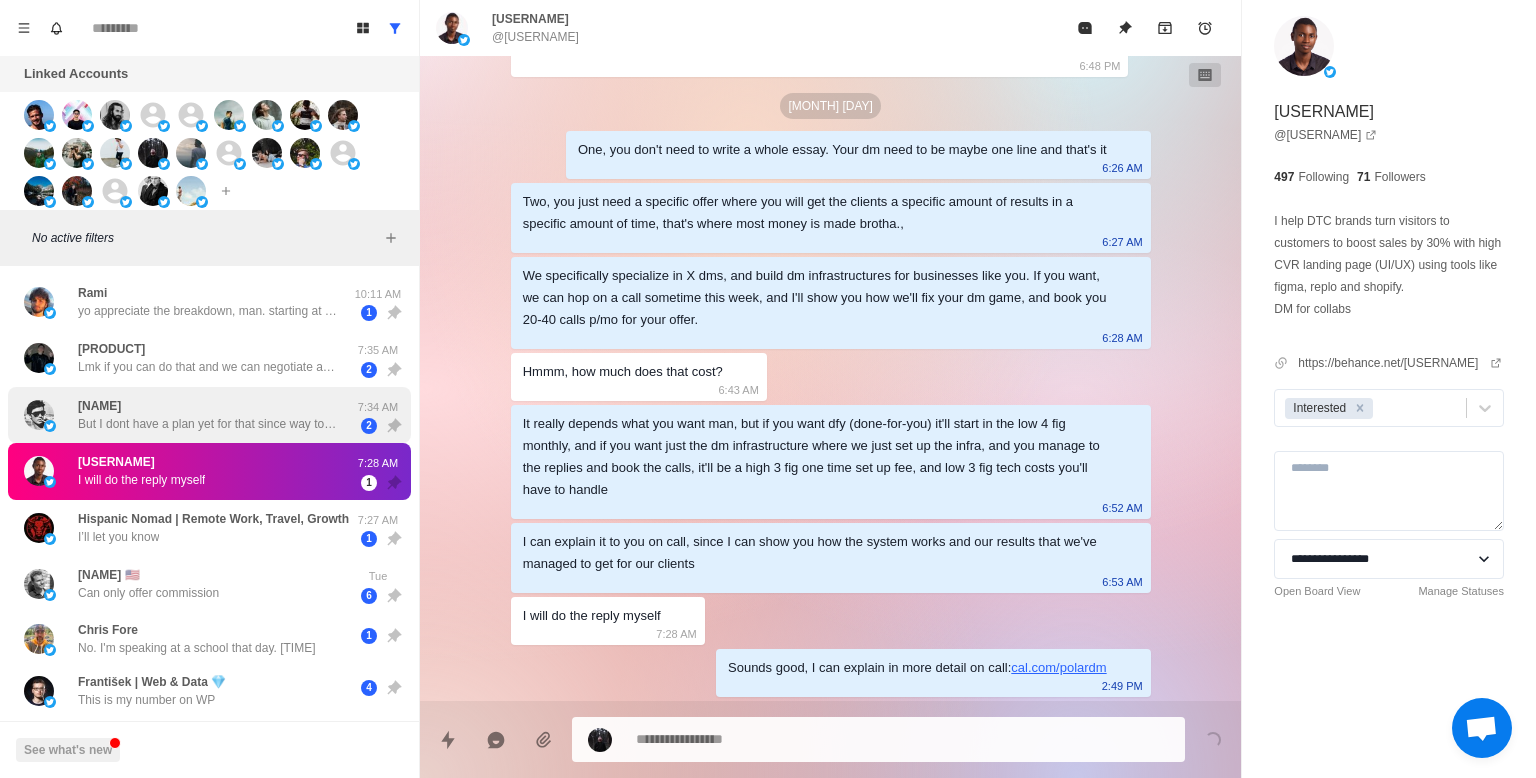 click on "But I dont have a plan yet for that since way too busy with other shit to focus on twitter" at bounding box center [208, 424] 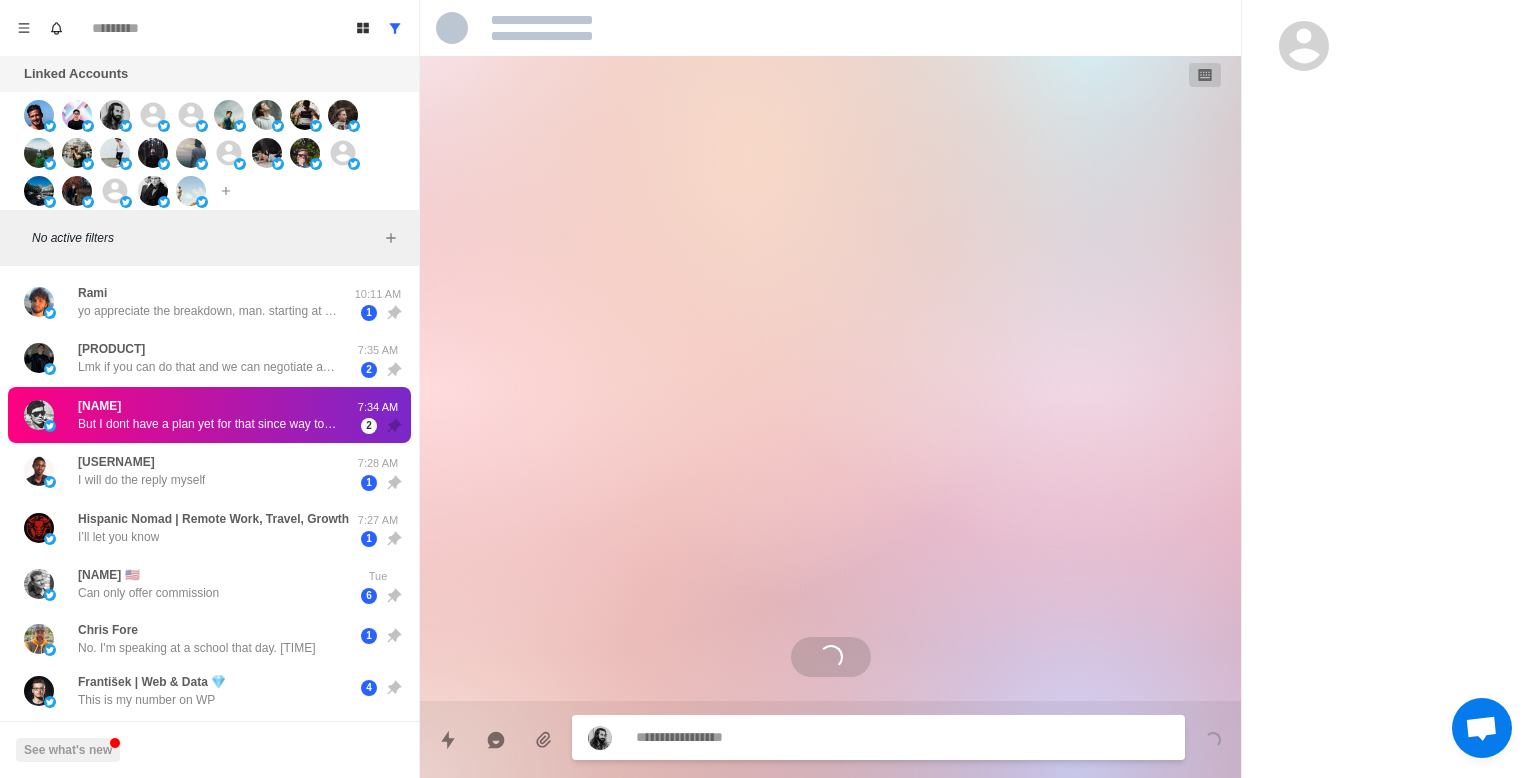 scroll, scrollTop: 2449, scrollLeft: 0, axis: vertical 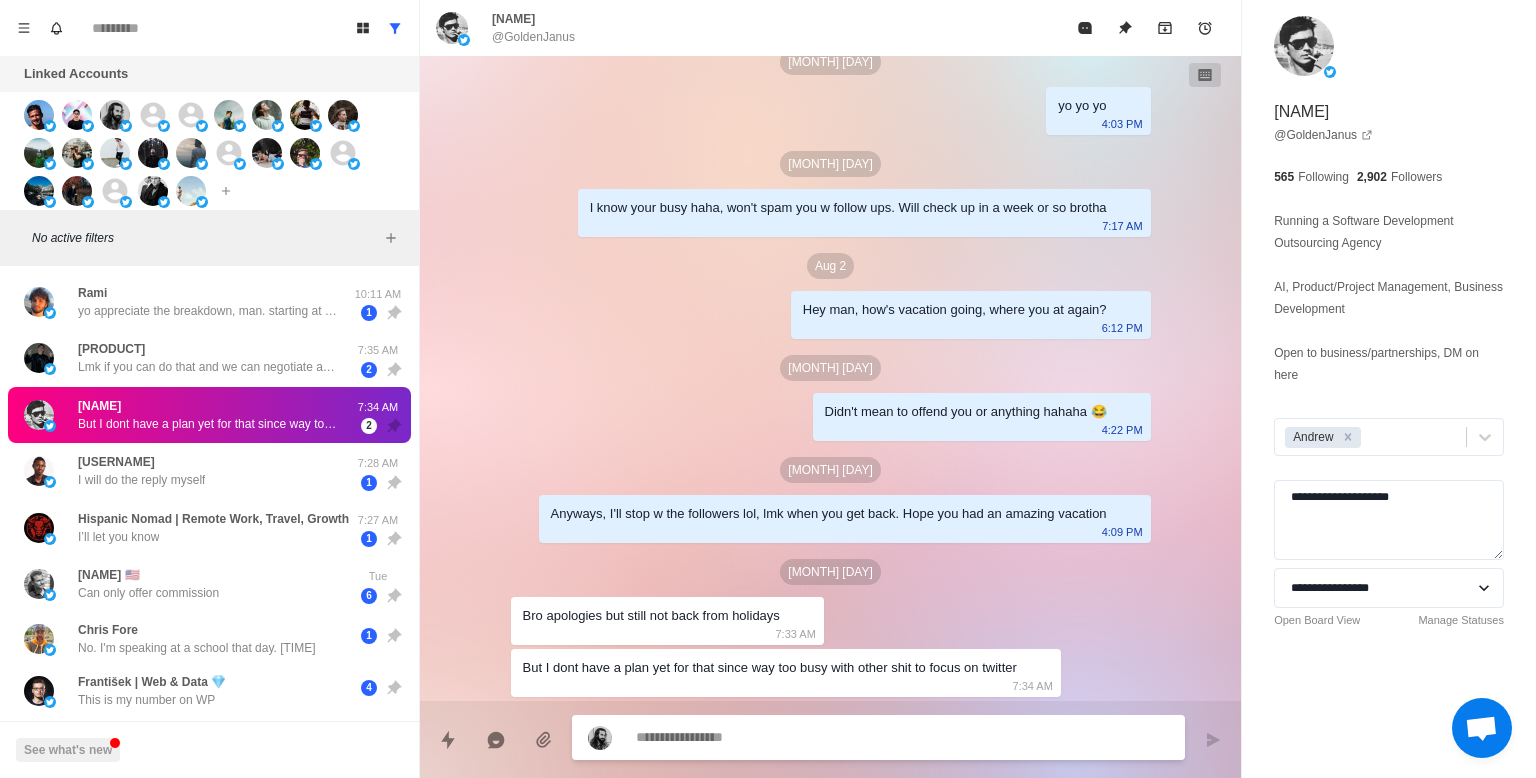 click at bounding box center (902, 737) 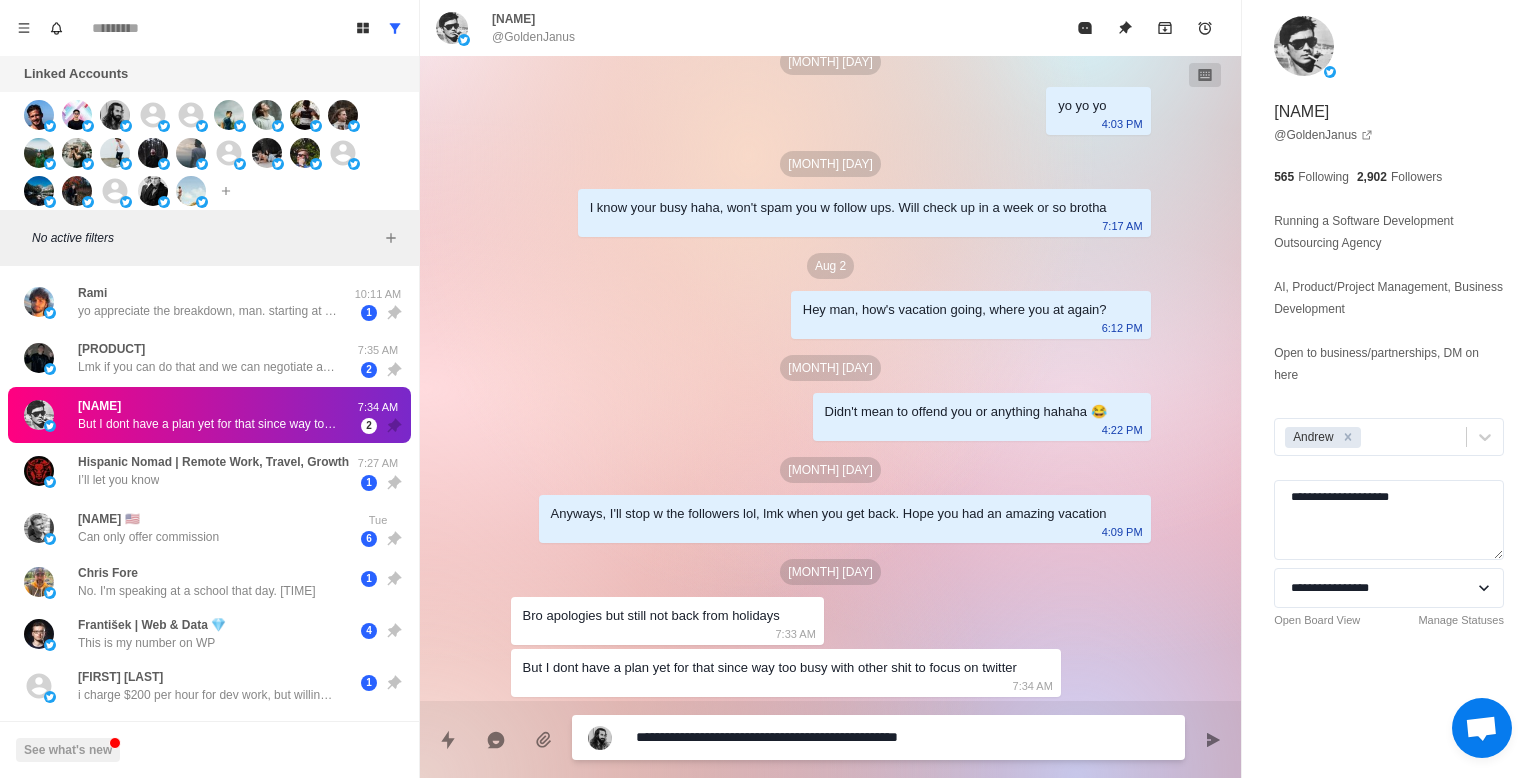 click on "**********" at bounding box center [902, 737] 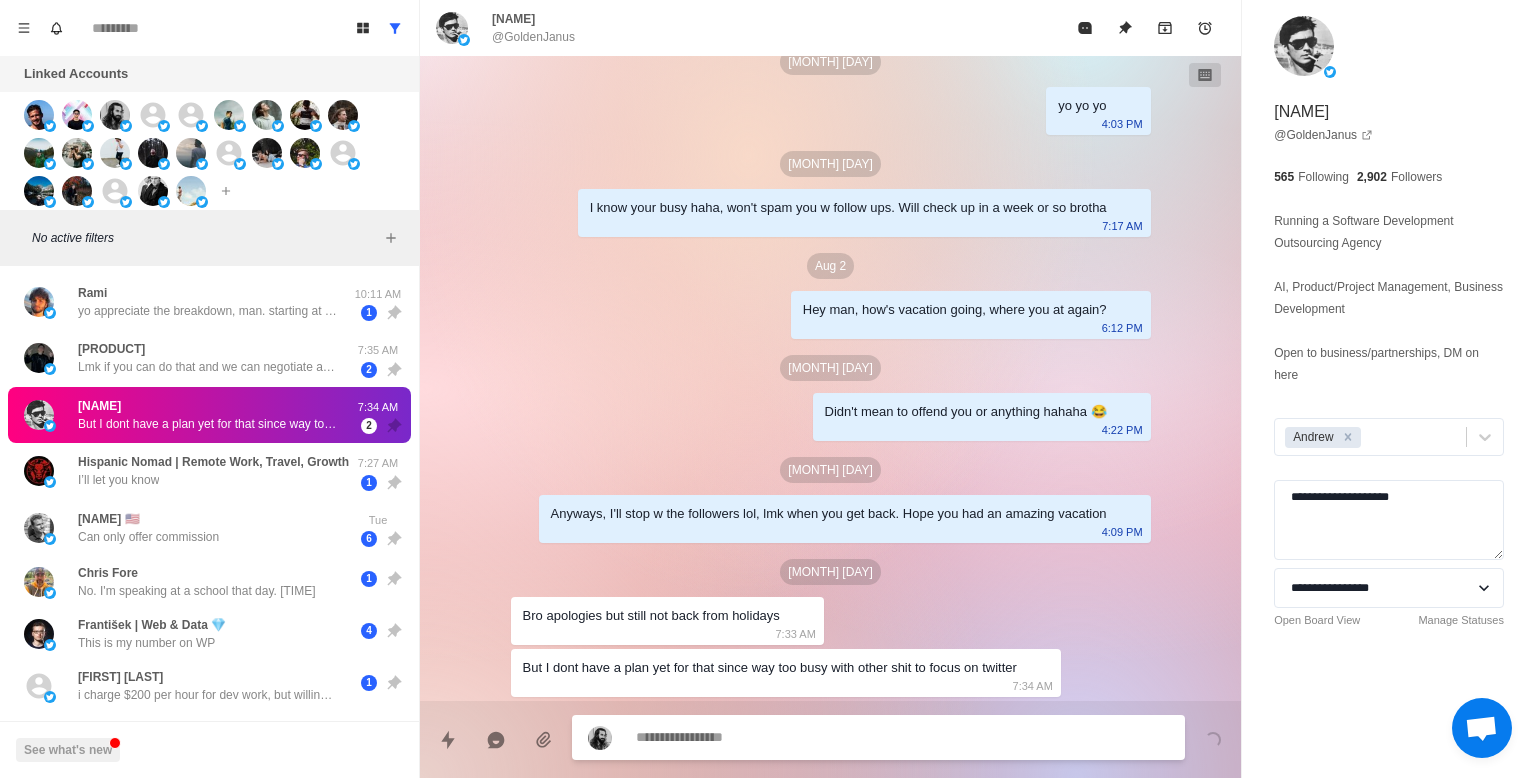 scroll, scrollTop: 2501, scrollLeft: 0, axis: vertical 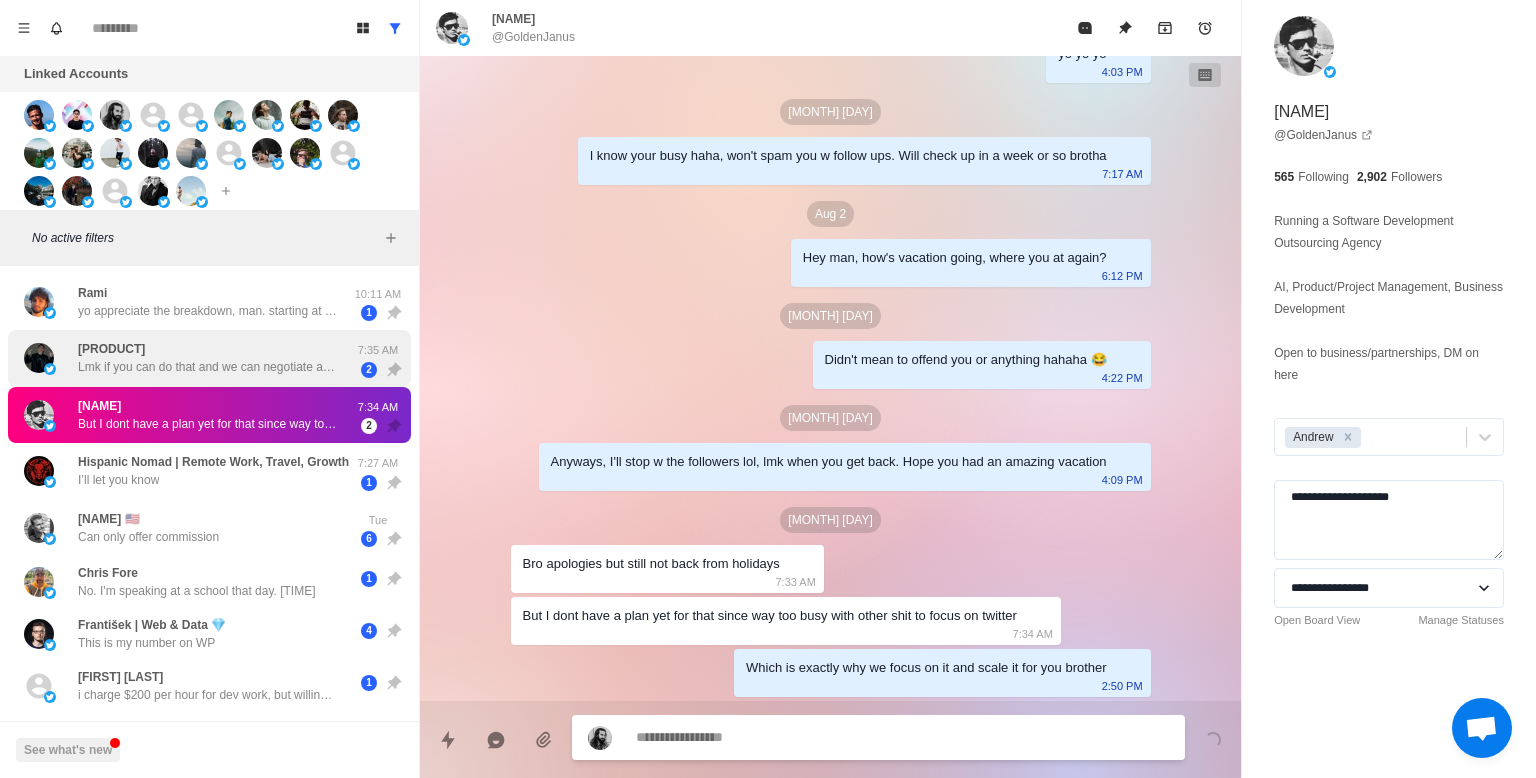 click on "Lmk if you can do that and we can negotiate a price" at bounding box center (208, 367) 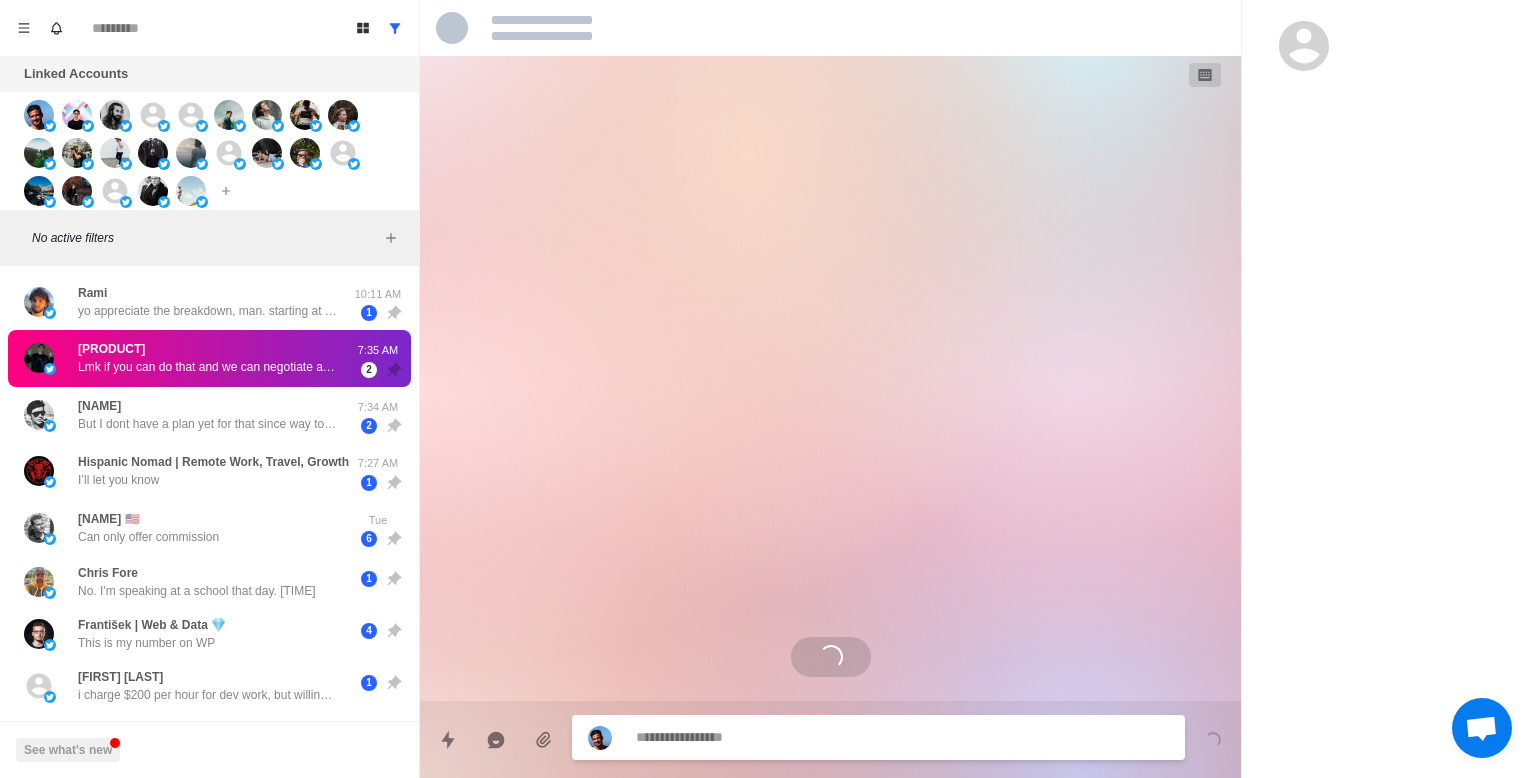 scroll, scrollTop: 0, scrollLeft: 0, axis: both 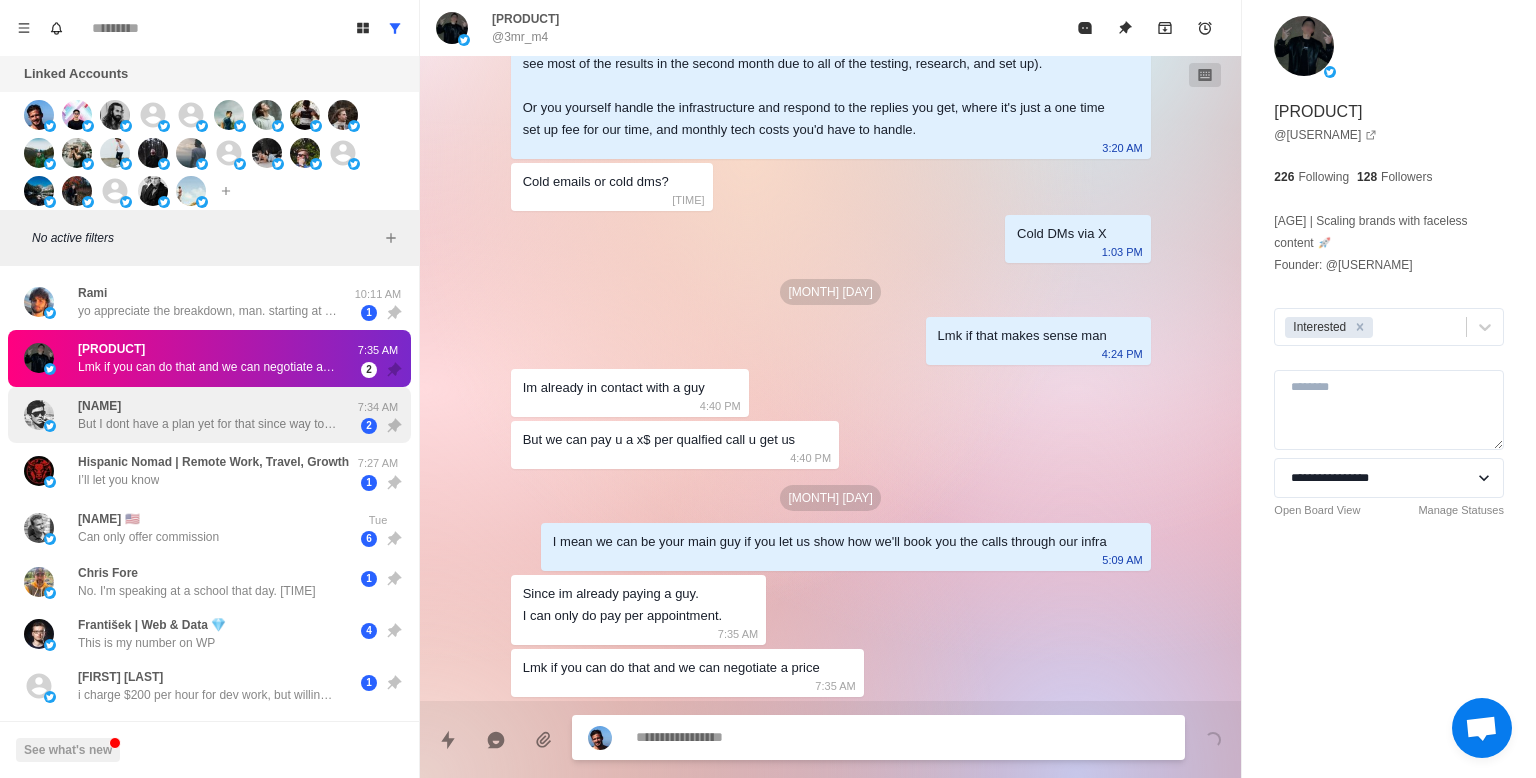 click on "But I dont have a plan yet for that since way too busy with other shit to focus on twitter" at bounding box center (208, 424) 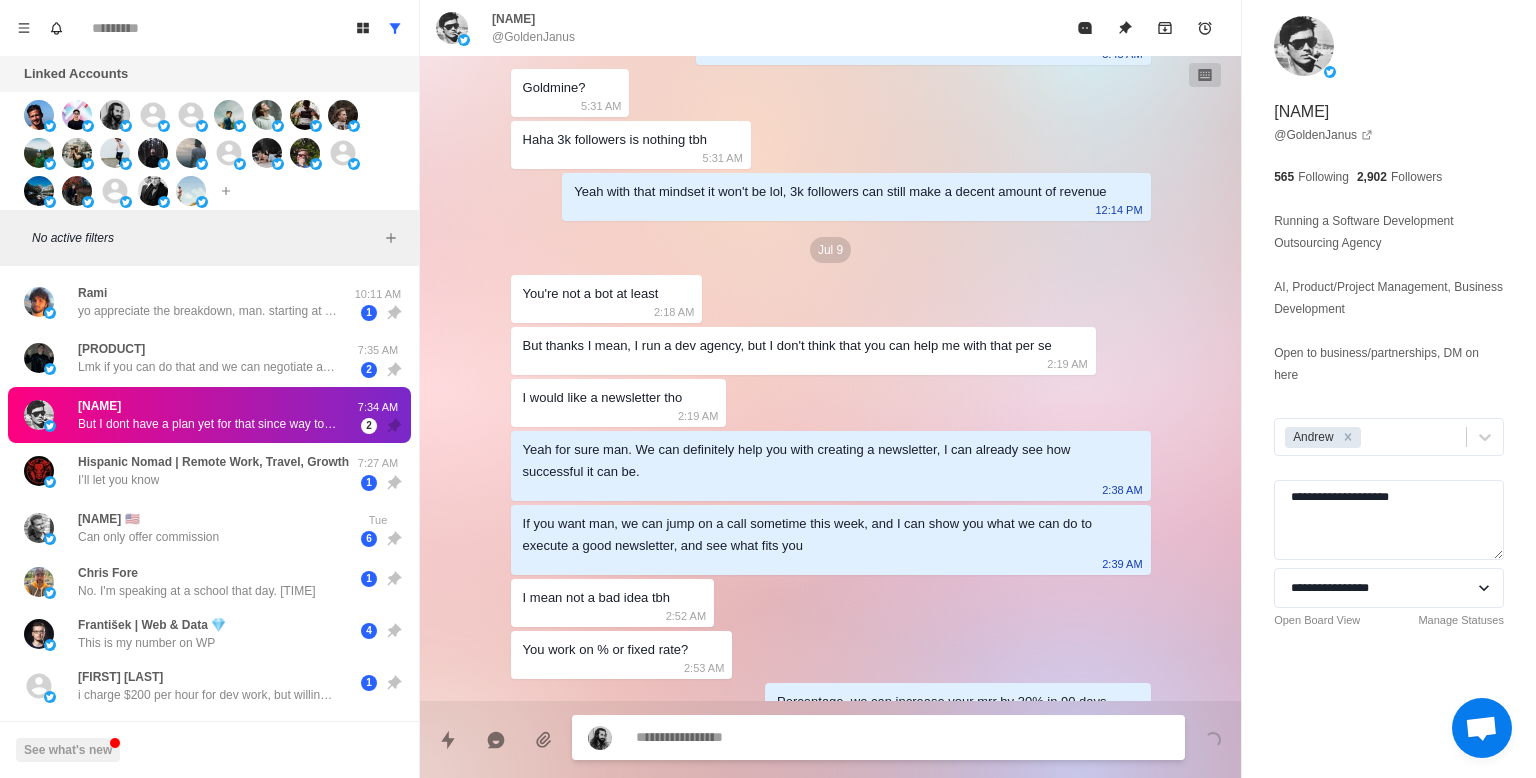 scroll, scrollTop: 2501, scrollLeft: 0, axis: vertical 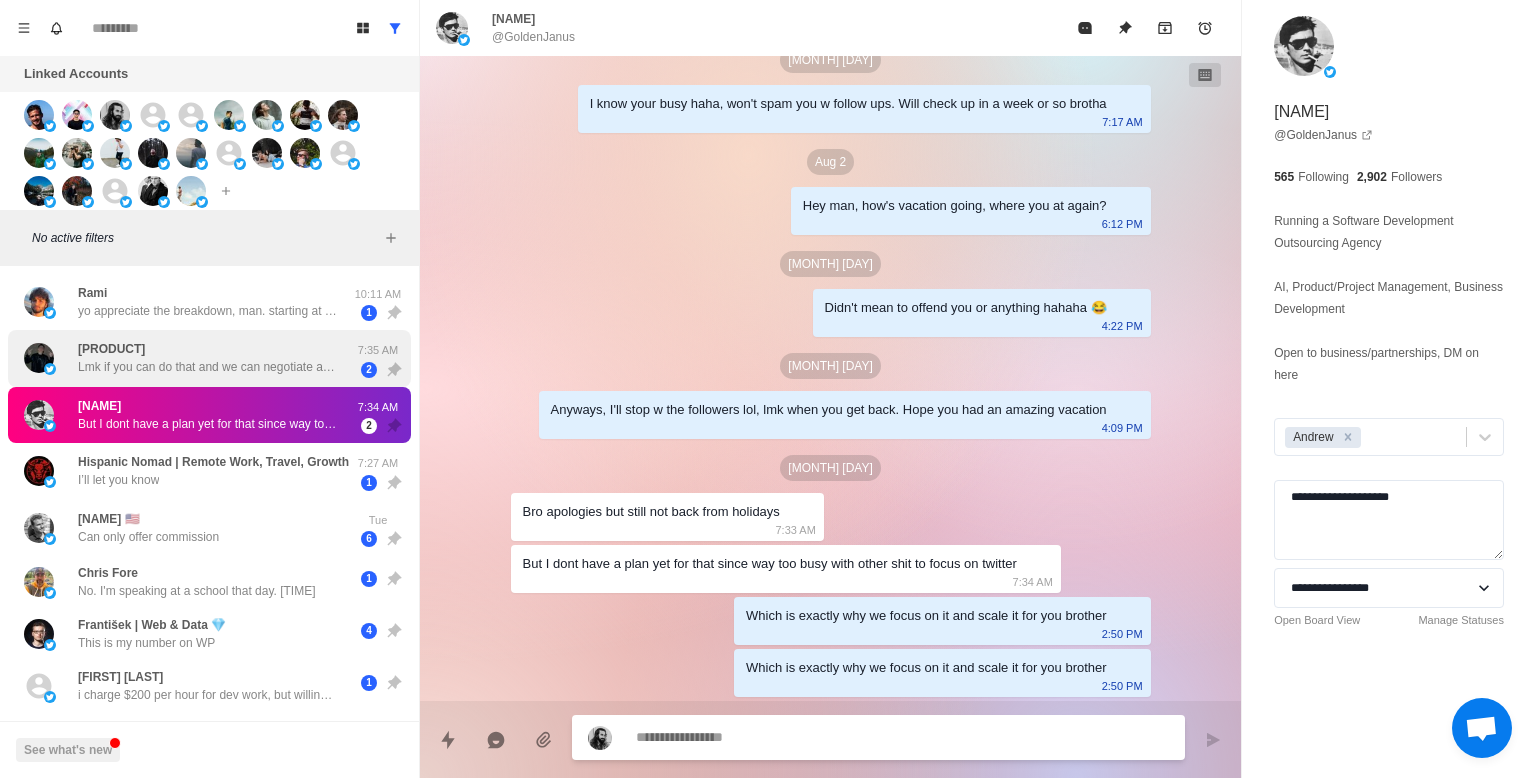 click on "[NUMBER] Lmk if you can do that and we can negotiate a price [TIME]" at bounding box center (209, 358) 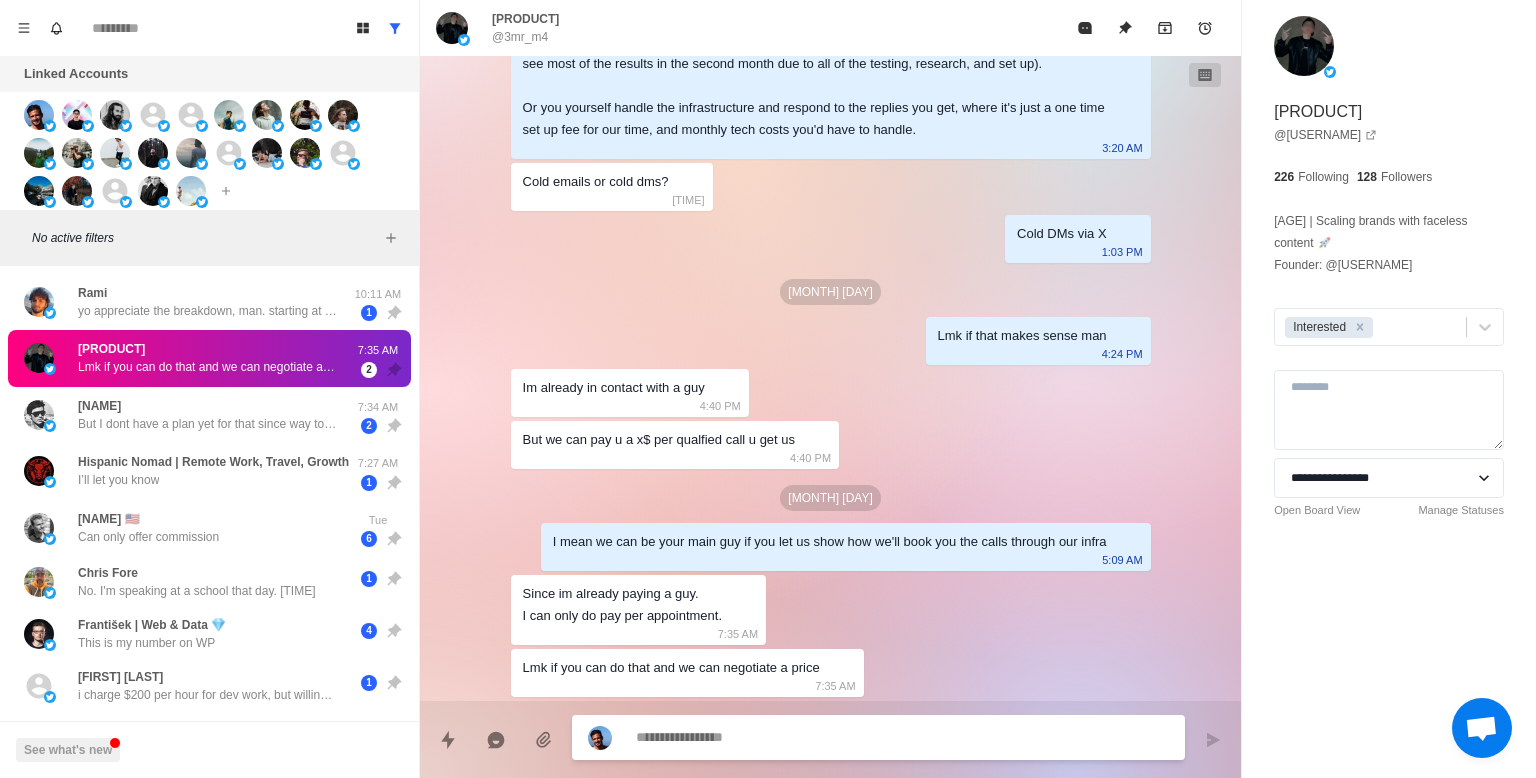 scroll, scrollTop: 503, scrollLeft: 0, axis: vertical 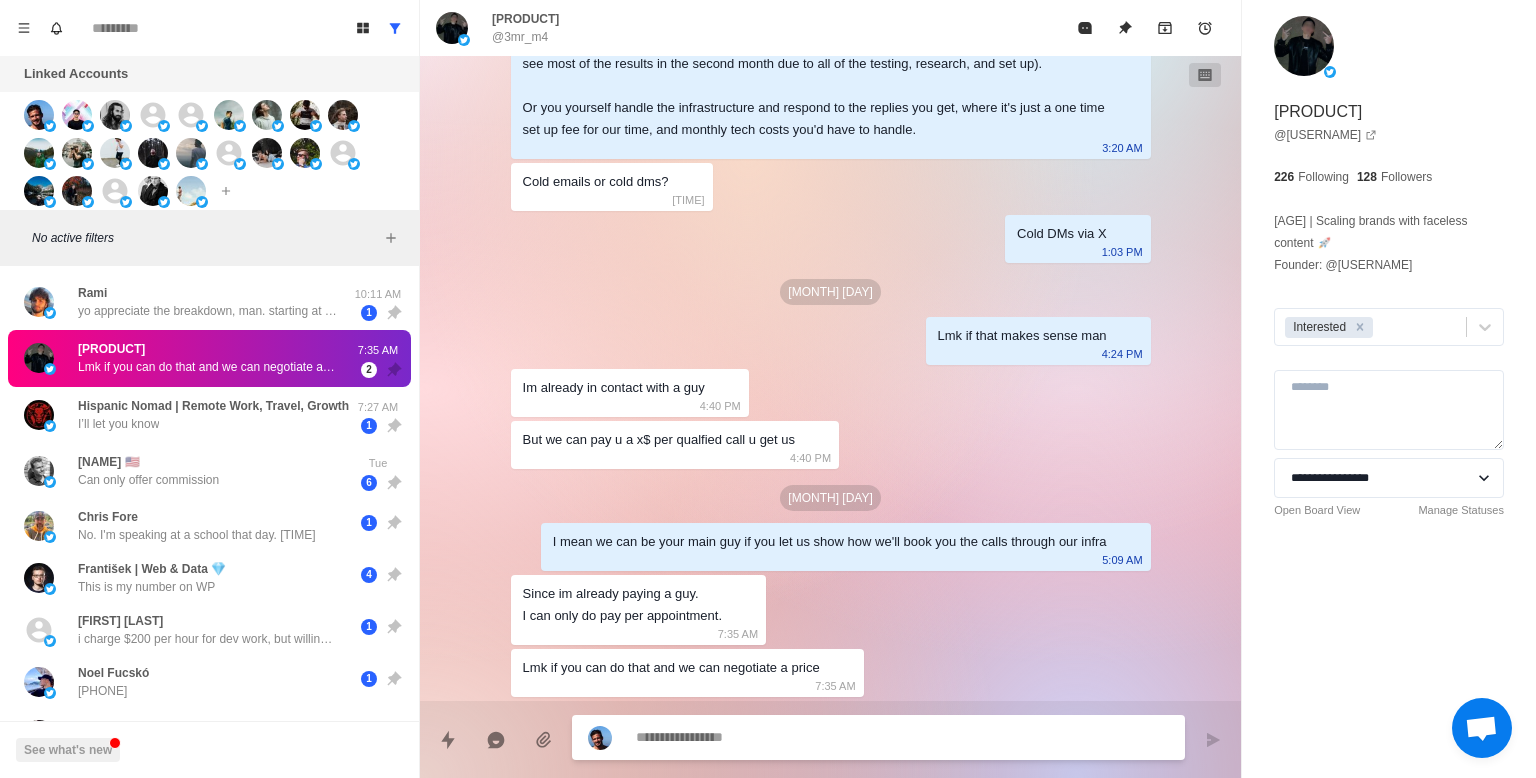 click at bounding box center [902, 737] 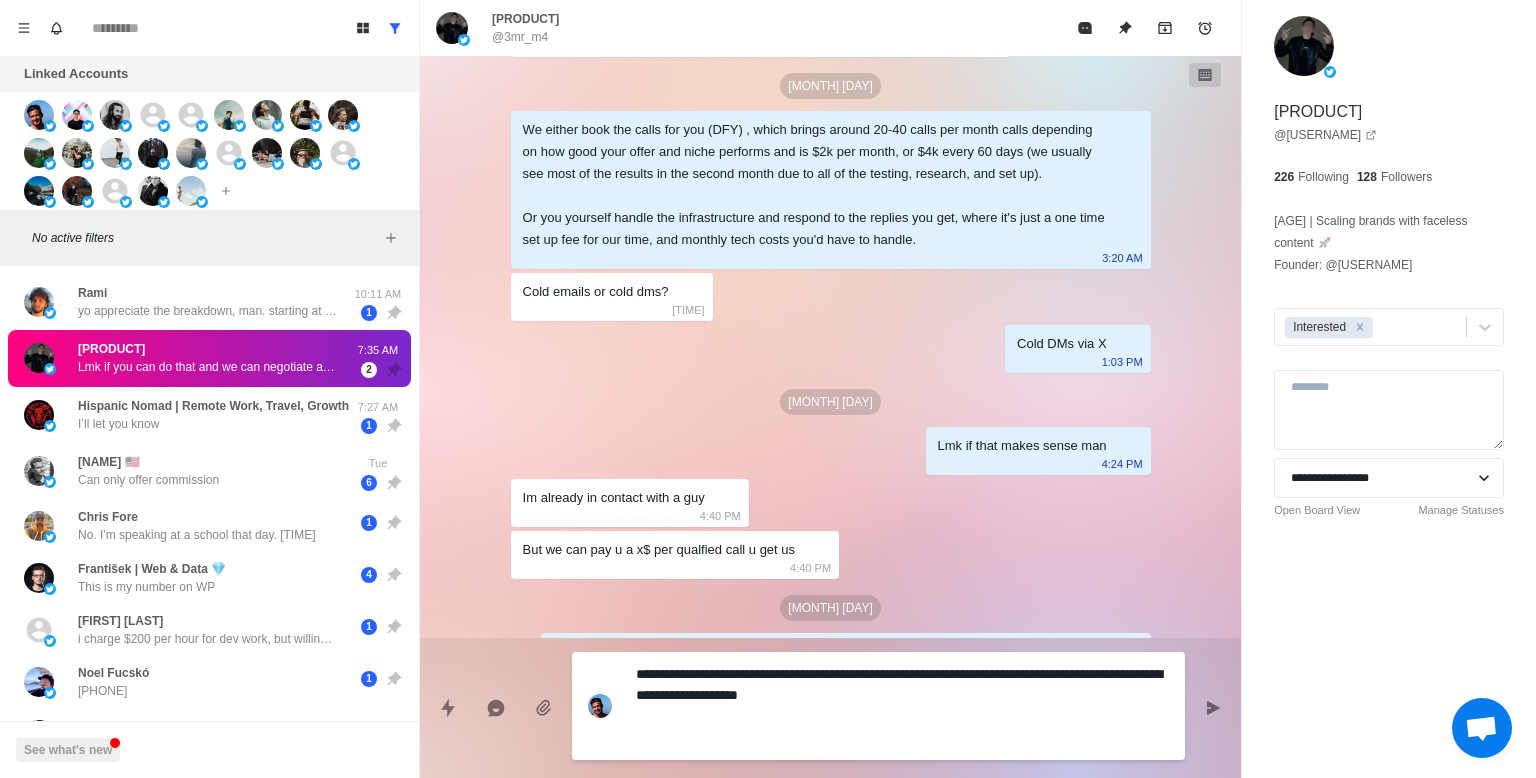 scroll, scrollTop: 565, scrollLeft: 0, axis: vertical 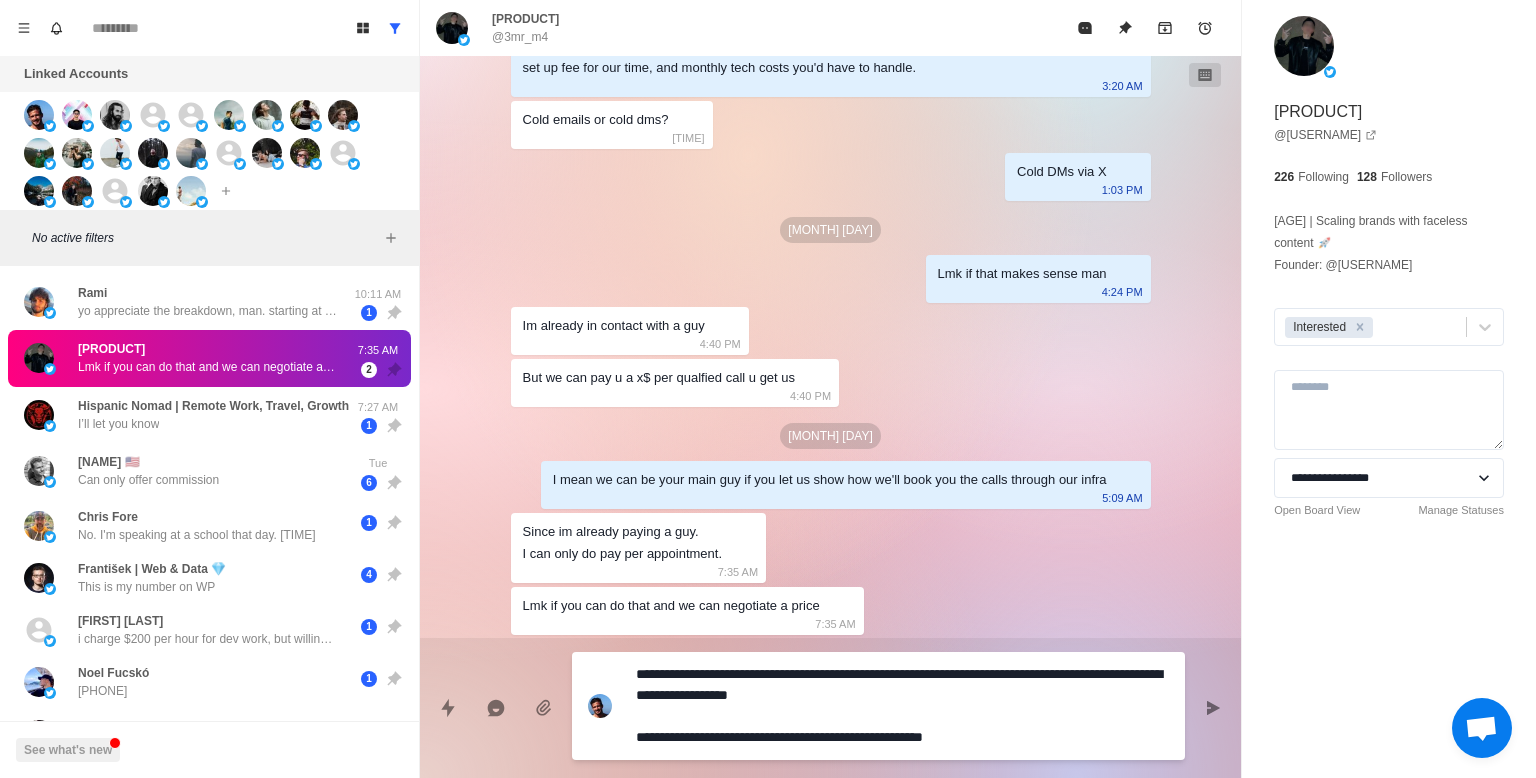 click on "**********" at bounding box center (902, 706) 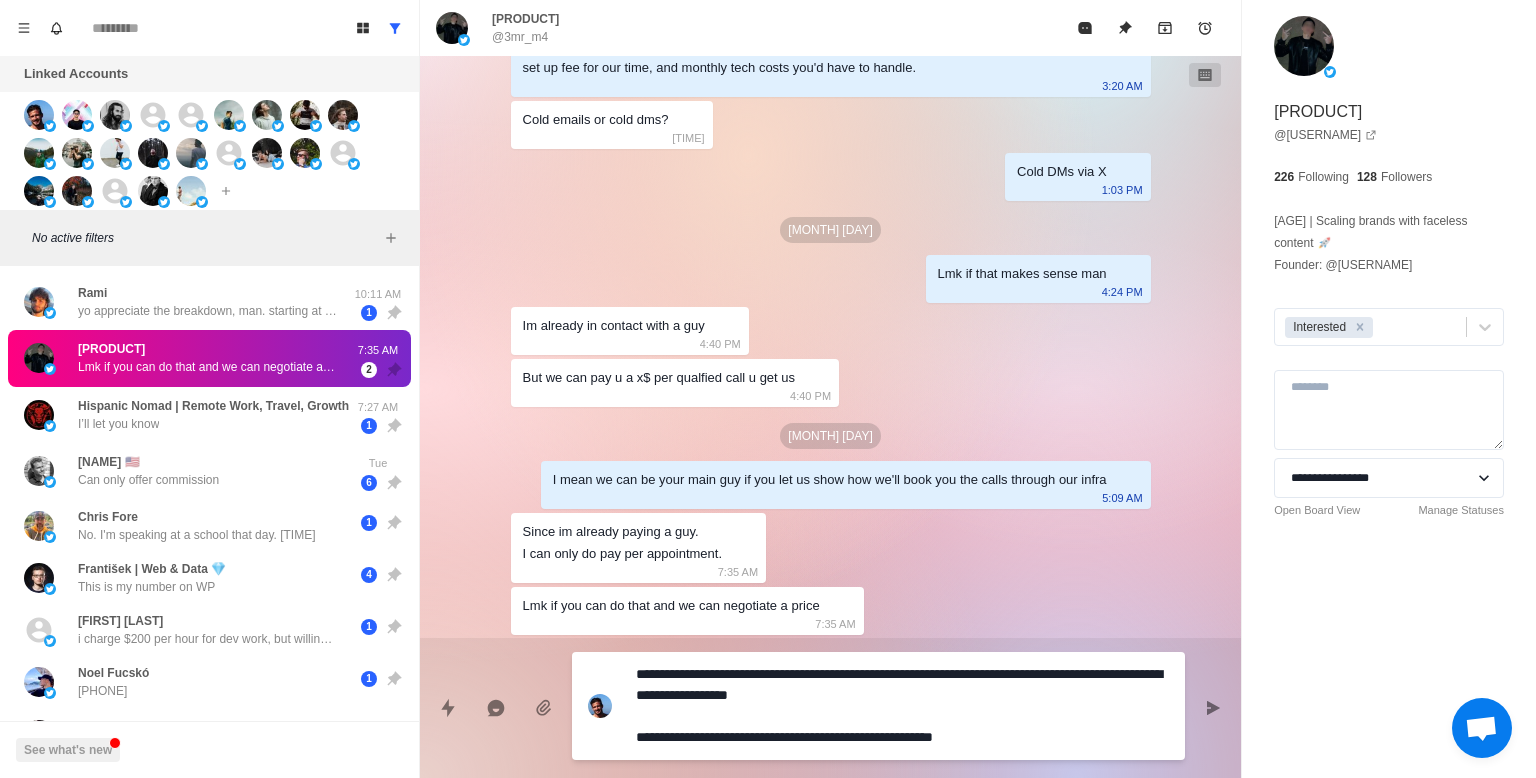 click on "**********" at bounding box center [902, 706] 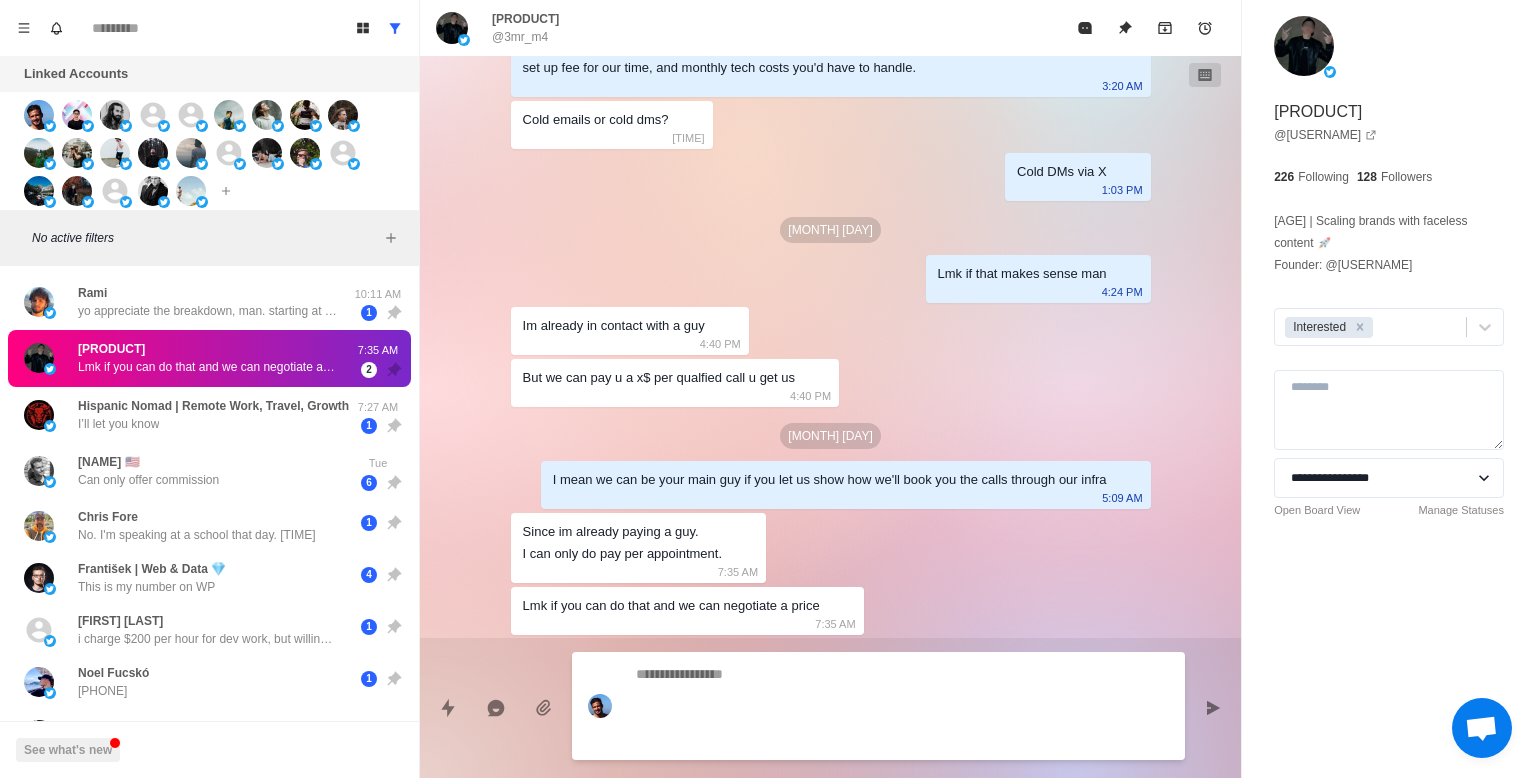scroll, scrollTop: 621, scrollLeft: 0, axis: vertical 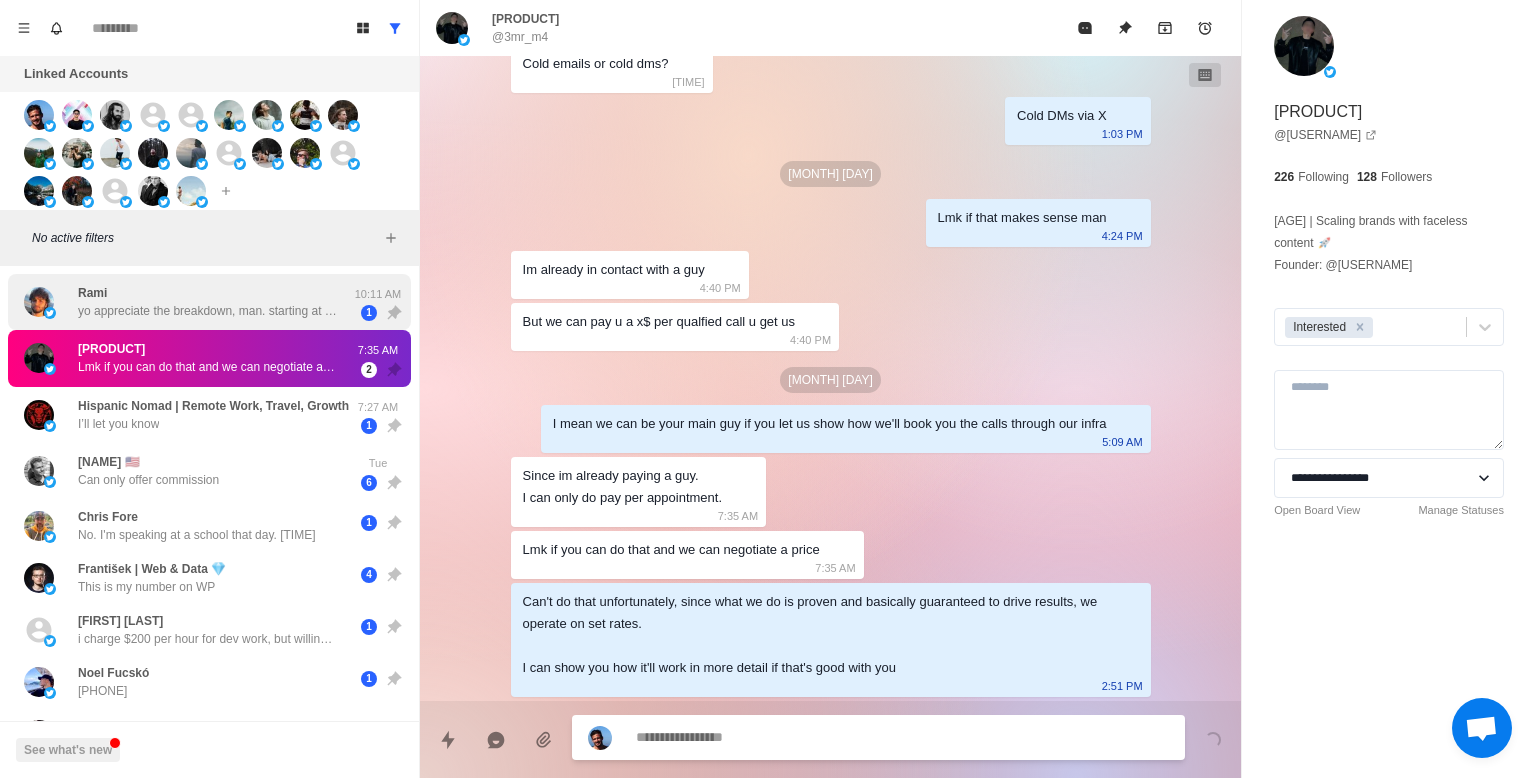 click on "[NAME] yo appreciate the breakdown, man. starting at 50 and ramping to 400 a day is slower than i thought but makes sense. do you also vary the messaging or just lean on reposting? my ai agent has been good at mixing up copy but i'm always curious about new tactics. how have your deliverability rates held up during the ramp?" at bounding box center [188, 302] 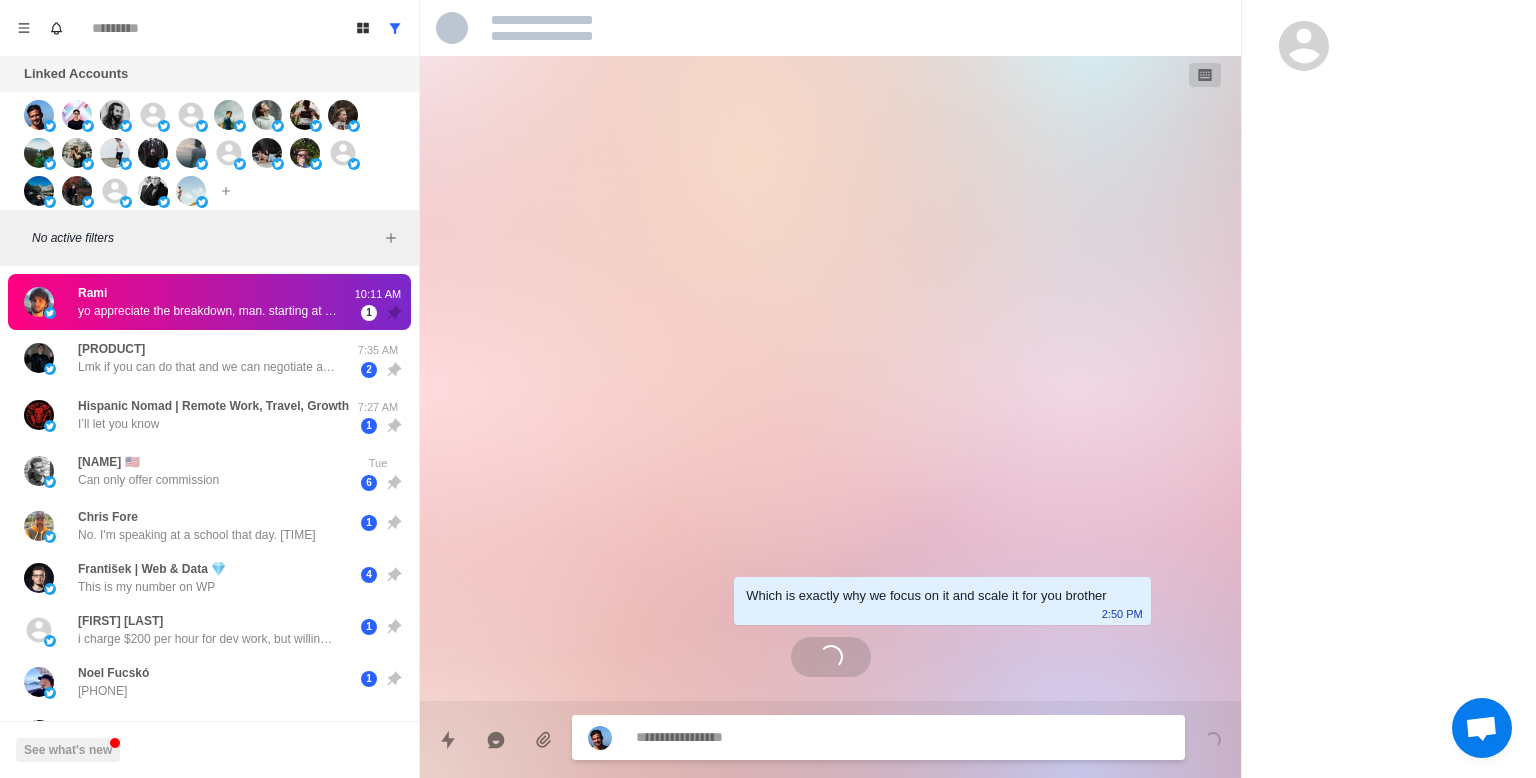 scroll, scrollTop: 1581, scrollLeft: 0, axis: vertical 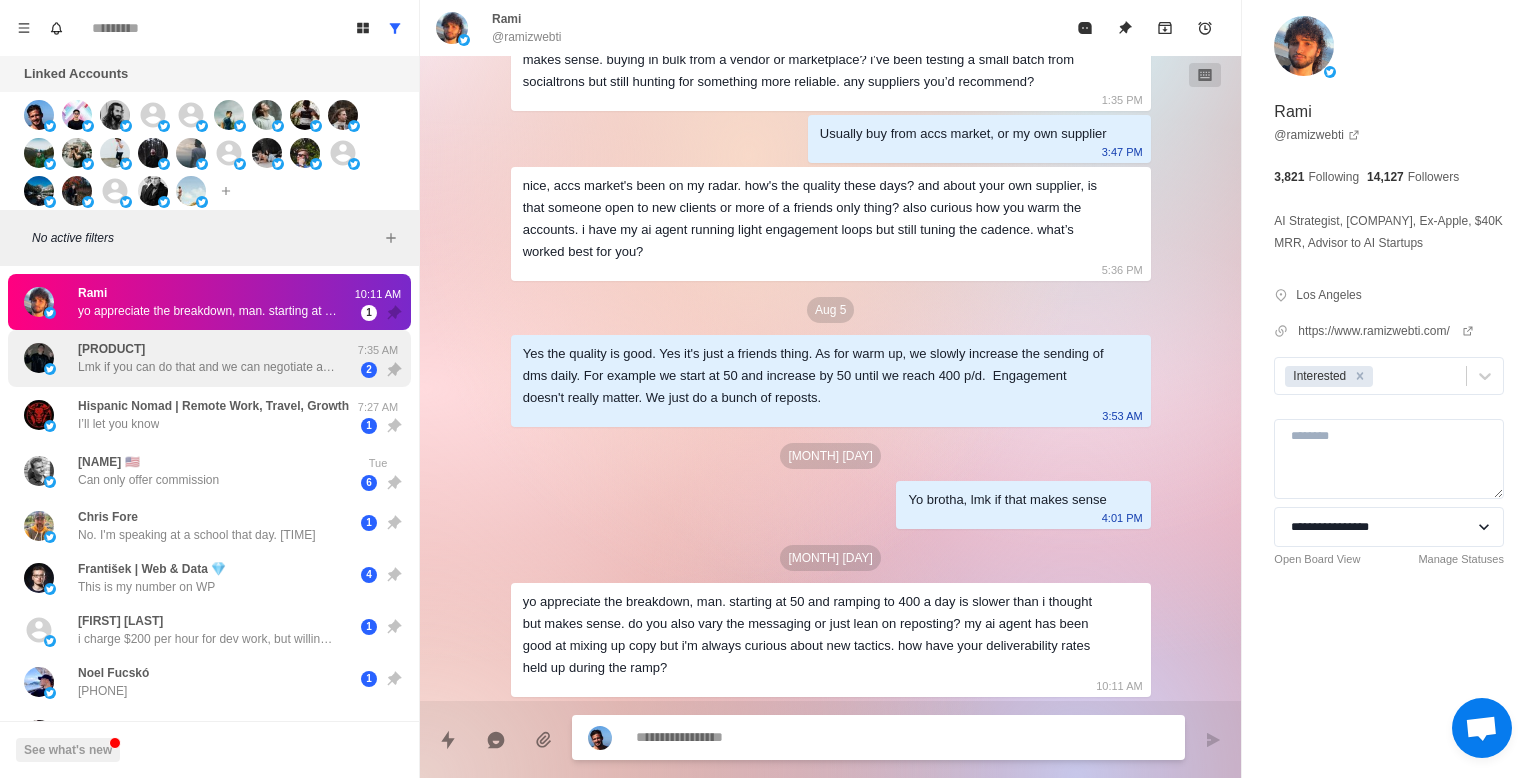 click on "2" at bounding box center (378, 370) 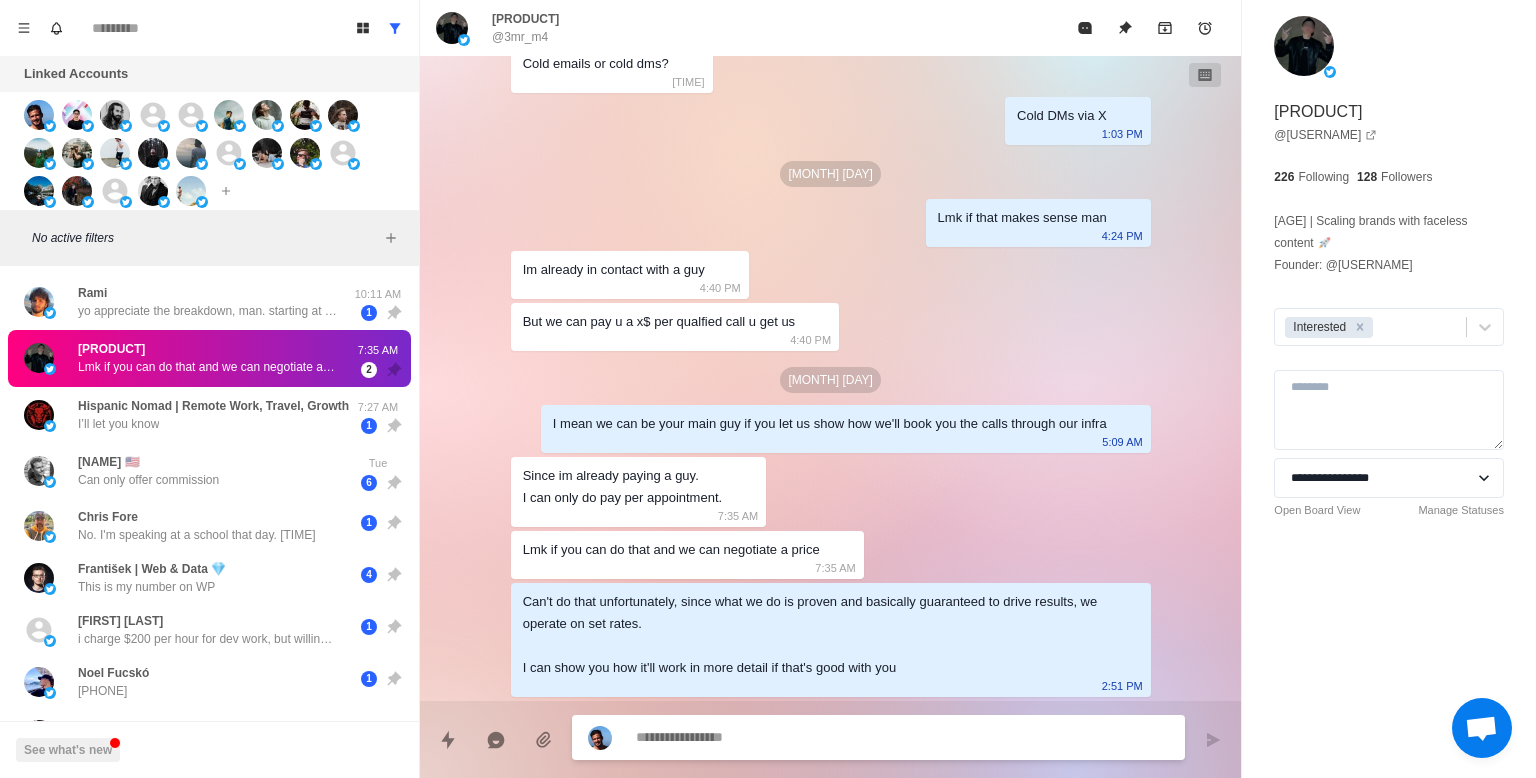 scroll, scrollTop: 621, scrollLeft: 0, axis: vertical 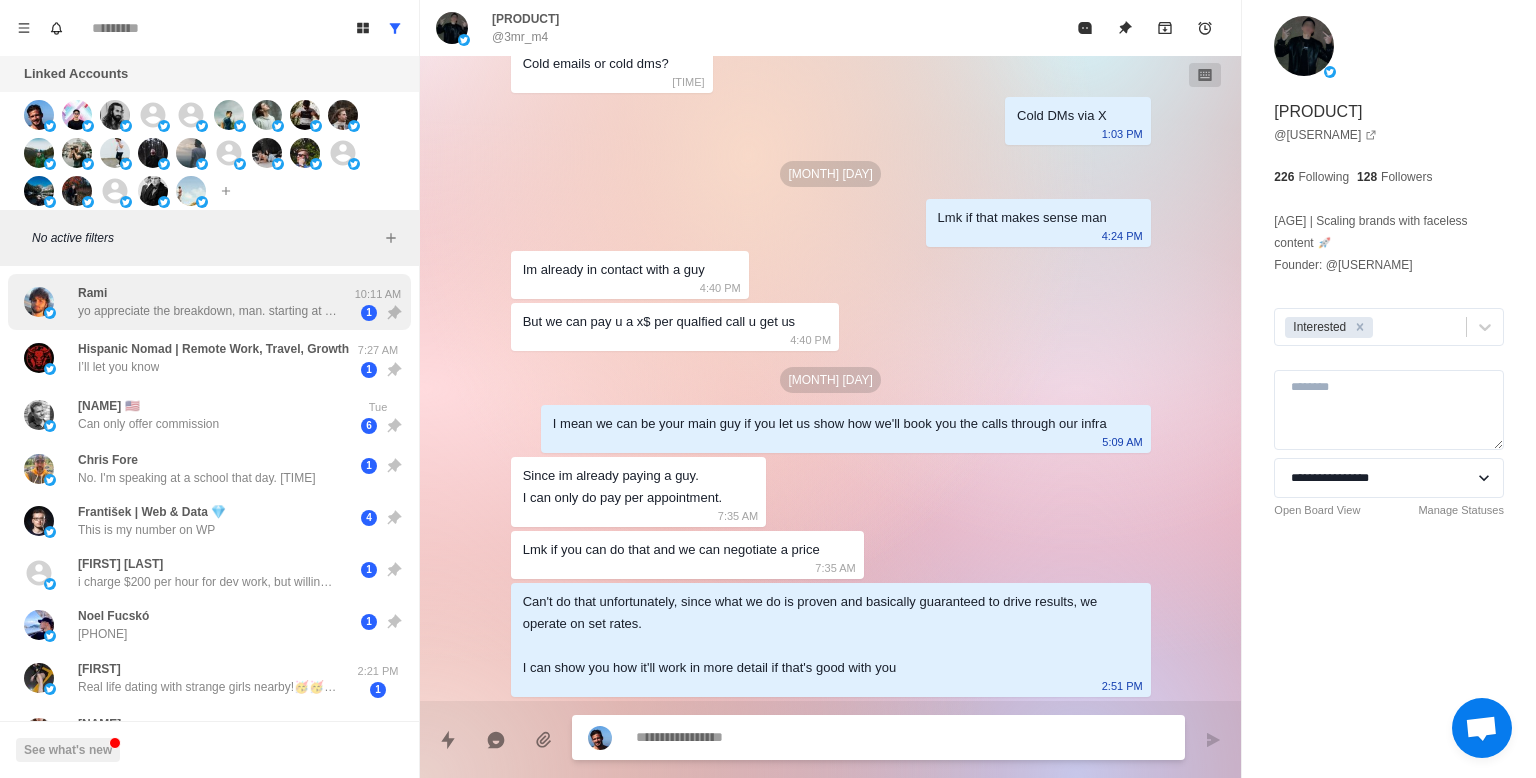 click on "[NAME] yo appreciate the breakdown, man. starting at 50 and ramping to 400 a day is slower than i thought but makes sense. do you also vary the messaging or just lean on reposting? my ai agent has been good at mixing up copy but i'm always curious about new tactics. how have your deliverability rates held up during the ramp? [TIME] 1 [NAME] | Remote Work, Travel, Growth I’ll let you know [TIME] 1 [NAME] 🇺🇸 Can only offer commission Tue 6 [NAME] No. I'm speaking at a school that day. 430-600 pm 1 [NAME] | Web & Data 💎 This is my number on WP 4 [NAME] i charge $200 per hour for dev work, but willing to do $50 to $100 for 30-60 min meetings as long as they pay upfront. u can sell it for whatever u want above that rate 1 [NAME] [NAME] [TIME] 1 [NAME] [TIME] 1 [NAME] [TIME] 1 [NAME]" at bounding box center [209, 889] 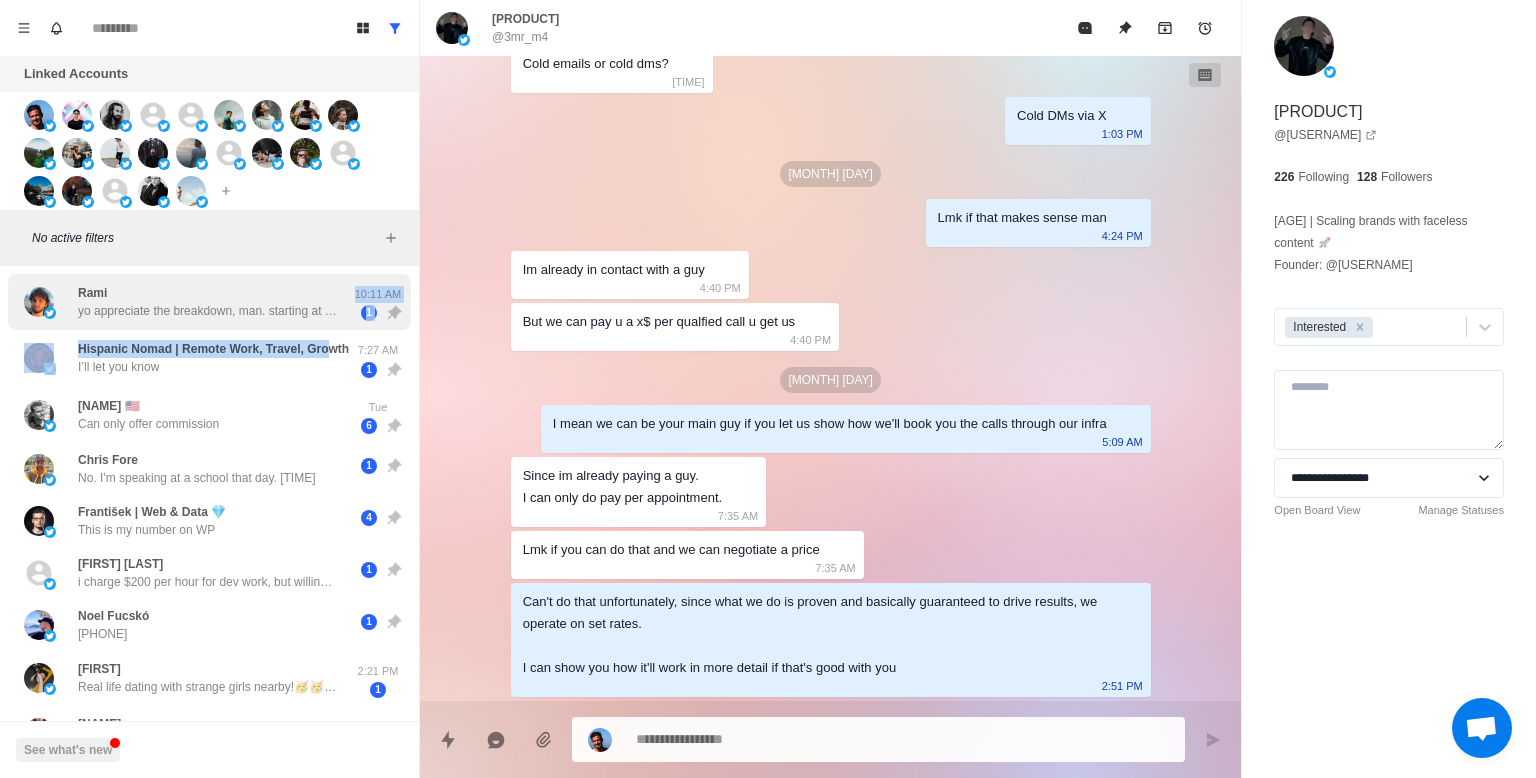 click on "1" at bounding box center (378, 313) 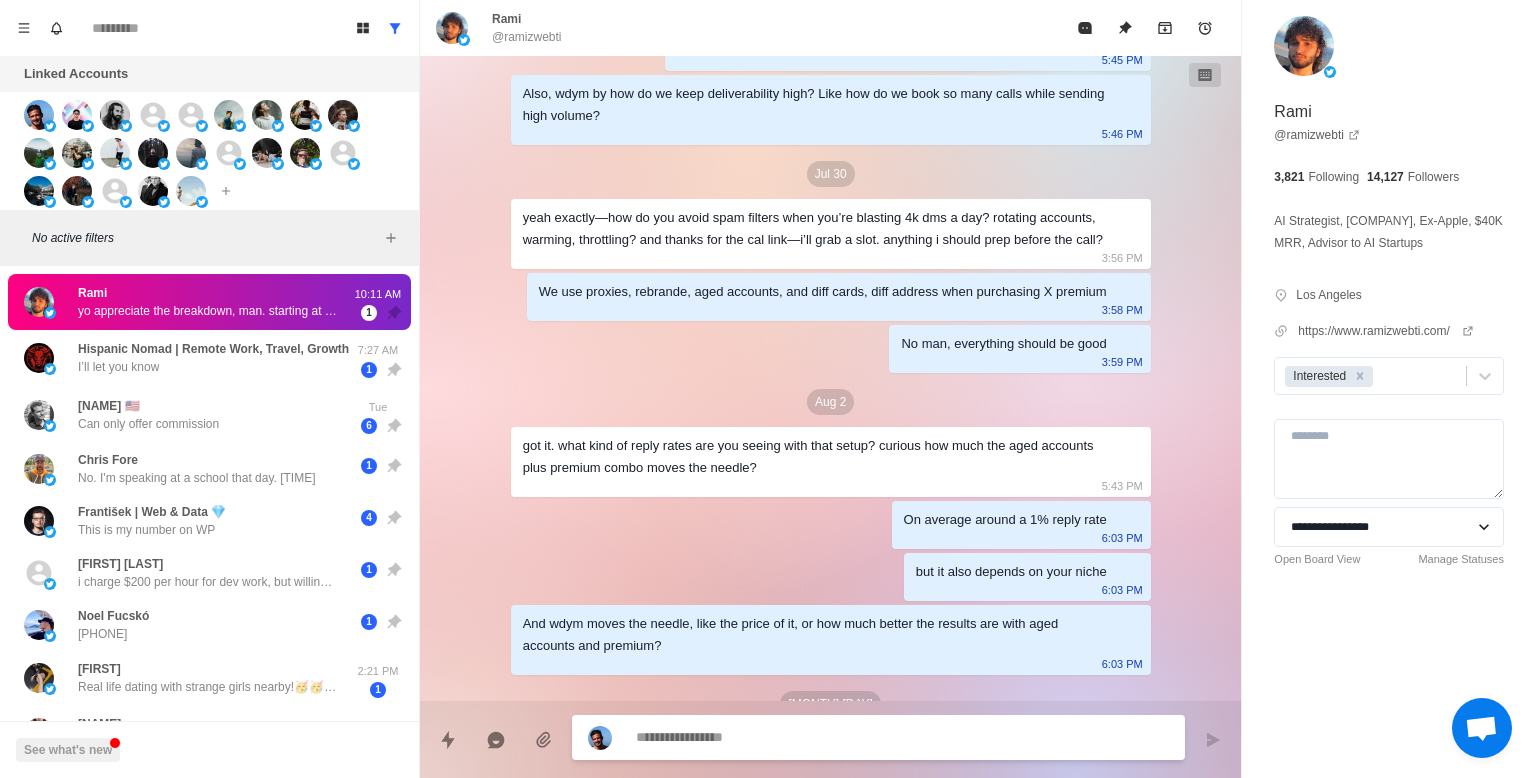 scroll, scrollTop: 1581, scrollLeft: 0, axis: vertical 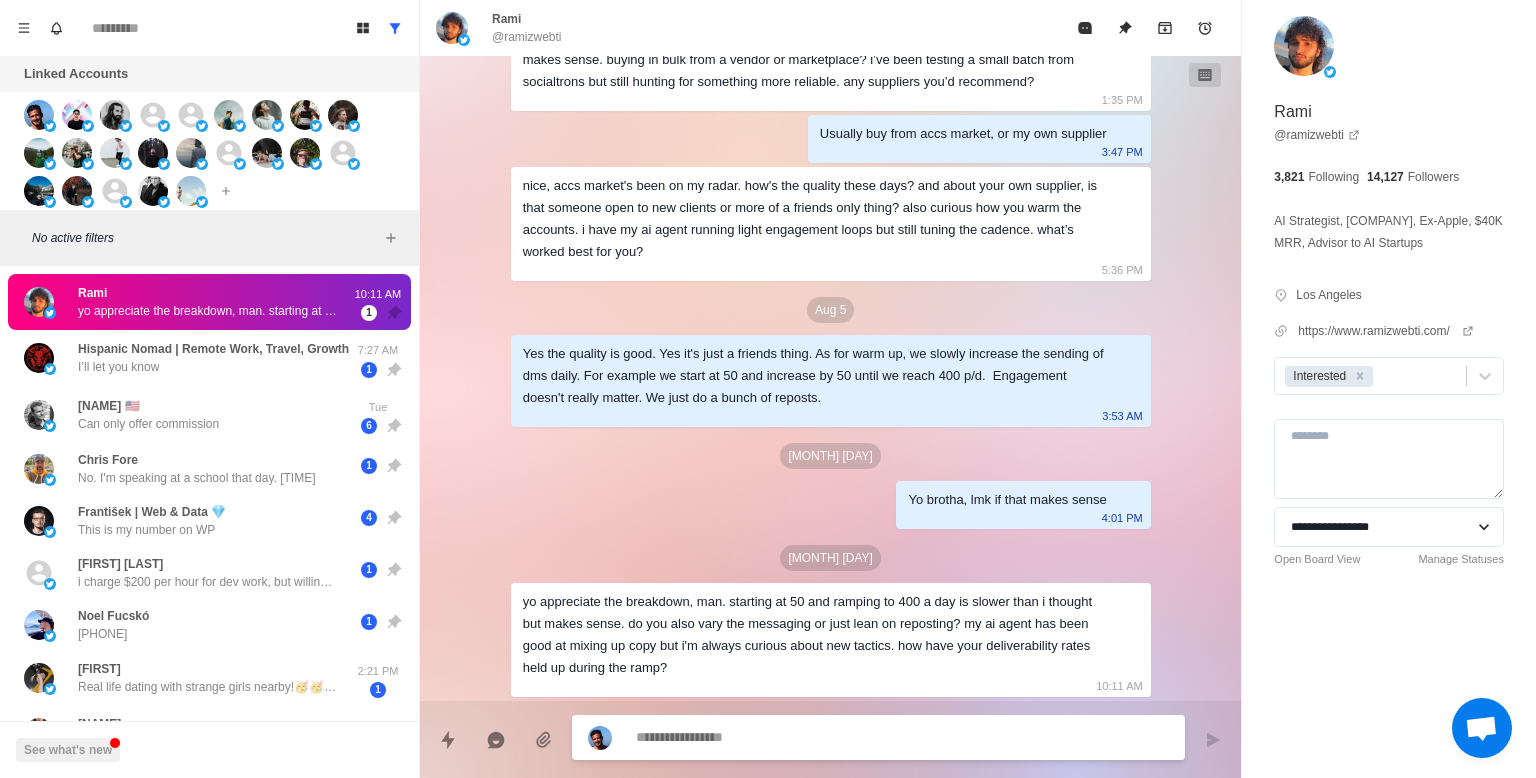 click at bounding box center [902, 737] 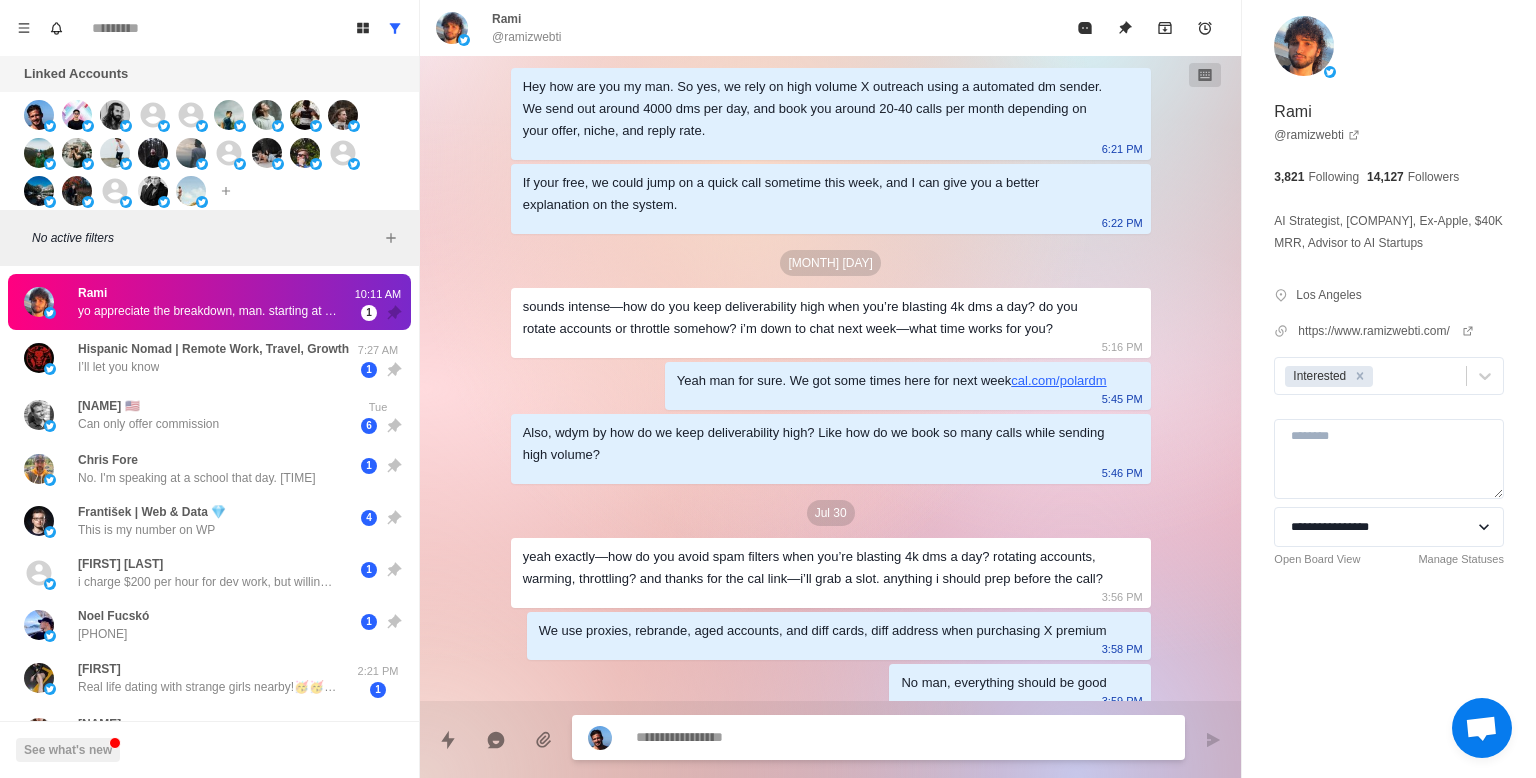scroll, scrollTop: 0, scrollLeft: 0, axis: both 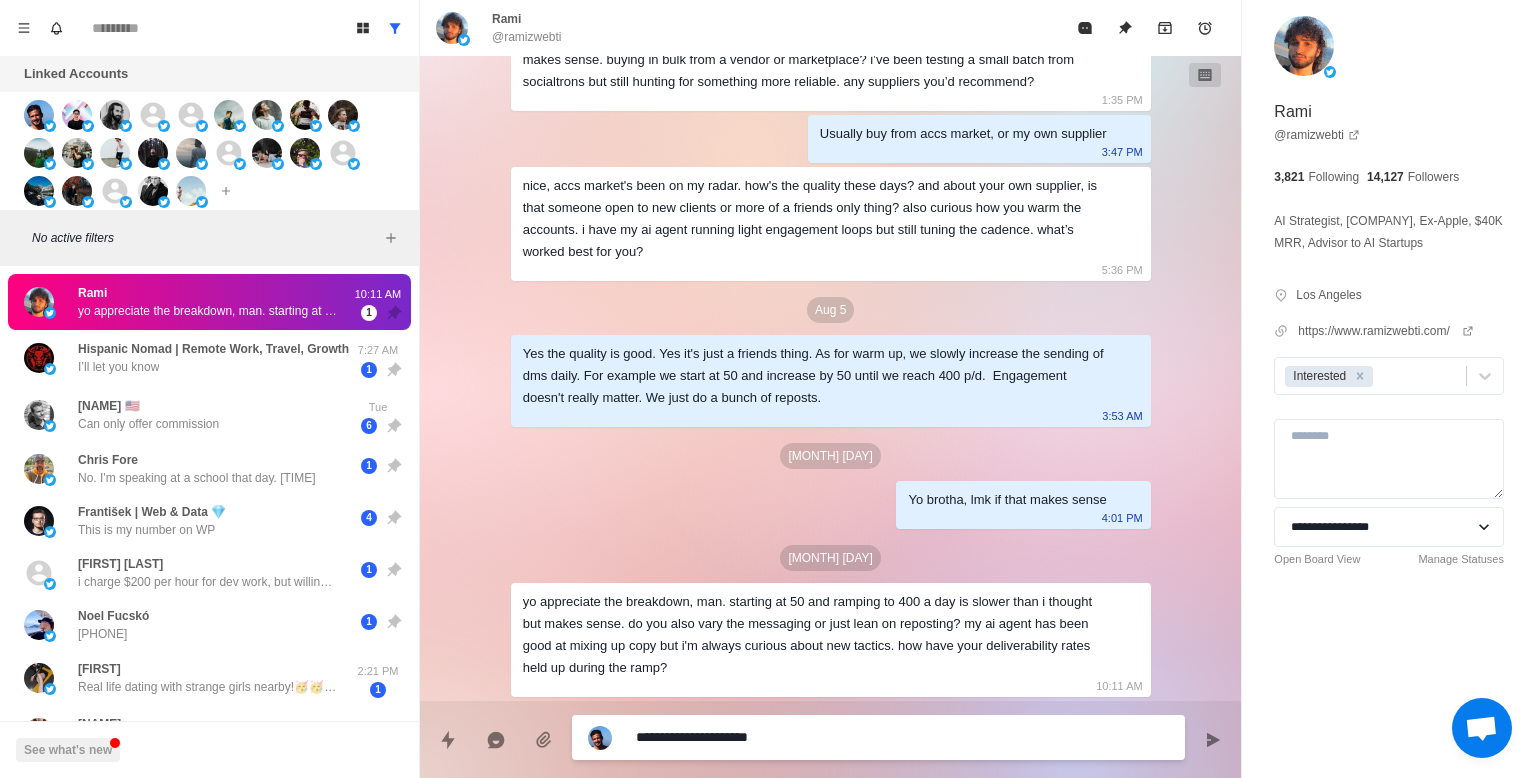 click on "**********" at bounding box center (902, 737) 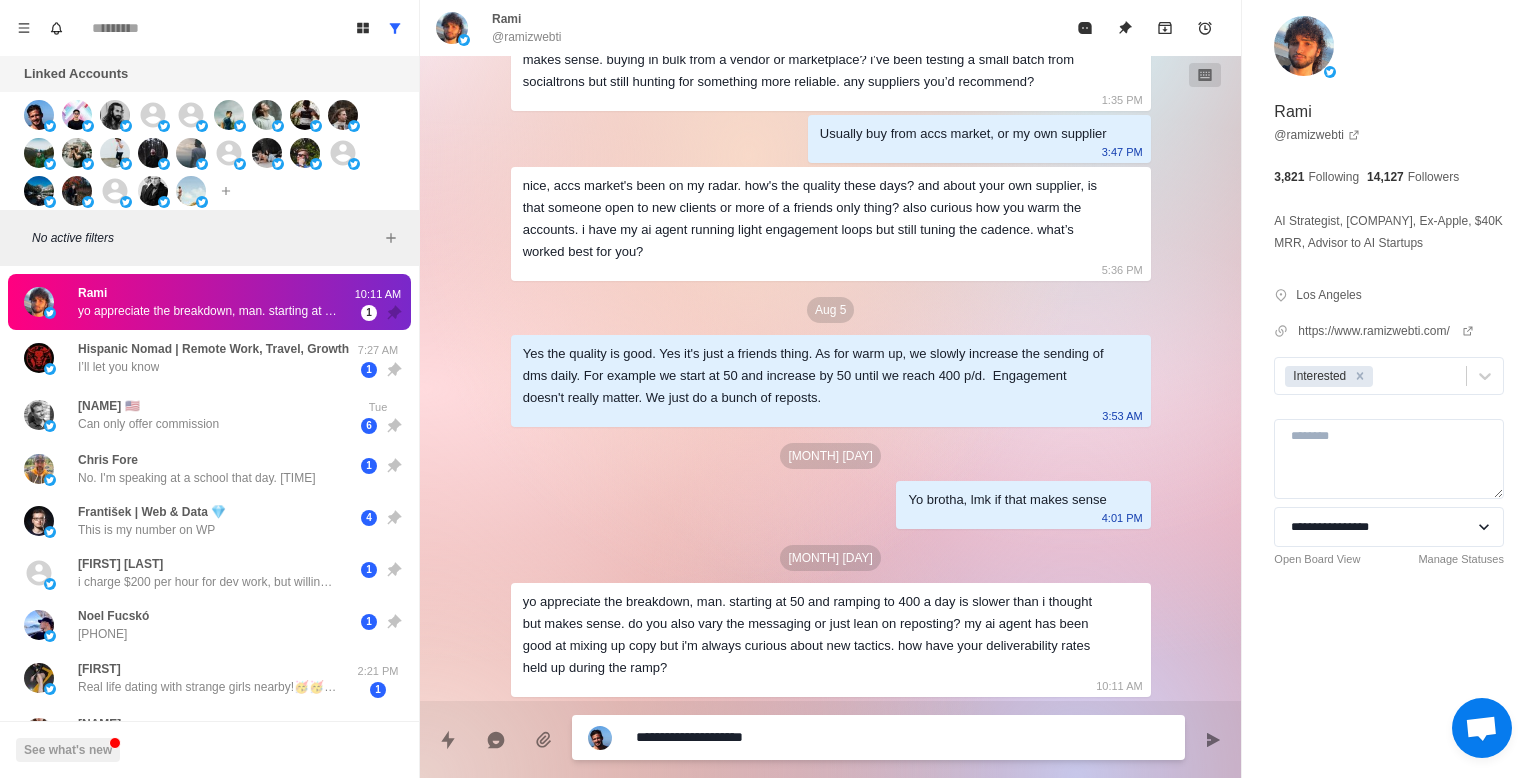 click on "**********" at bounding box center (902, 737) 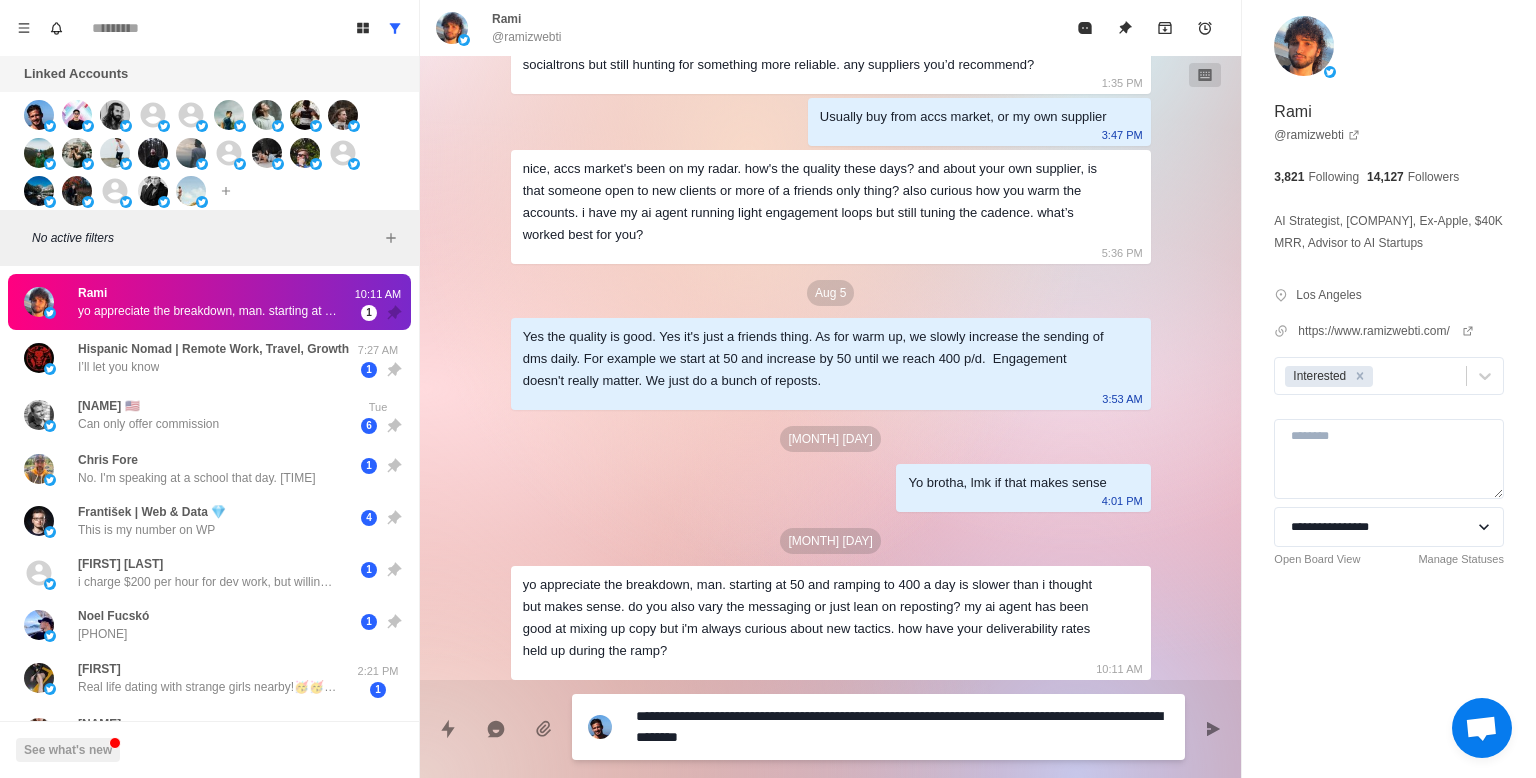scroll, scrollTop: 1602, scrollLeft: 0, axis: vertical 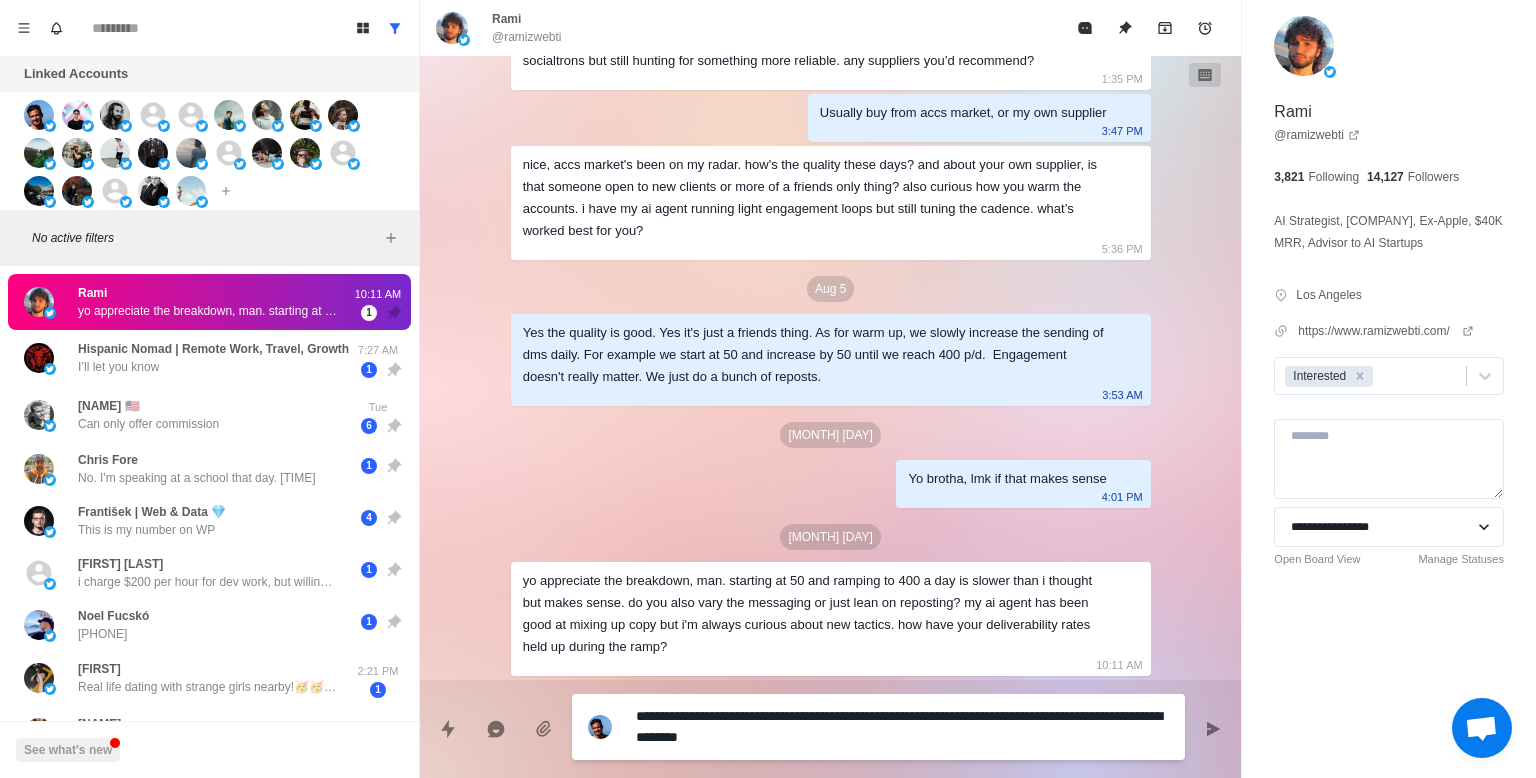 click on "**********" at bounding box center (902, 727) 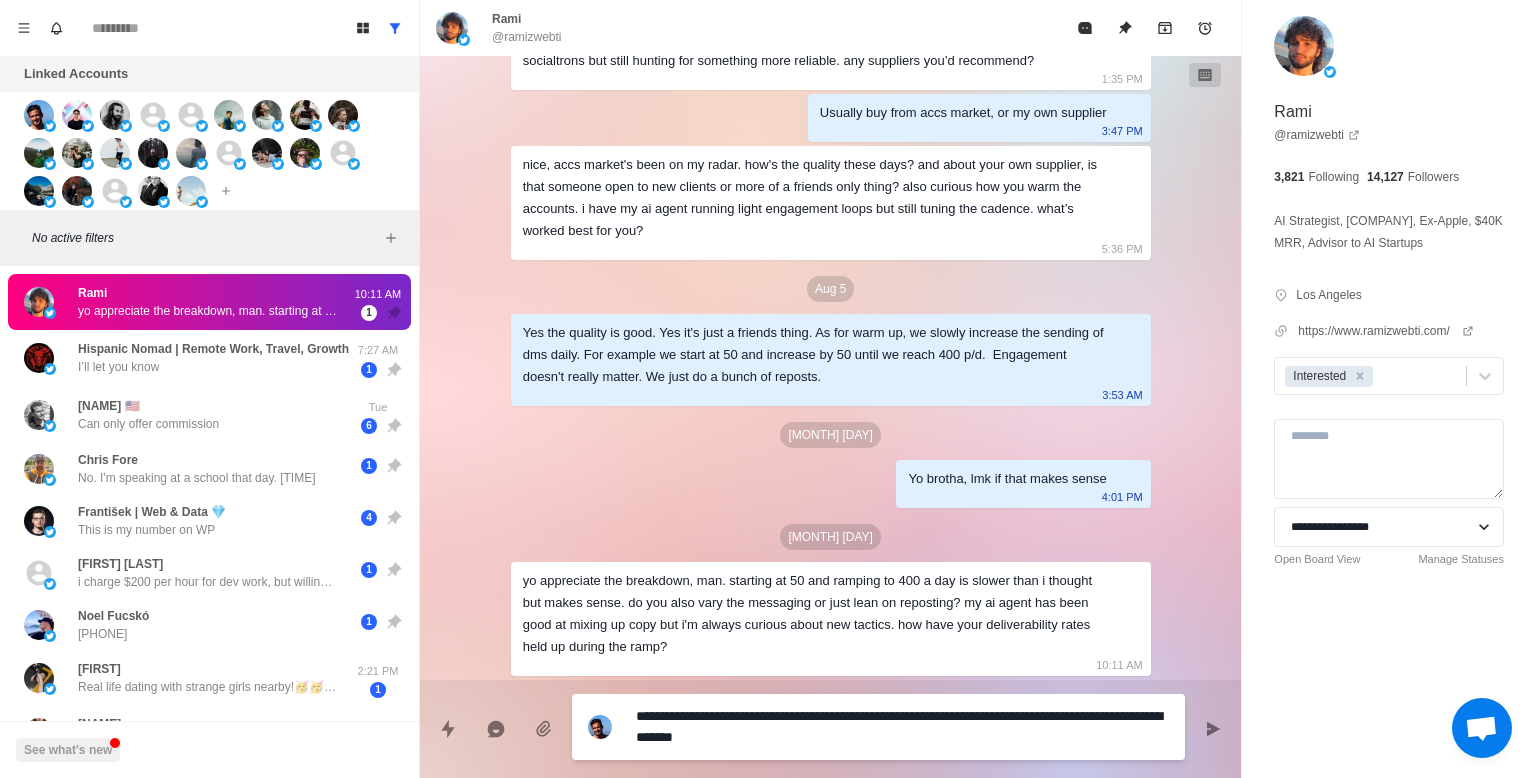 click on "**********" at bounding box center (902, 727) 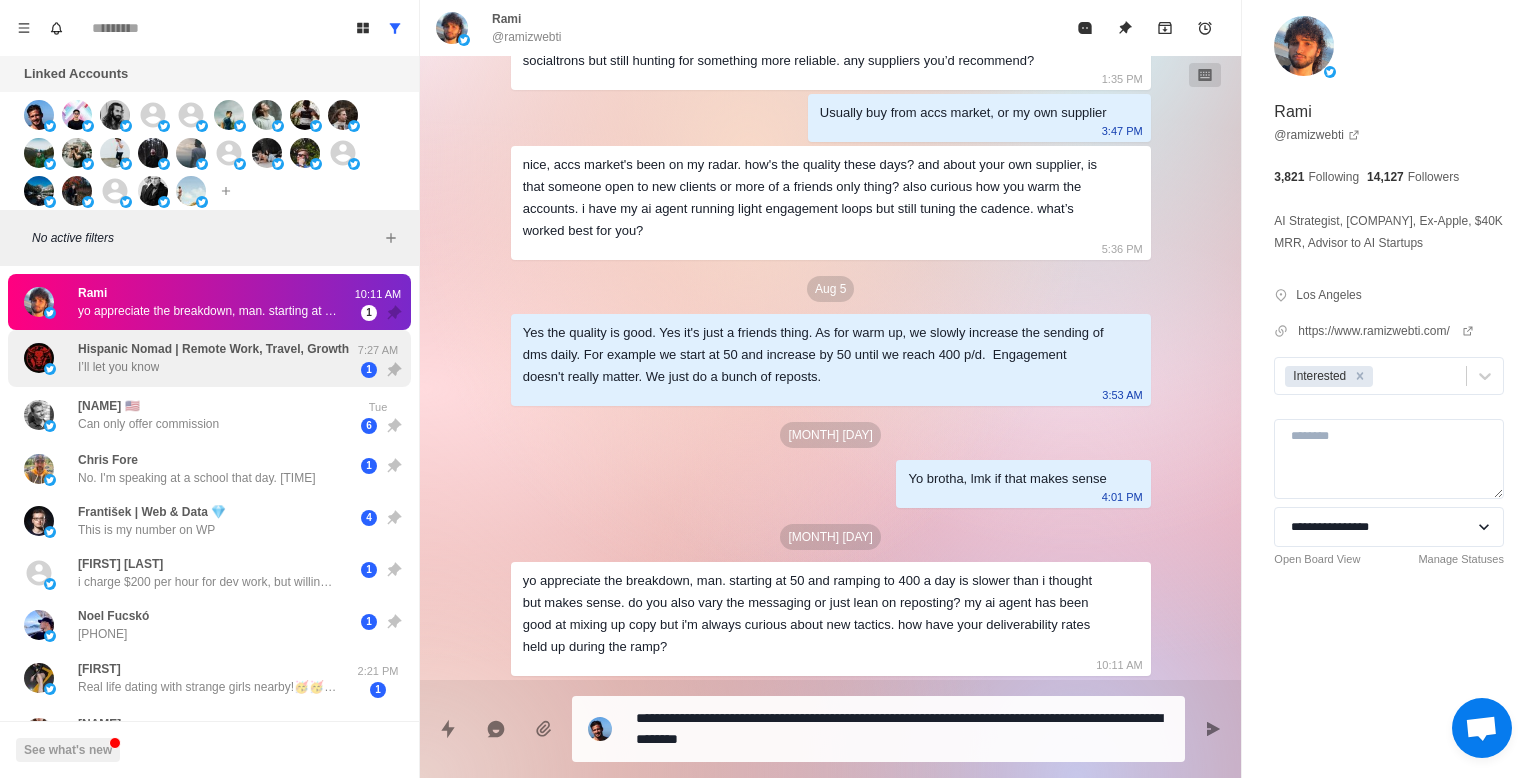 click on "[NAME] | Remote Work, Travel, Growth I’ll let you know" at bounding box center [213, 358] 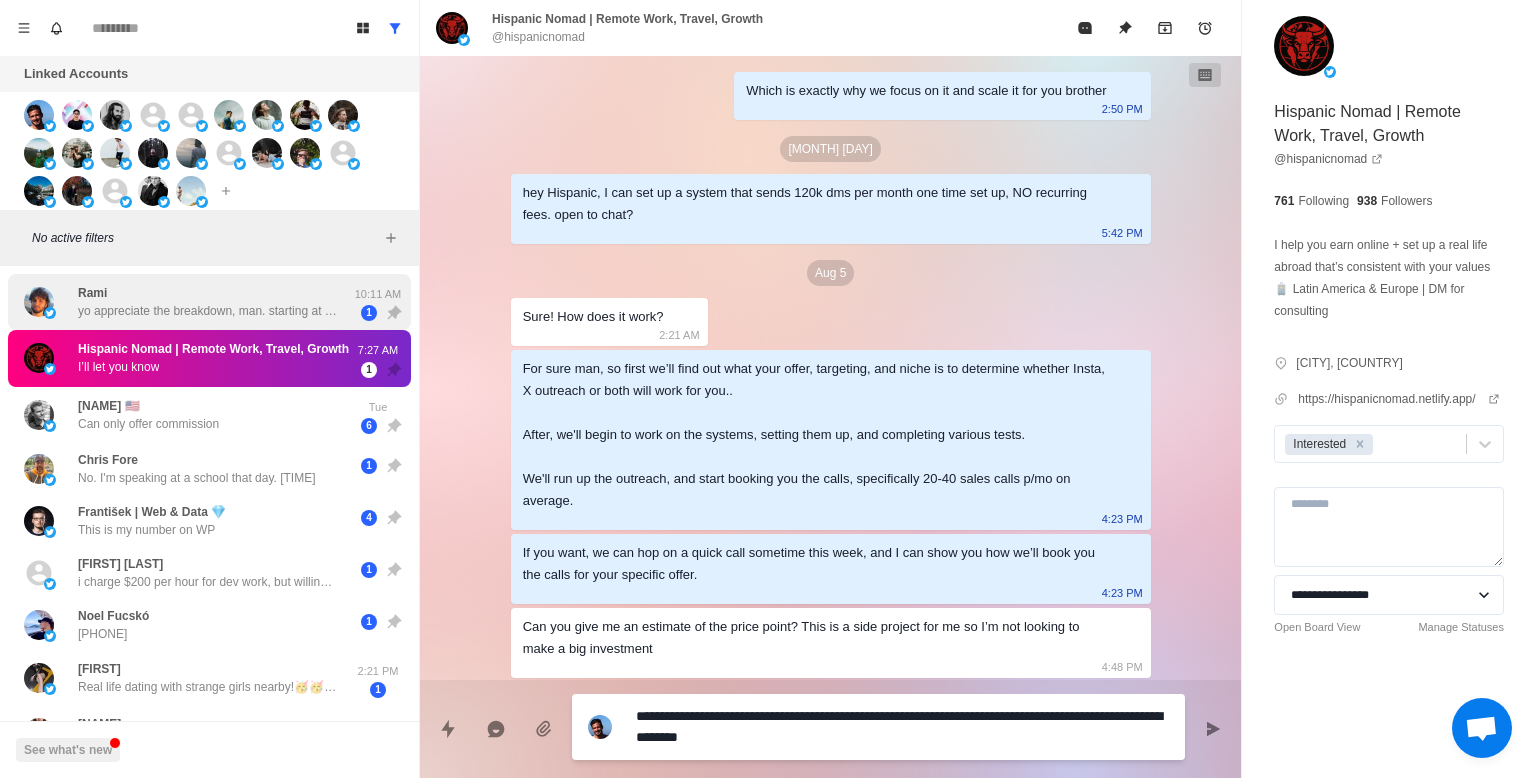 scroll, scrollTop: 834, scrollLeft: 0, axis: vertical 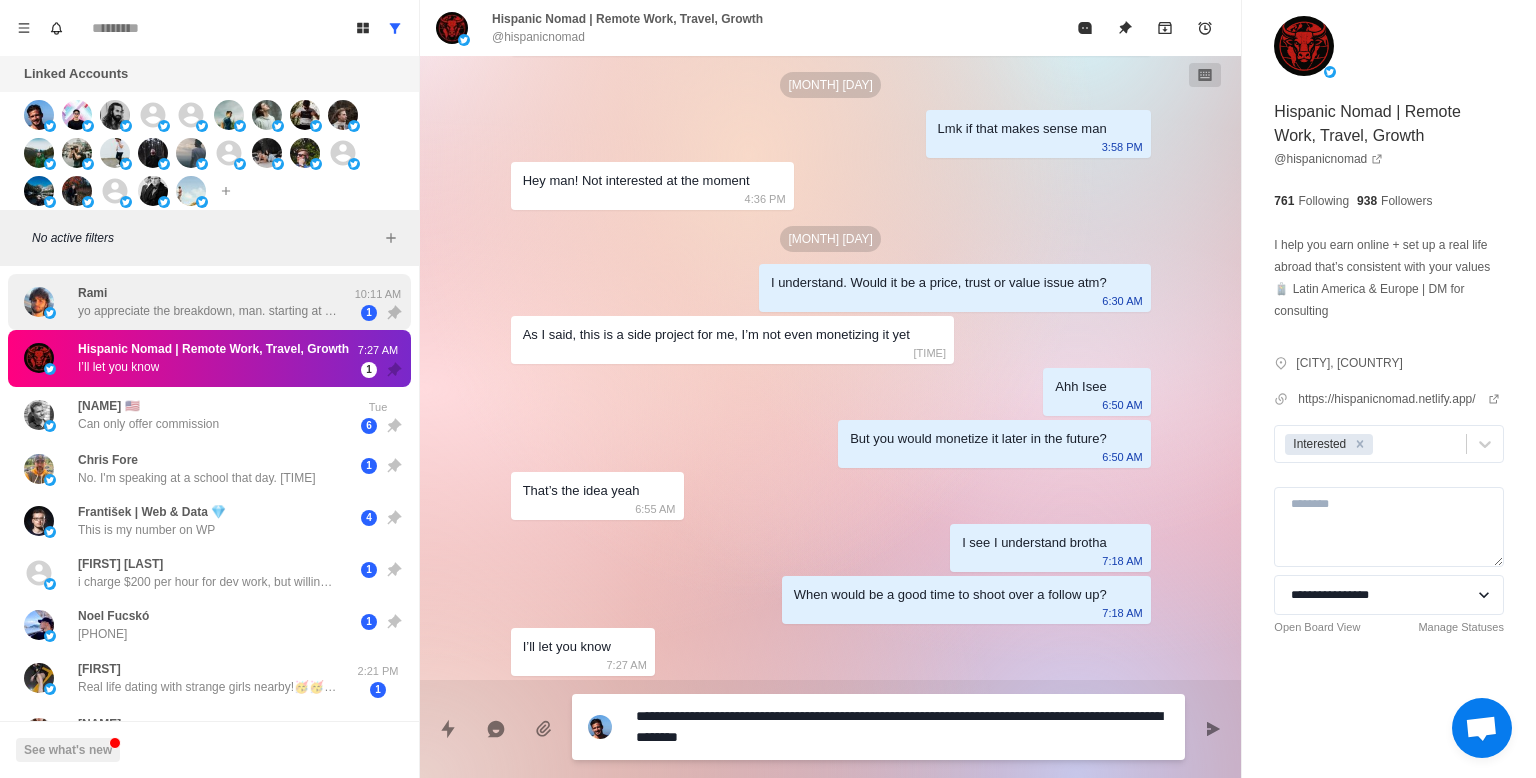 click on "yo appreciate the breakdown, man. starting at 50 and ramping to 400 a day is slower than i thought but makes sense. do you also vary the messaging or just lean on reposting? my ai agent has been good at mixing up copy but i'm always curious about new tactics. how have your deliverability rates held up during the ramp?" at bounding box center [208, 311] 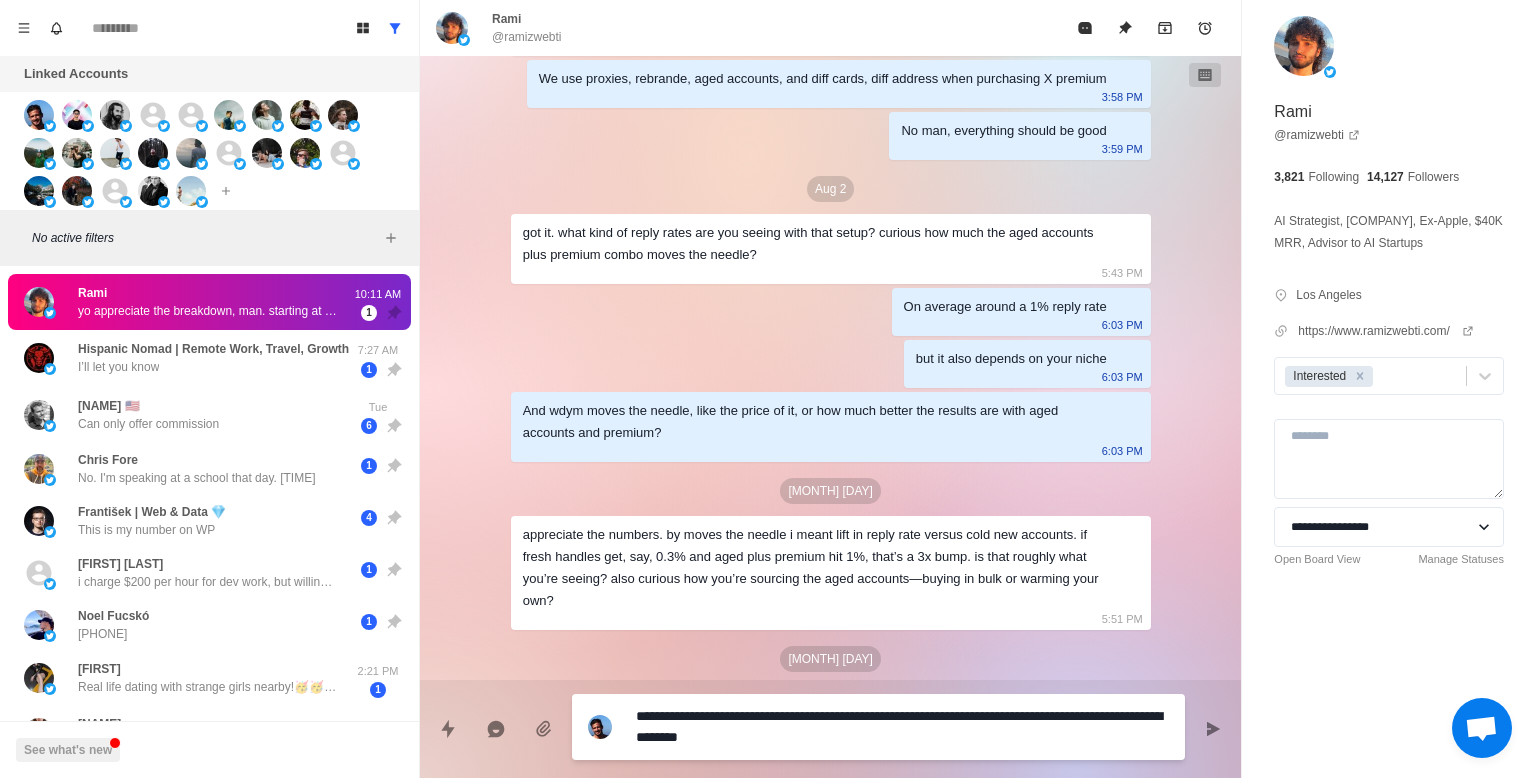 scroll, scrollTop: 1602, scrollLeft: 0, axis: vertical 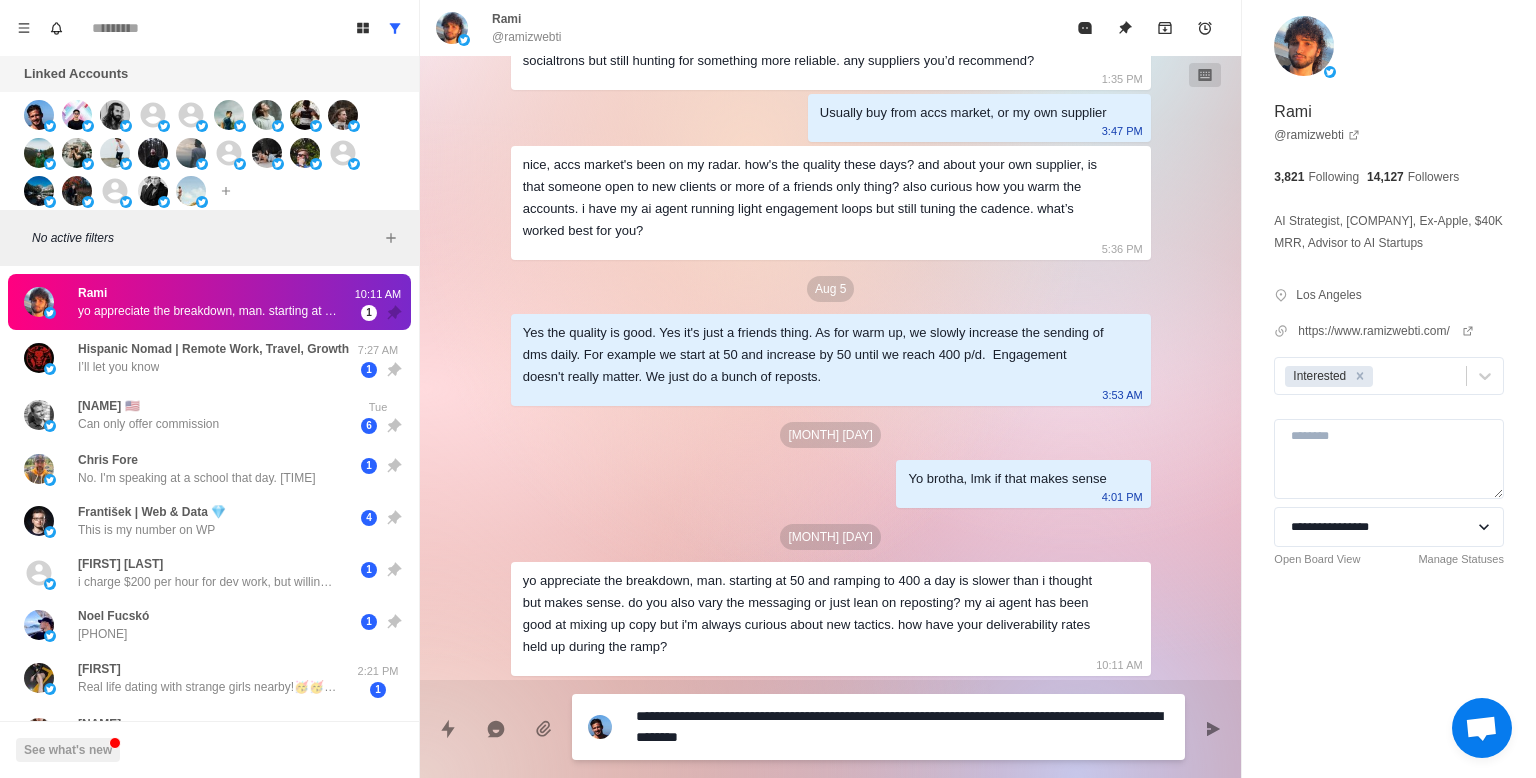 click on "**********" at bounding box center (902, 727) 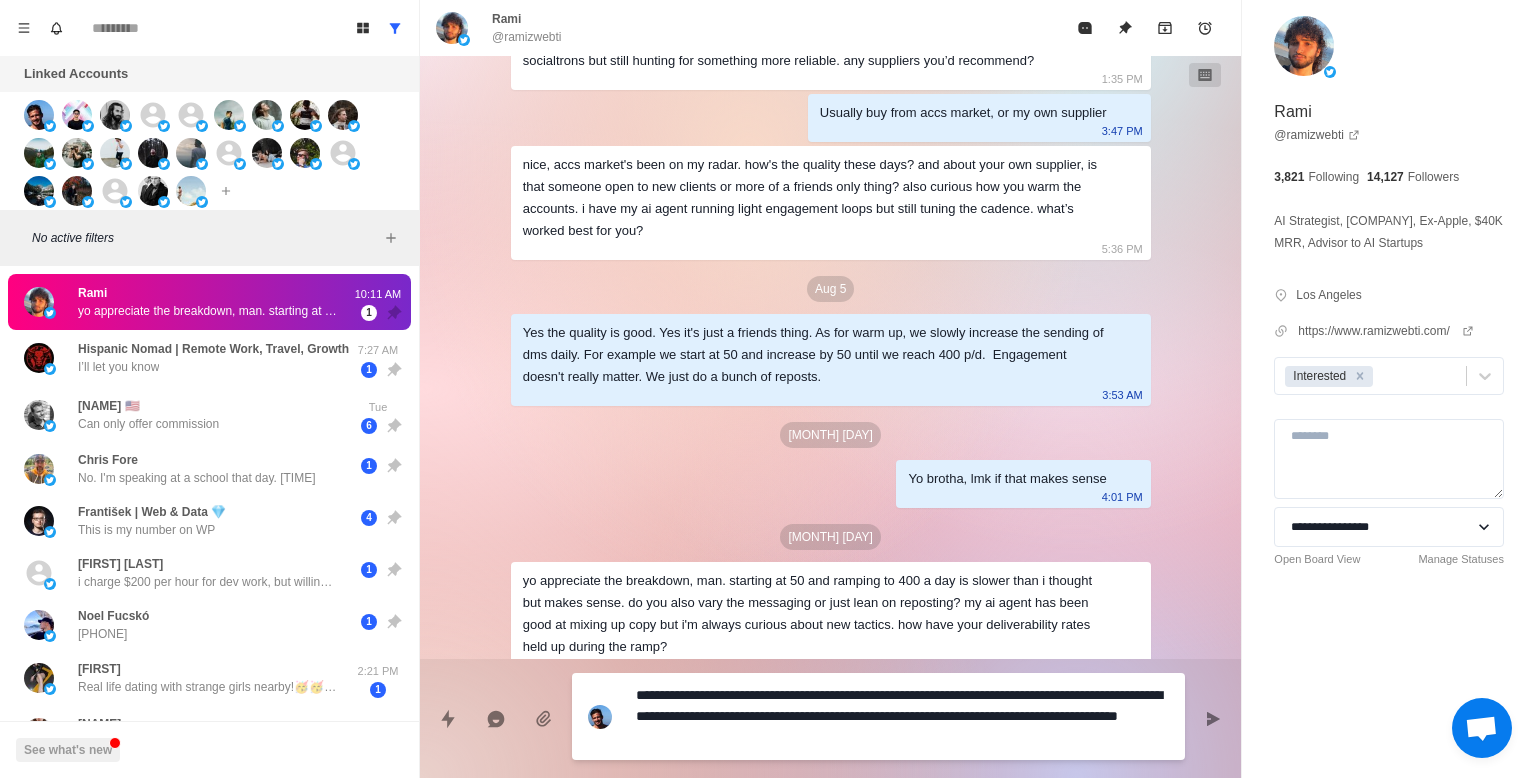 click on "**********" at bounding box center (902, 716) 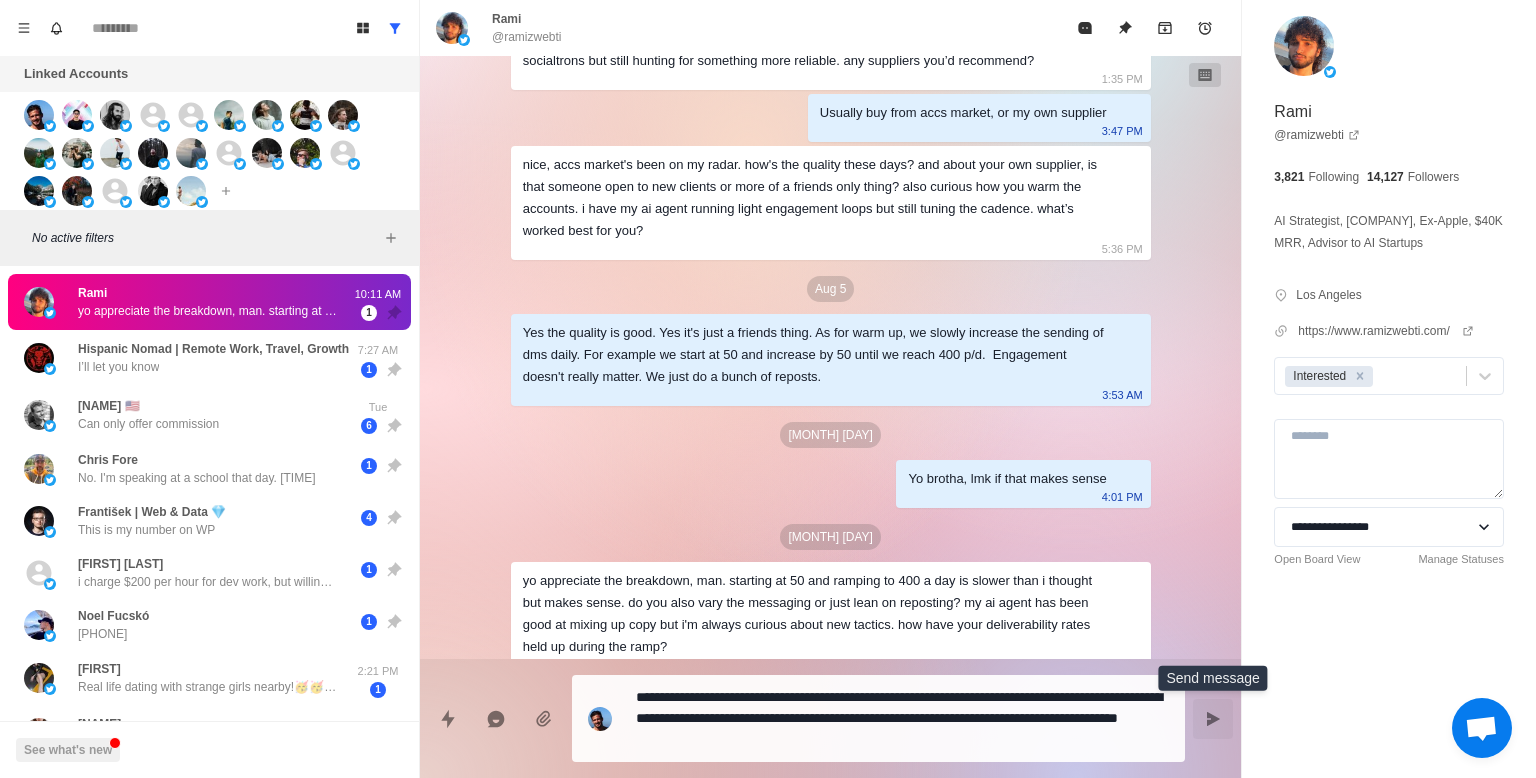 click at bounding box center (1213, 719) 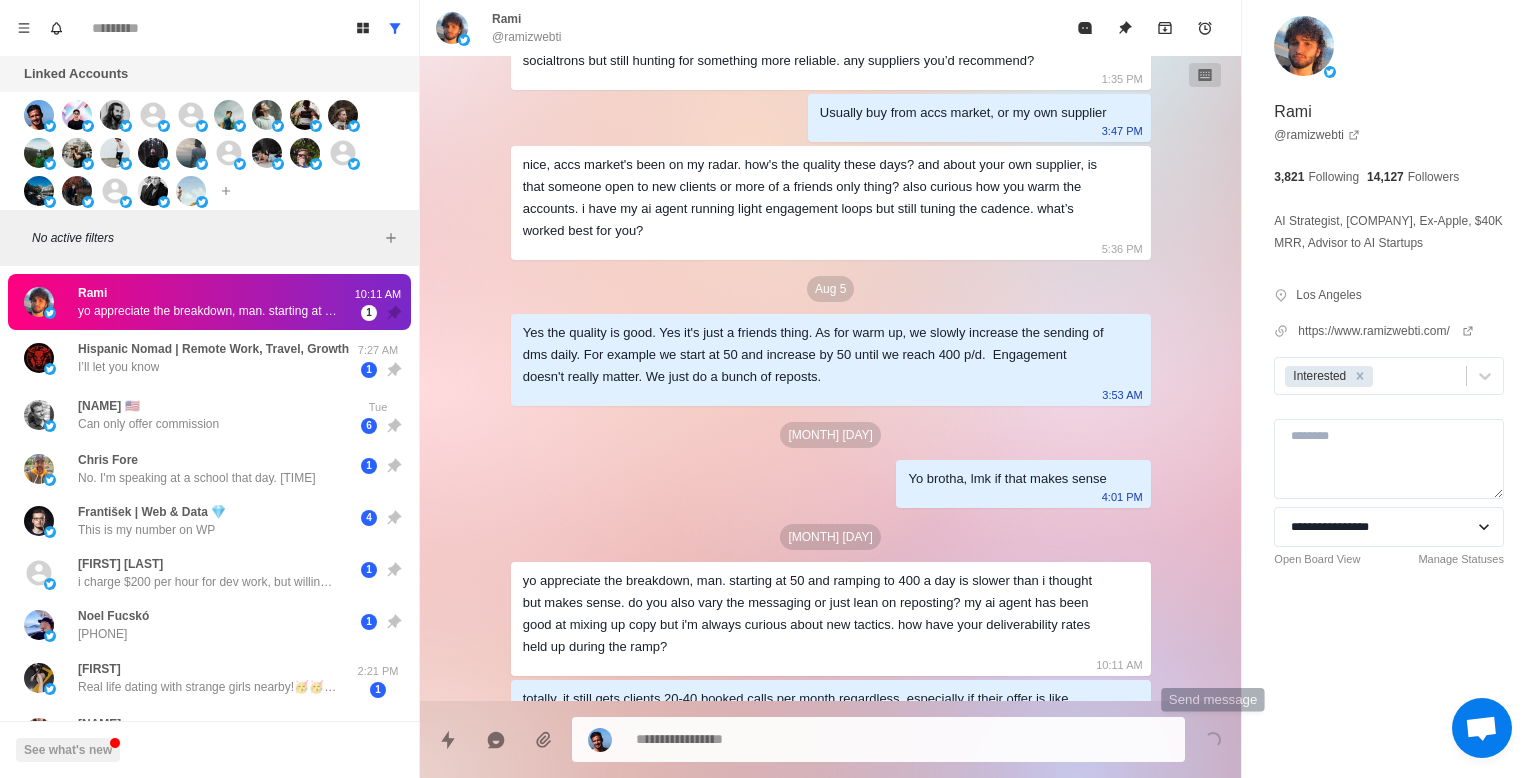 scroll, scrollTop: 1655, scrollLeft: 0, axis: vertical 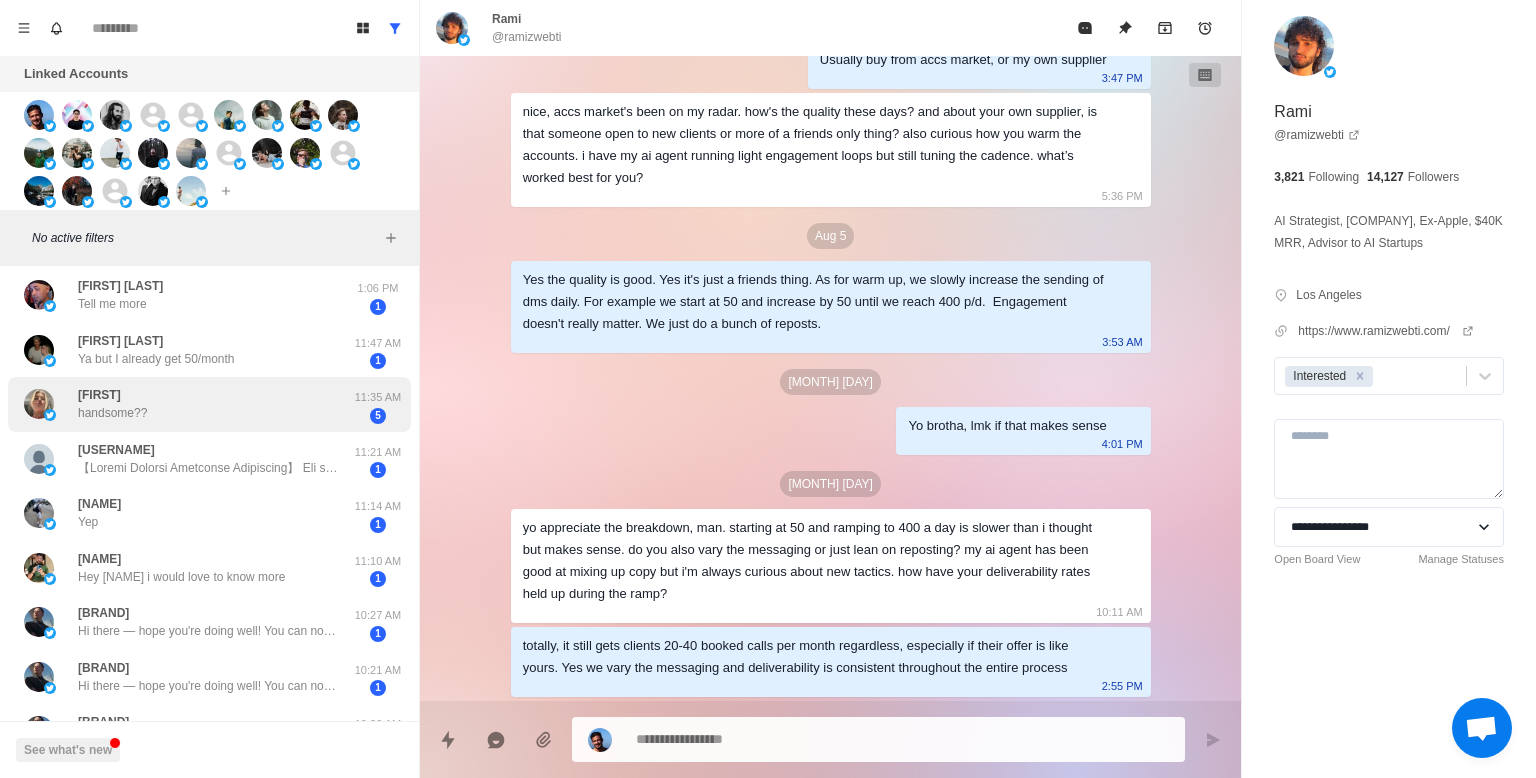 click on "[NAME]??" at bounding box center [188, 404] 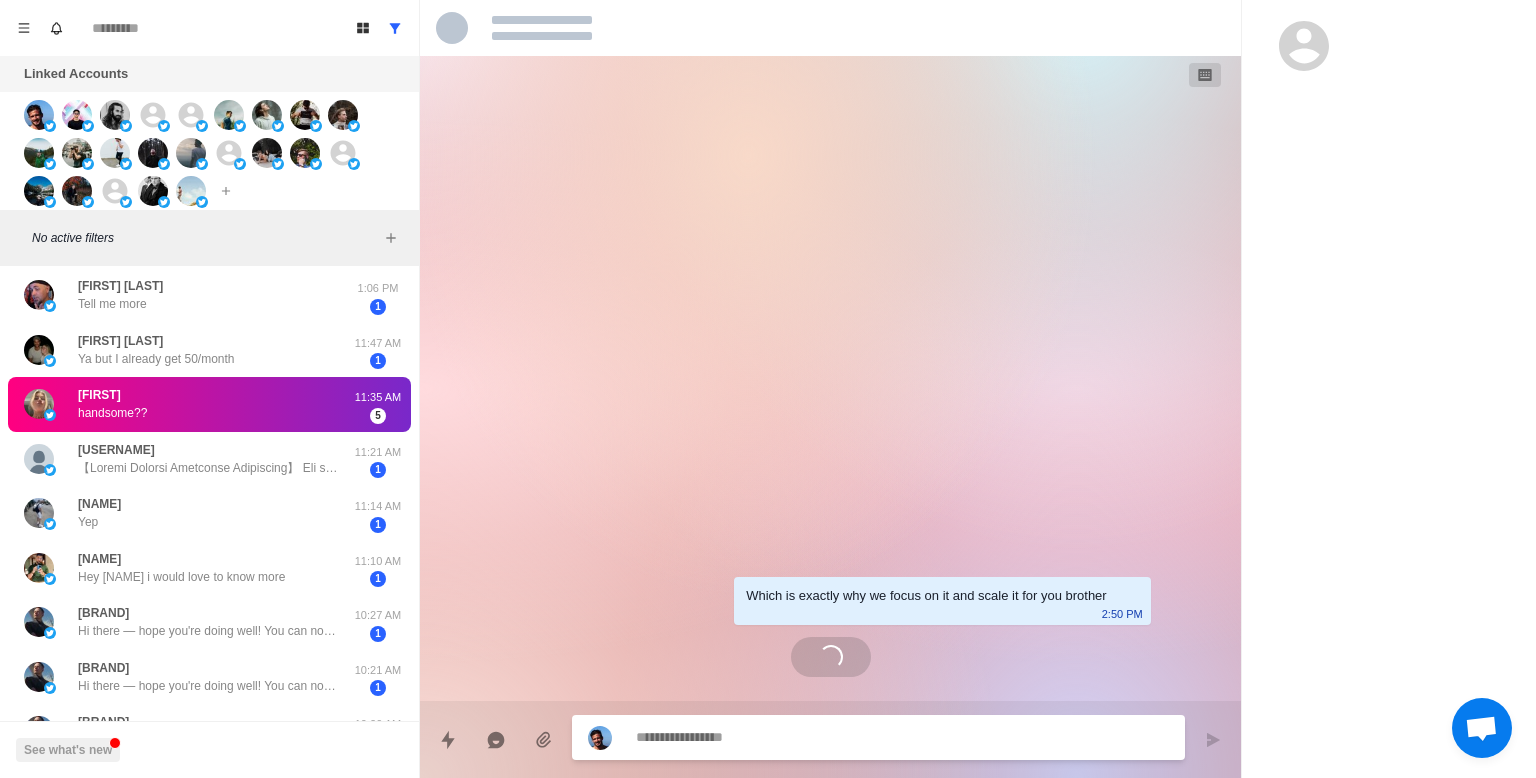scroll, scrollTop: 0, scrollLeft: 0, axis: both 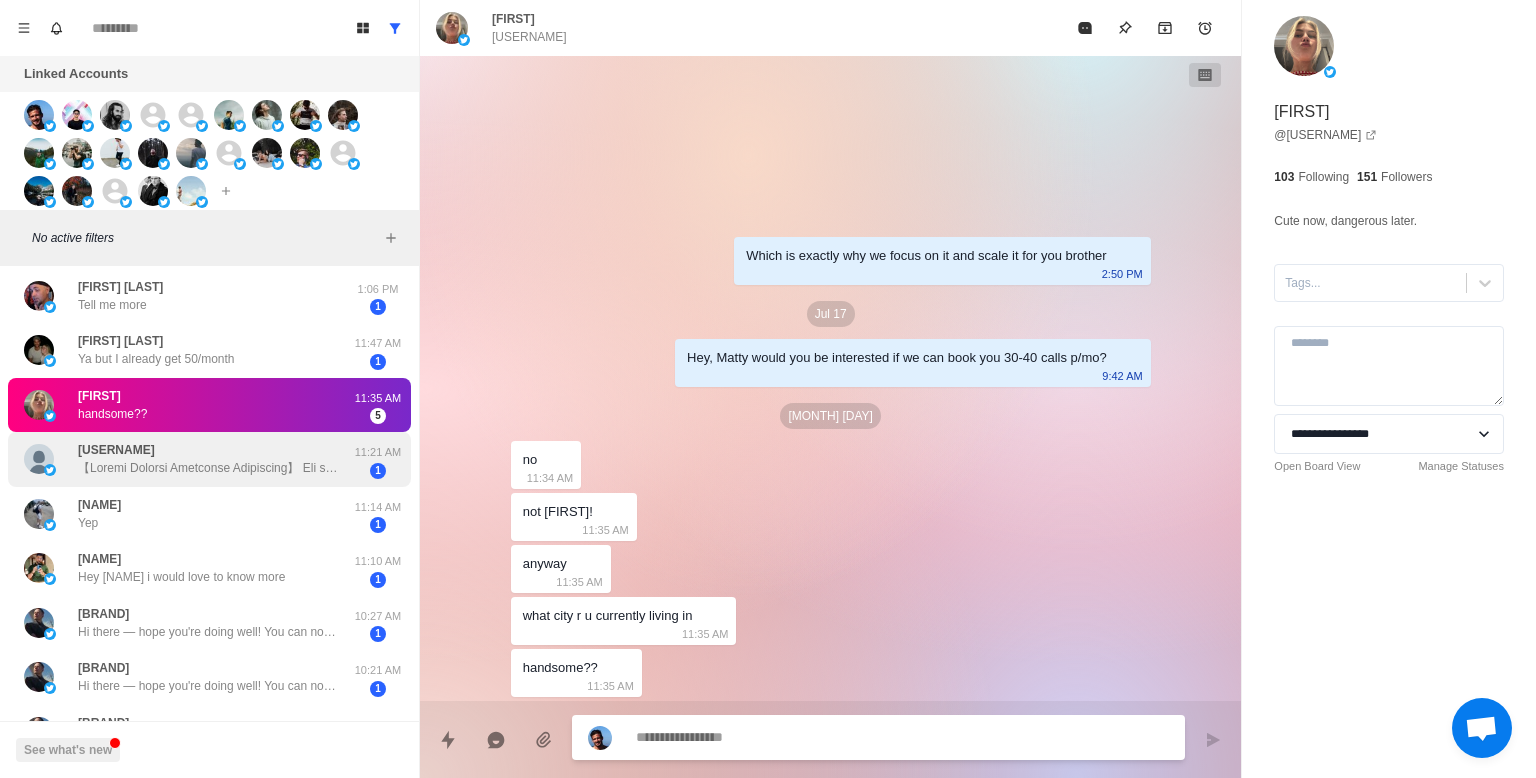 click at bounding box center (208, 468) 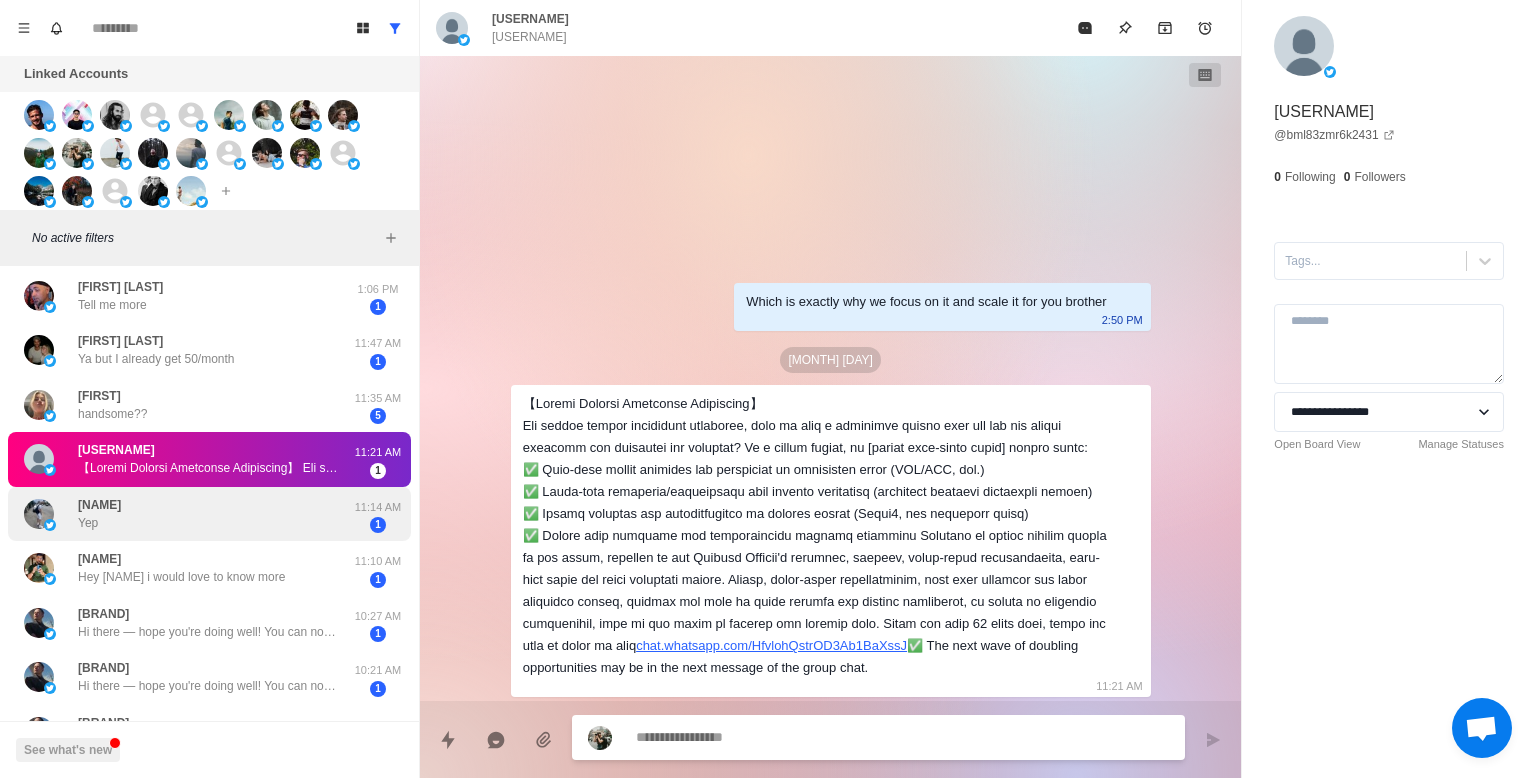 click on "[NAME] Yep" at bounding box center (188, 514) 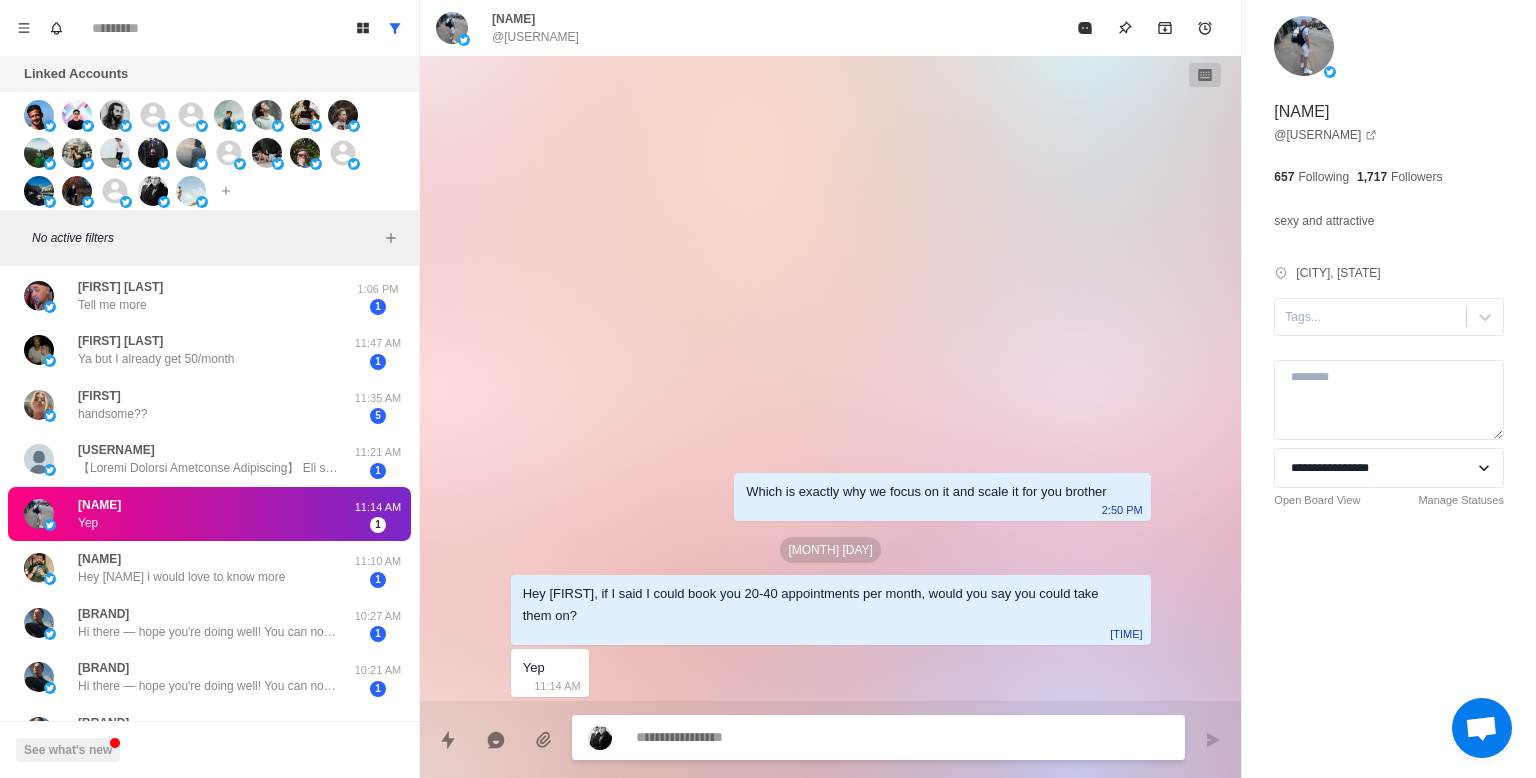 click at bounding box center [902, 737] 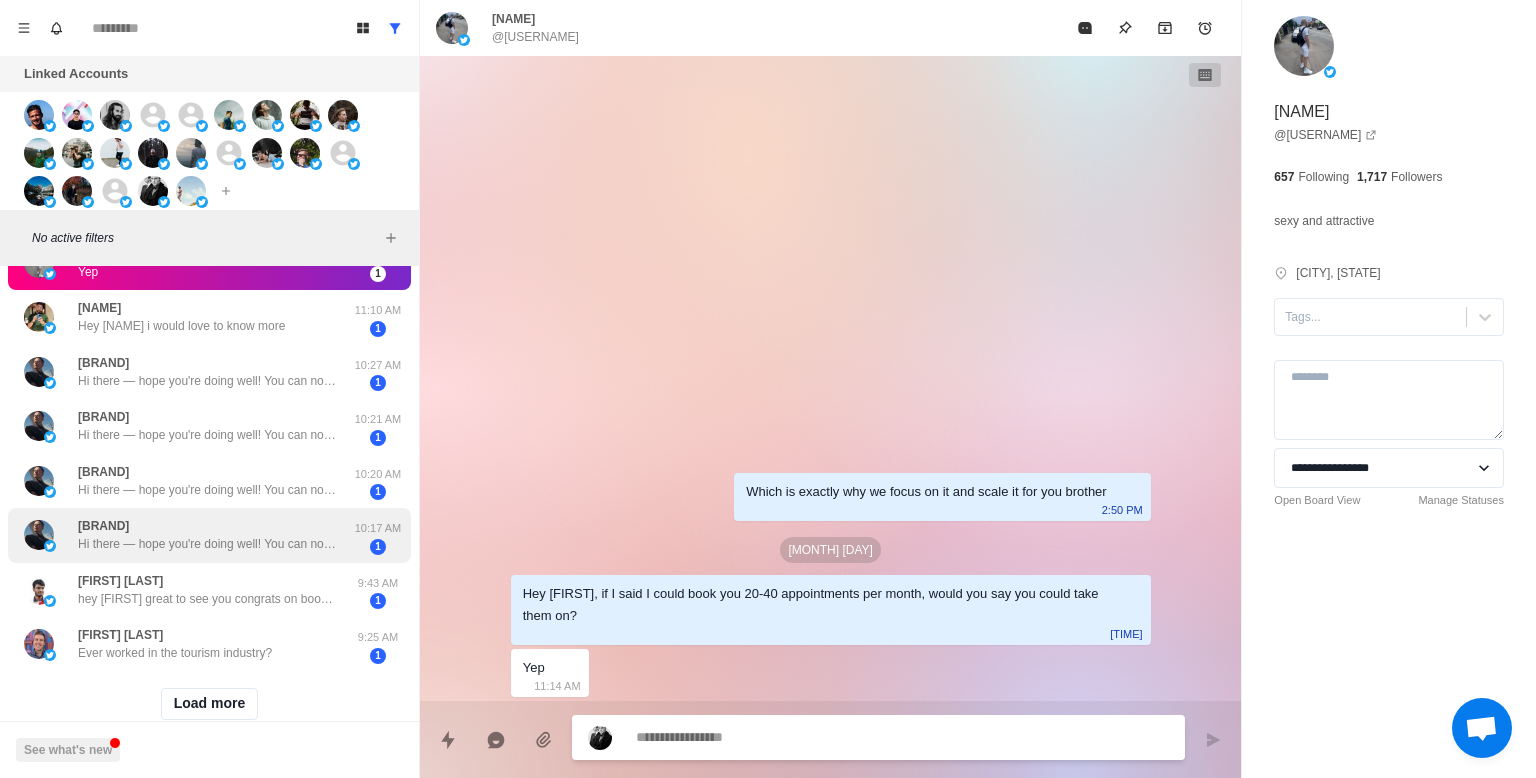 scroll, scrollTop: 723, scrollLeft: 0, axis: vertical 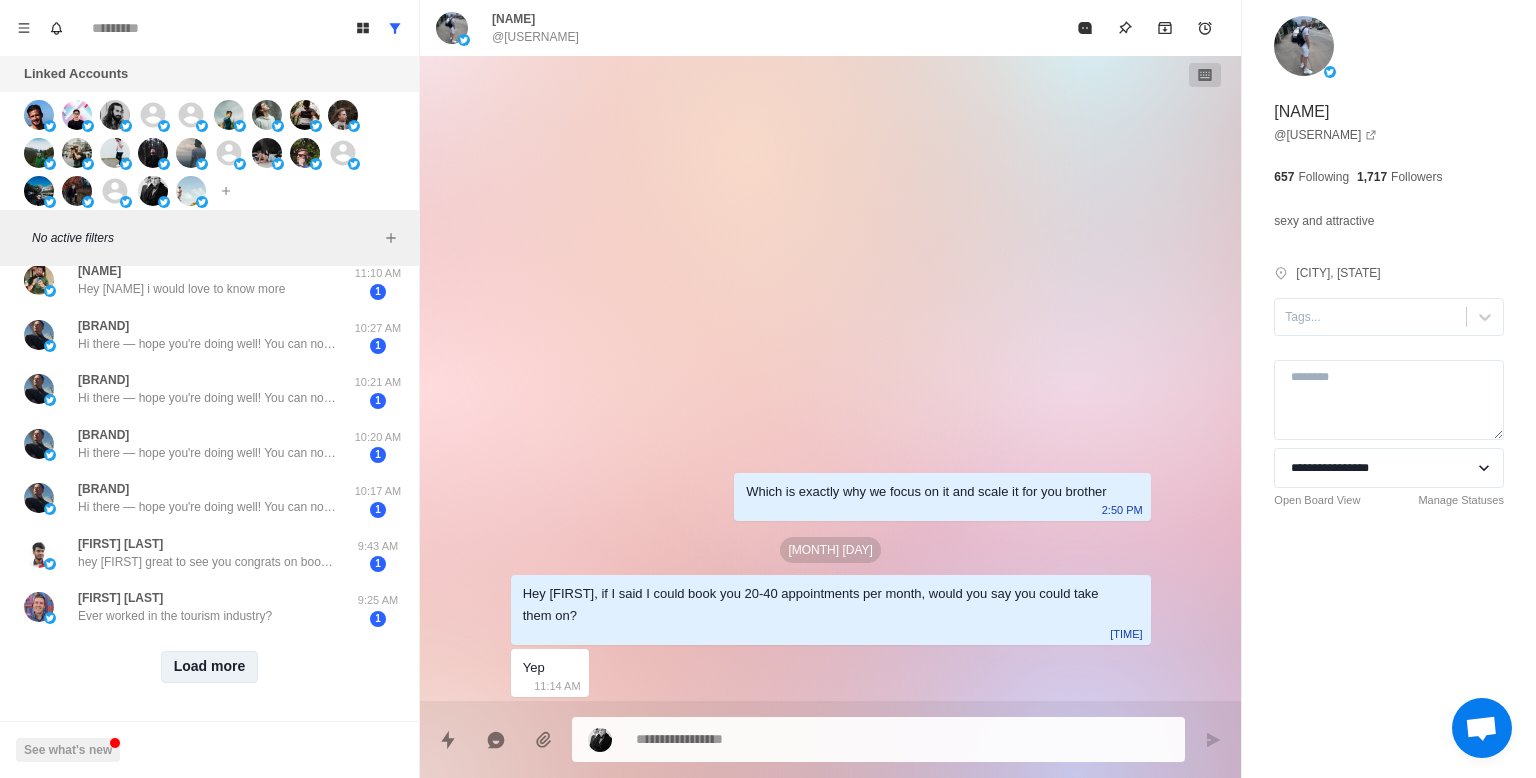 click on "Load more" at bounding box center (210, 667) 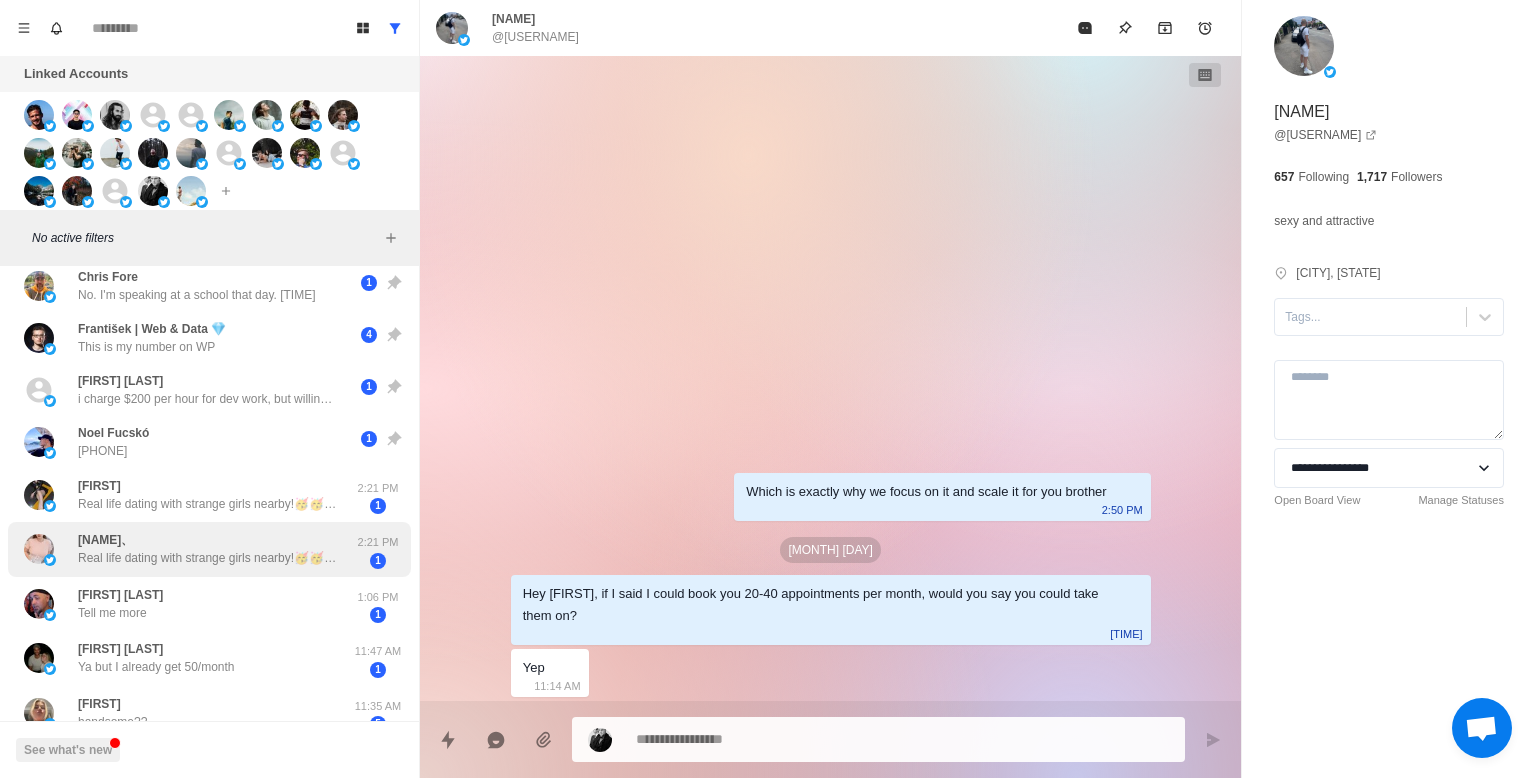 scroll, scrollTop: 164, scrollLeft: 0, axis: vertical 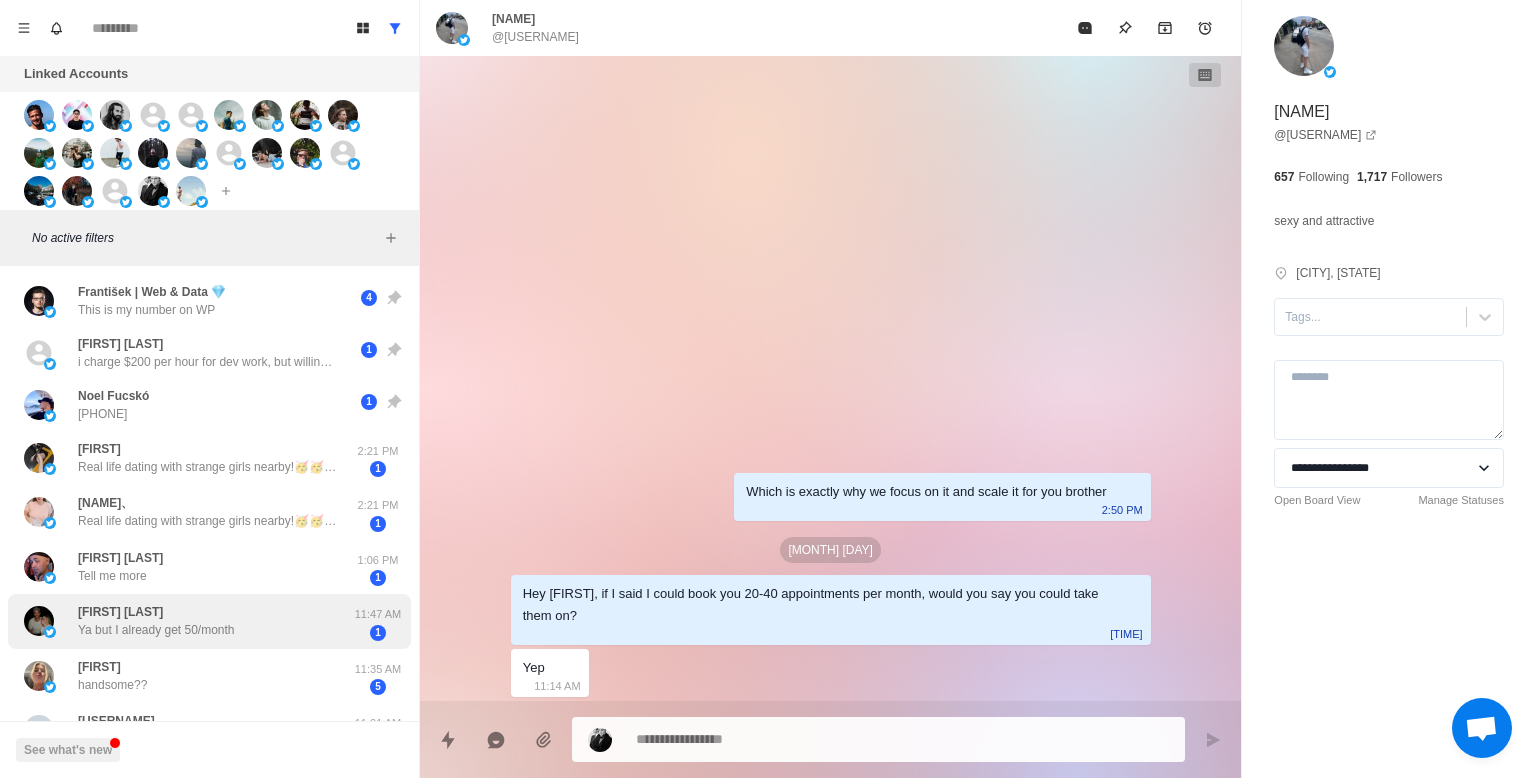 click on "[FIRST] Ya but I already get 50/month" at bounding box center (188, 621) 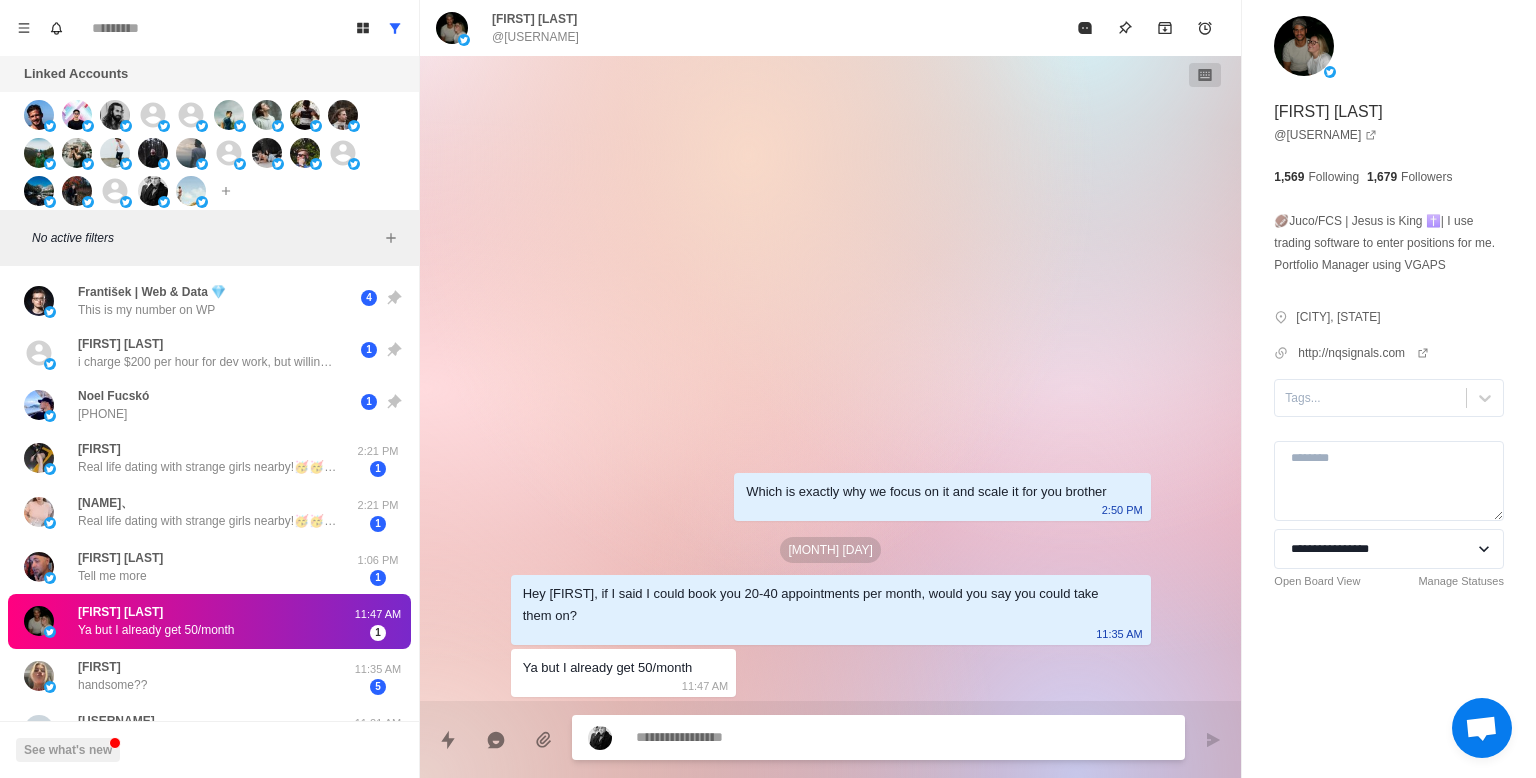 click at bounding box center (902, 737) 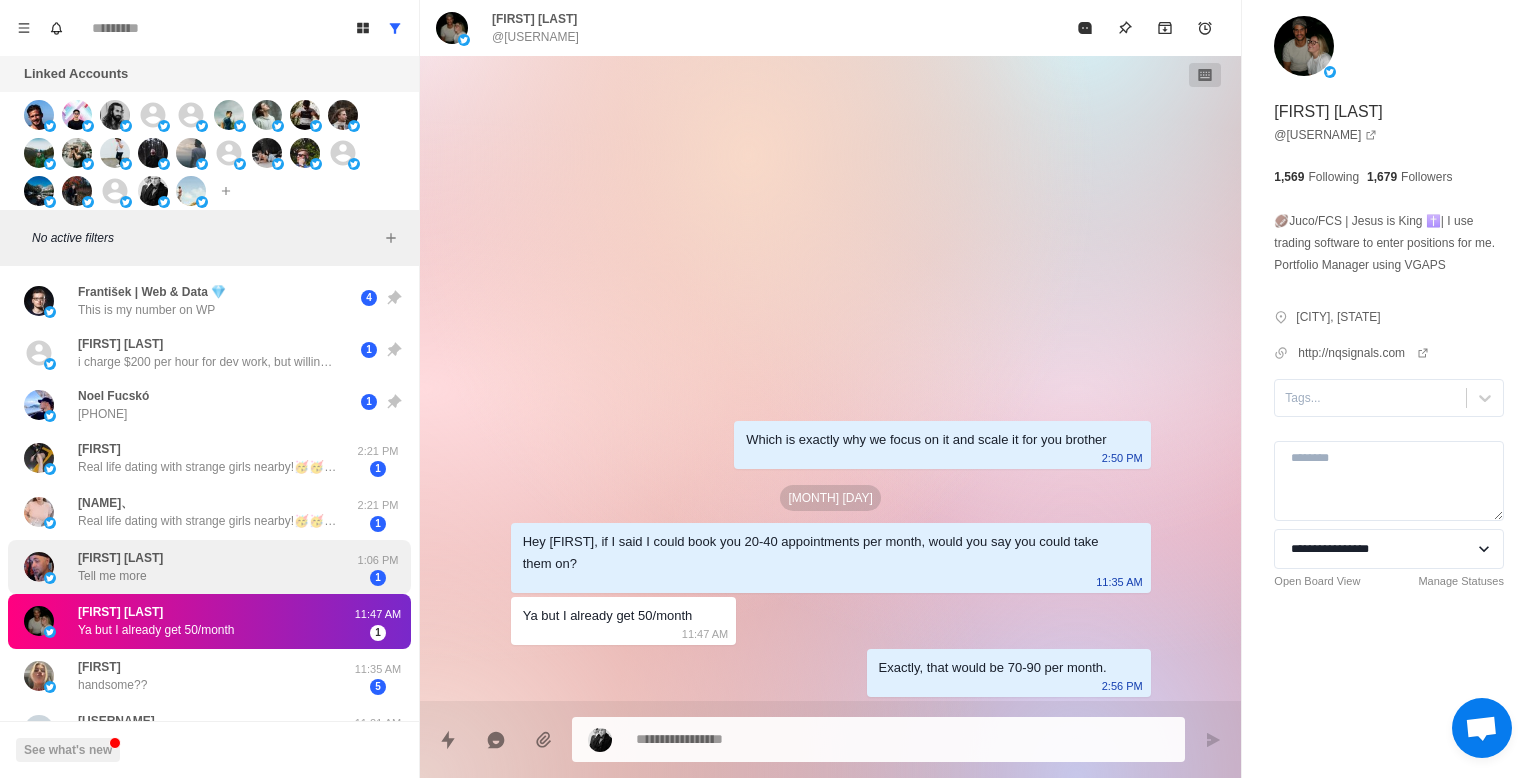 click on "[FIRST] [LAST] Tell me more" at bounding box center (188, 567) 